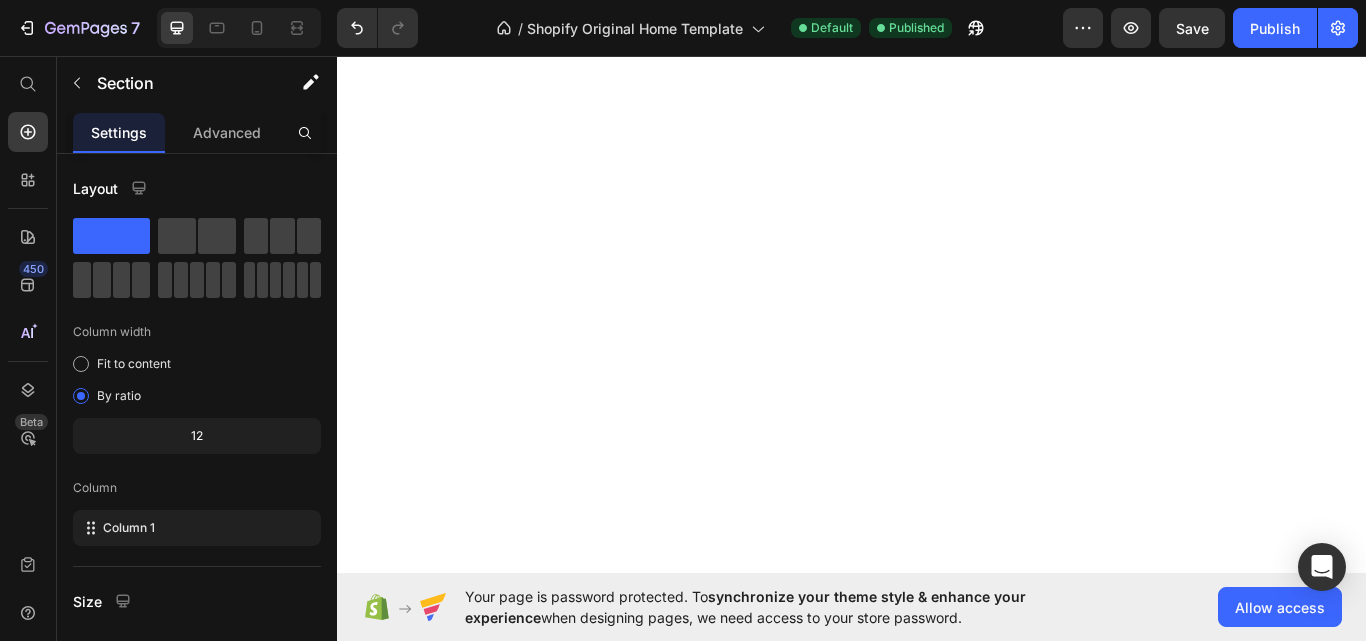 scroll, scrollTop: 0, scrollLeft: 0, axis: both 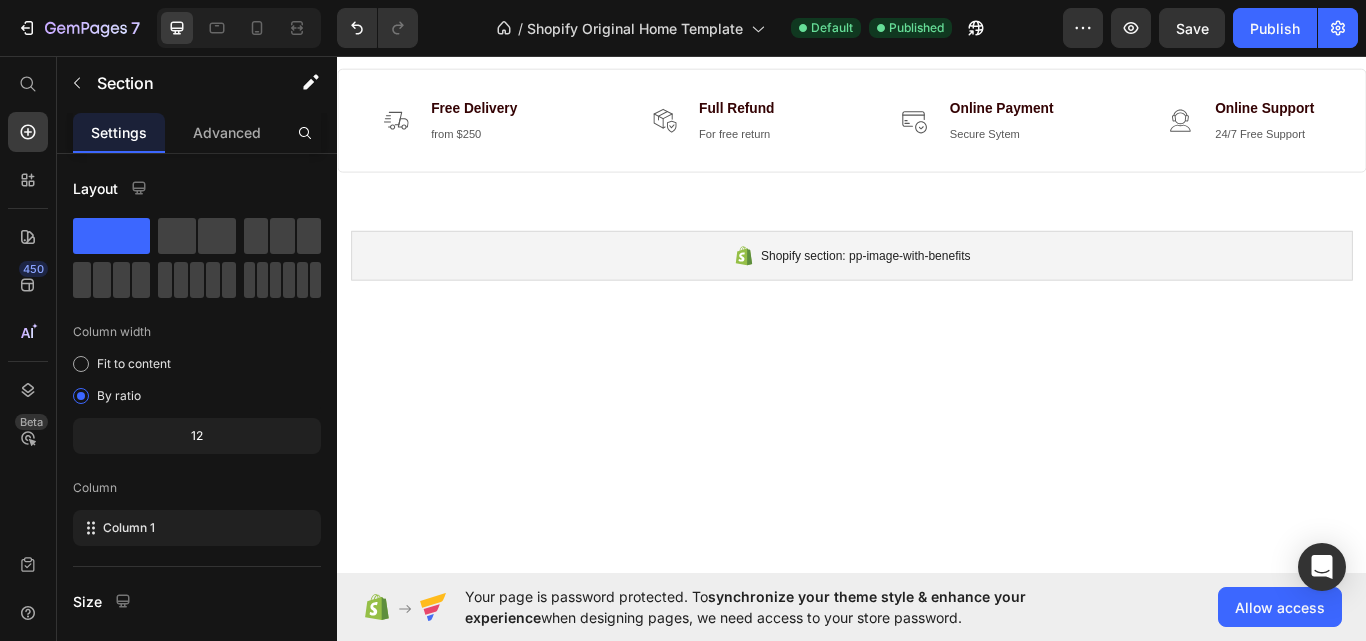 click at bounding box center (937, 864) 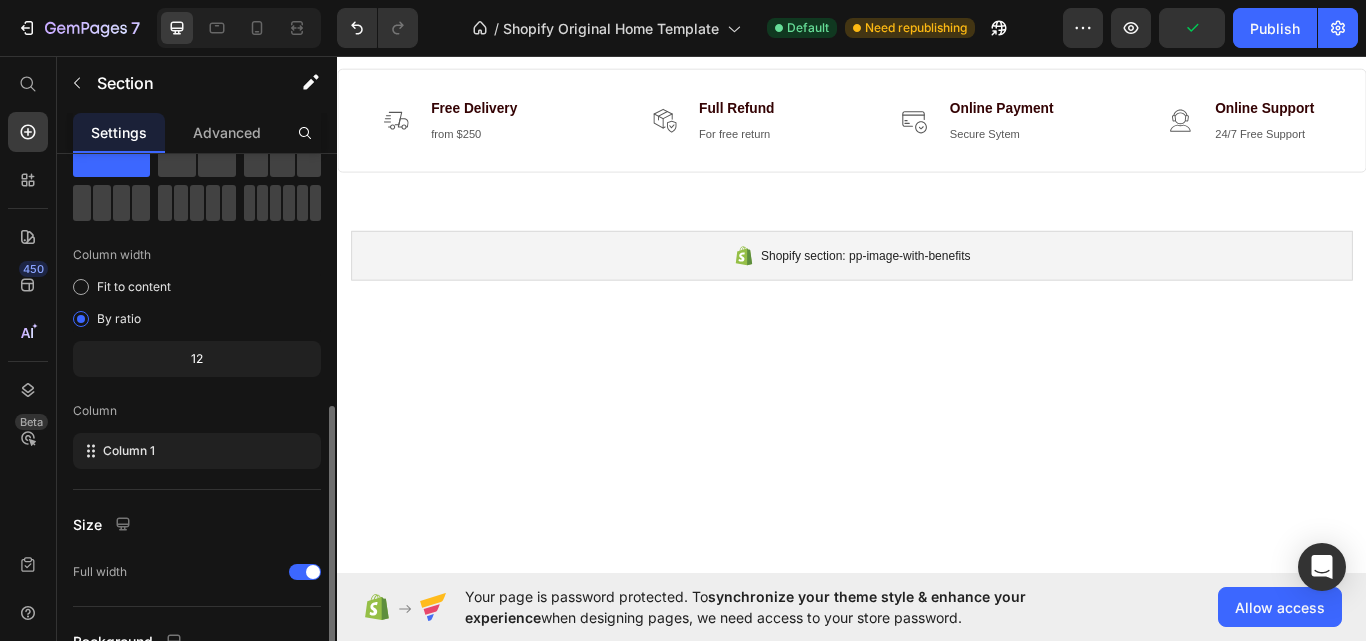 scroll, scrollTop: 264, scrollLeft: 0, axis: vertical 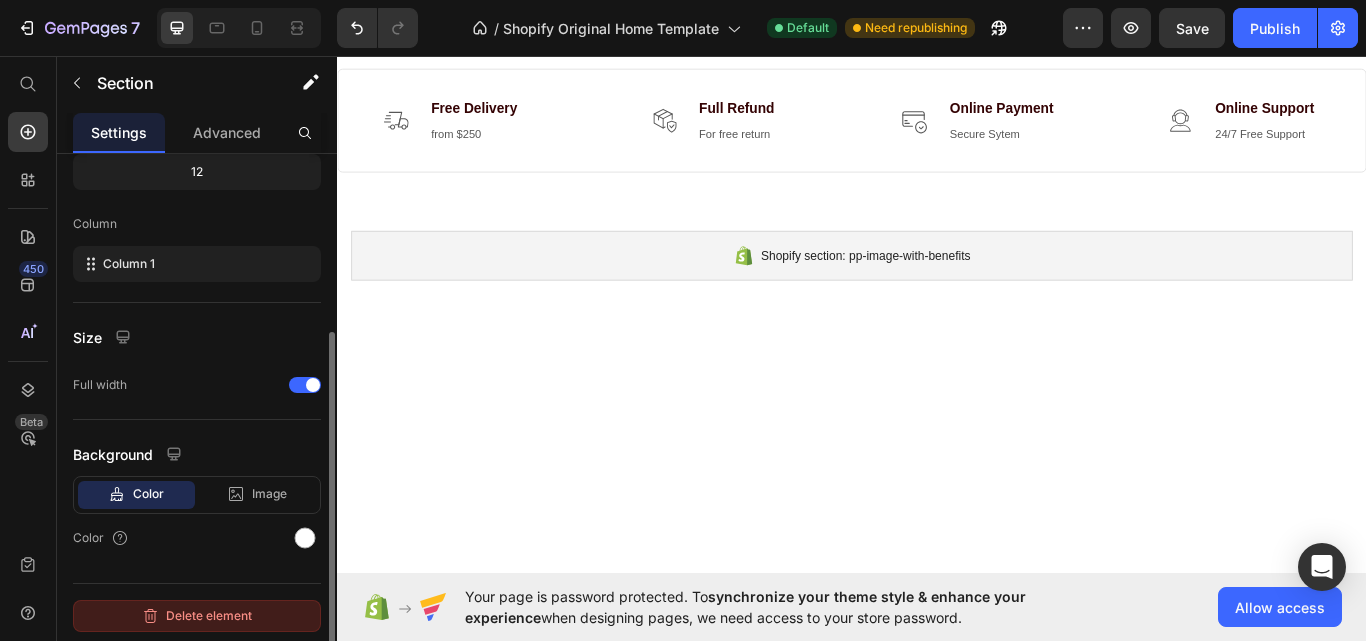 click on "Delete element" at bounding box center [197, 616] 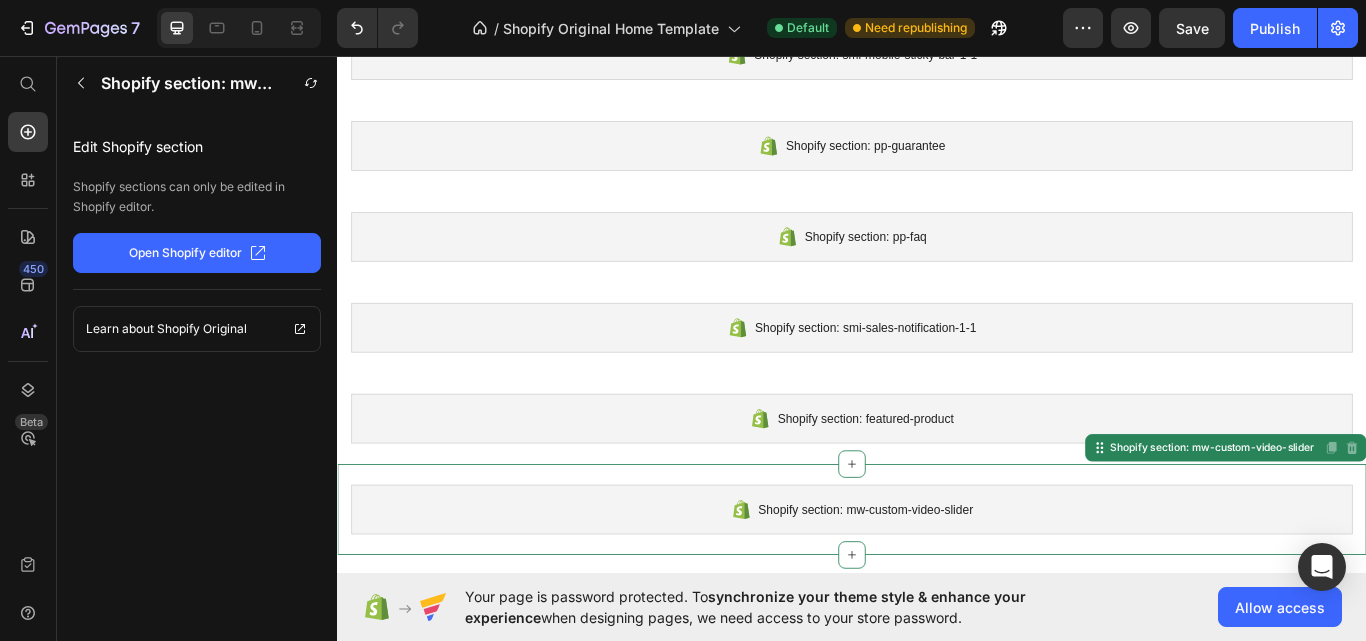 scroll, scrollTop: 1435, scrollLeft: 0, axis: vertical 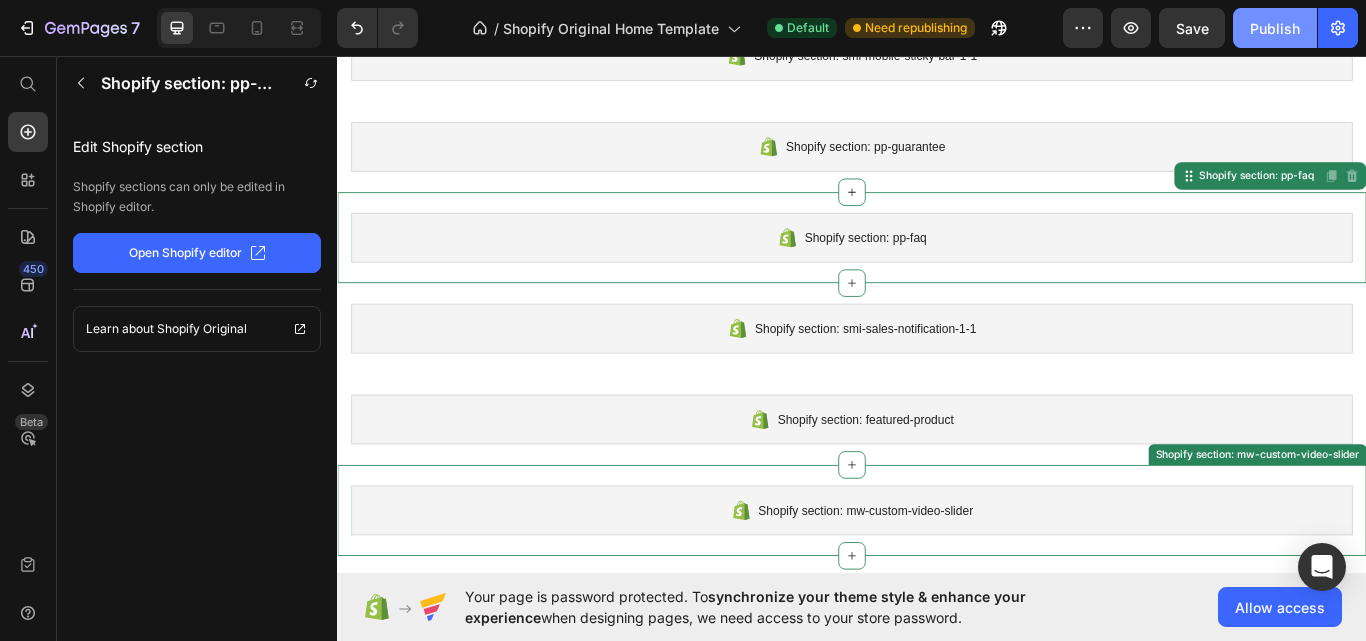 click on "Publish" at bounding box center (1275, 28) 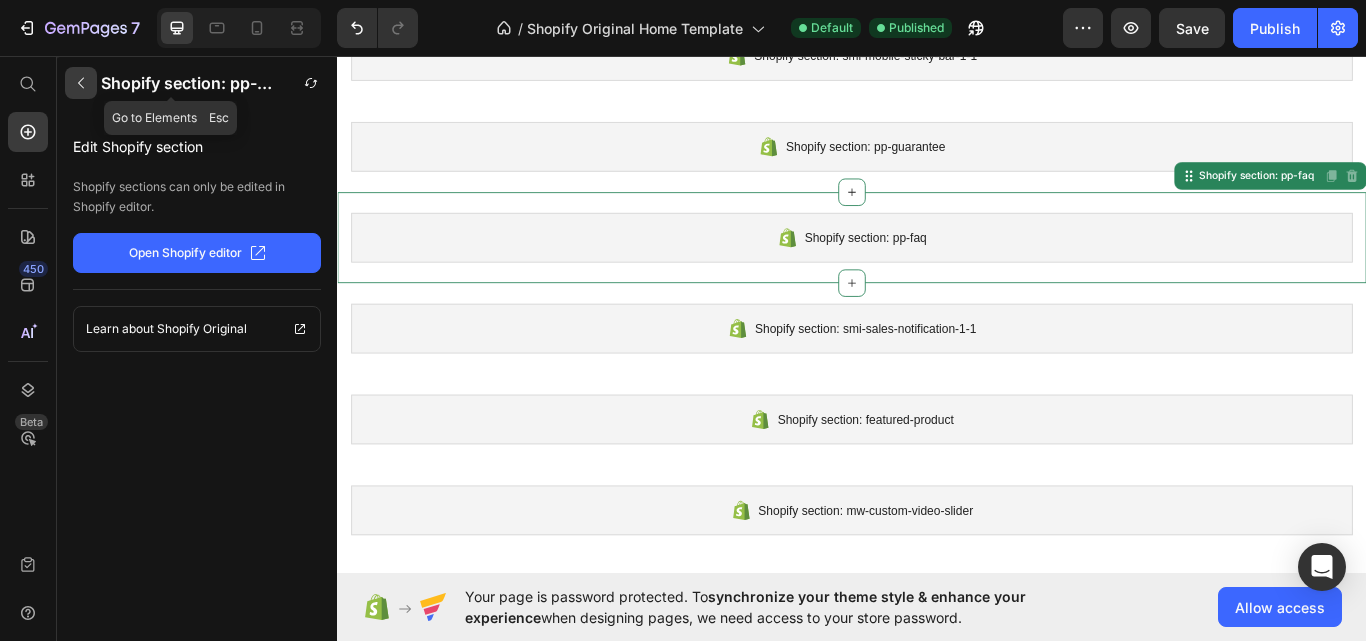 click at bounding box center [81, 83] 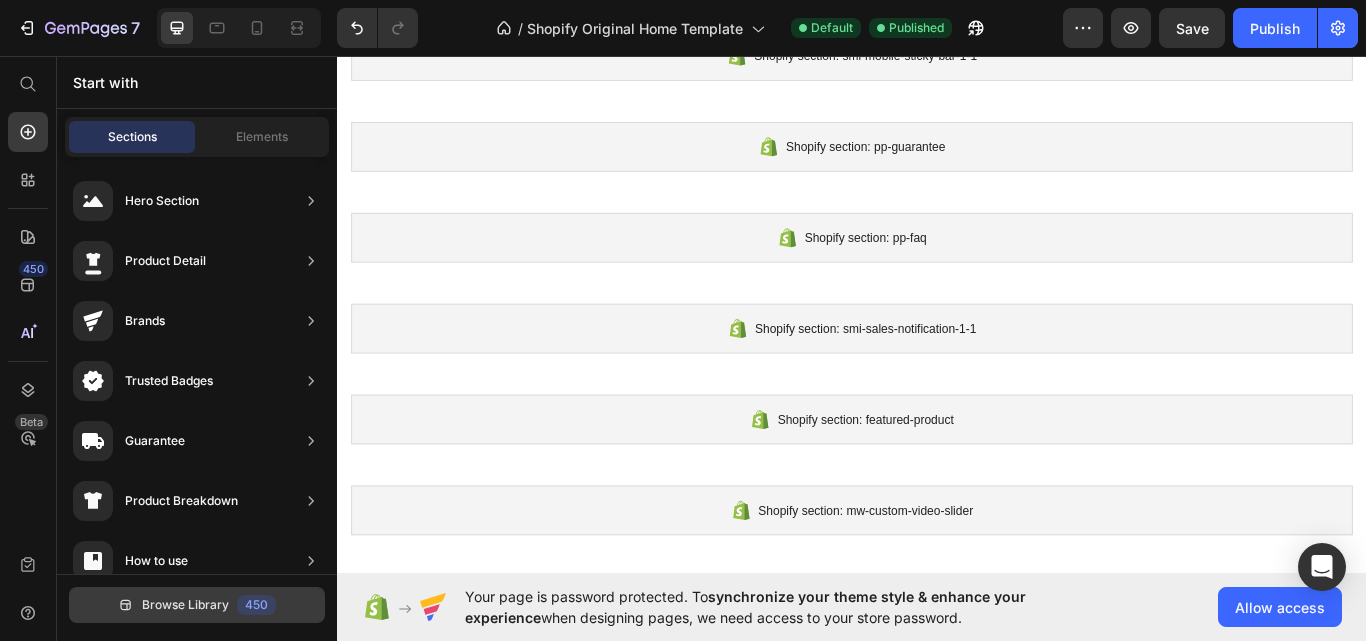 click on "Browse Library" at bounding box center (185, 605) 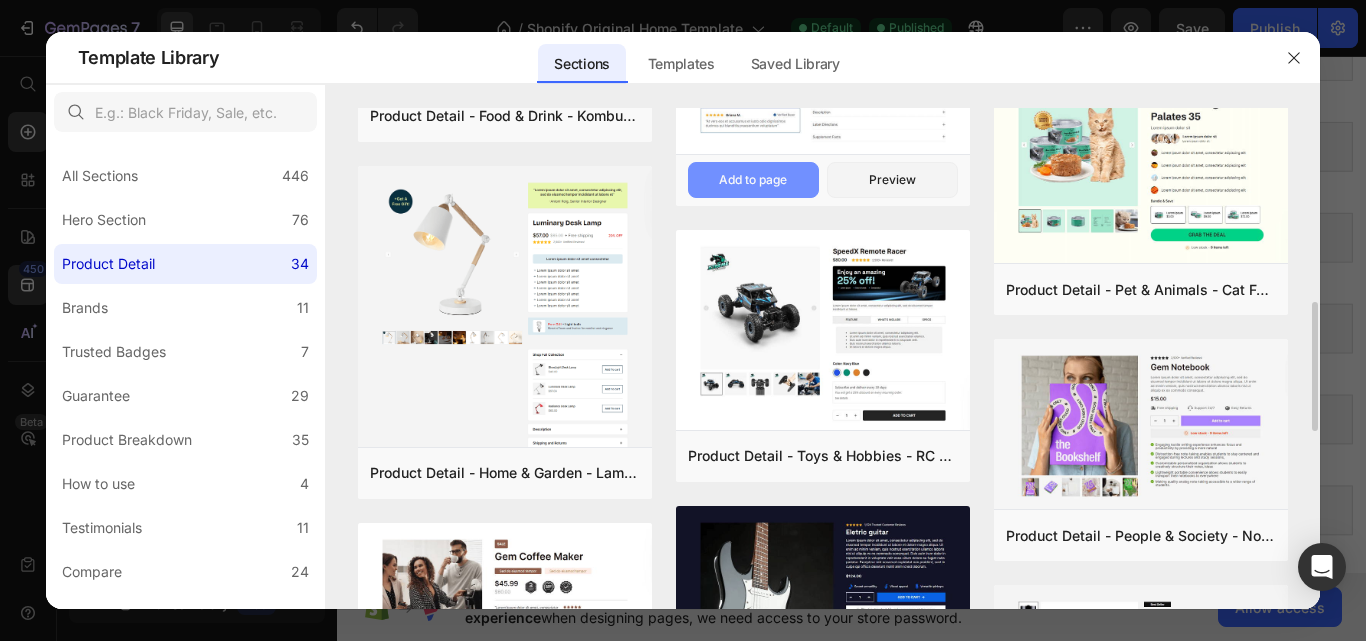 scroll, scrollTop: 751, scrollLeft: 0, axis: vertical 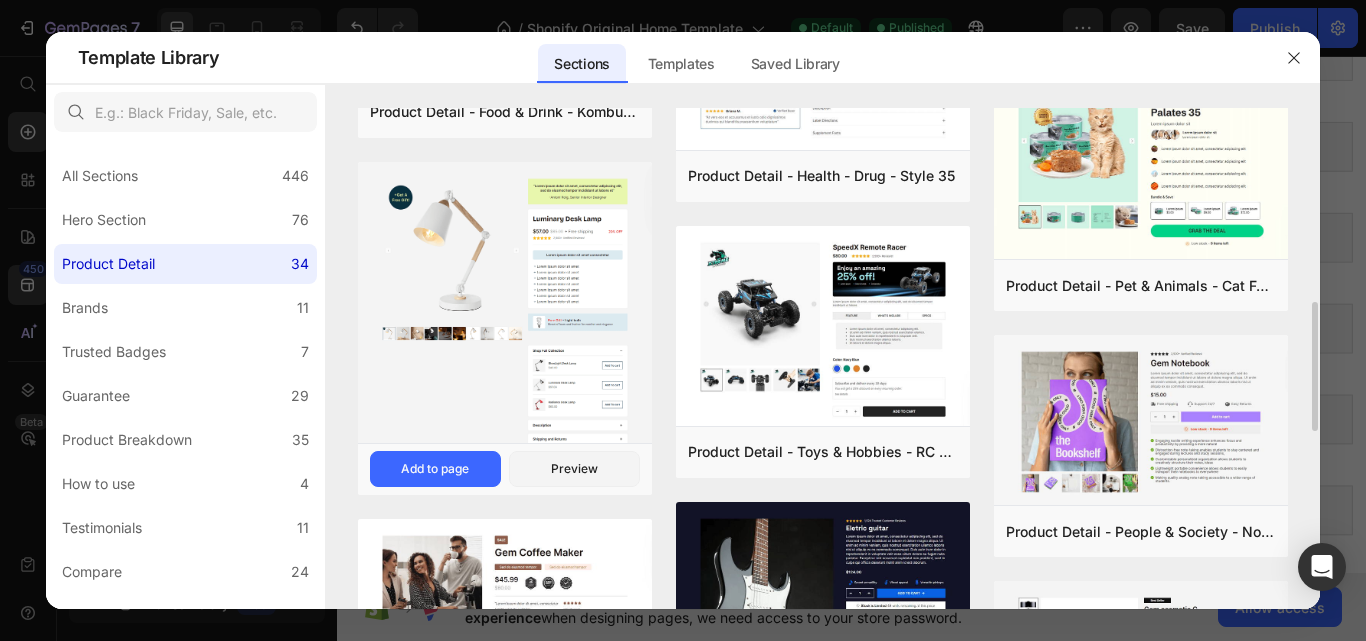 click at bounding box center [505, 312] 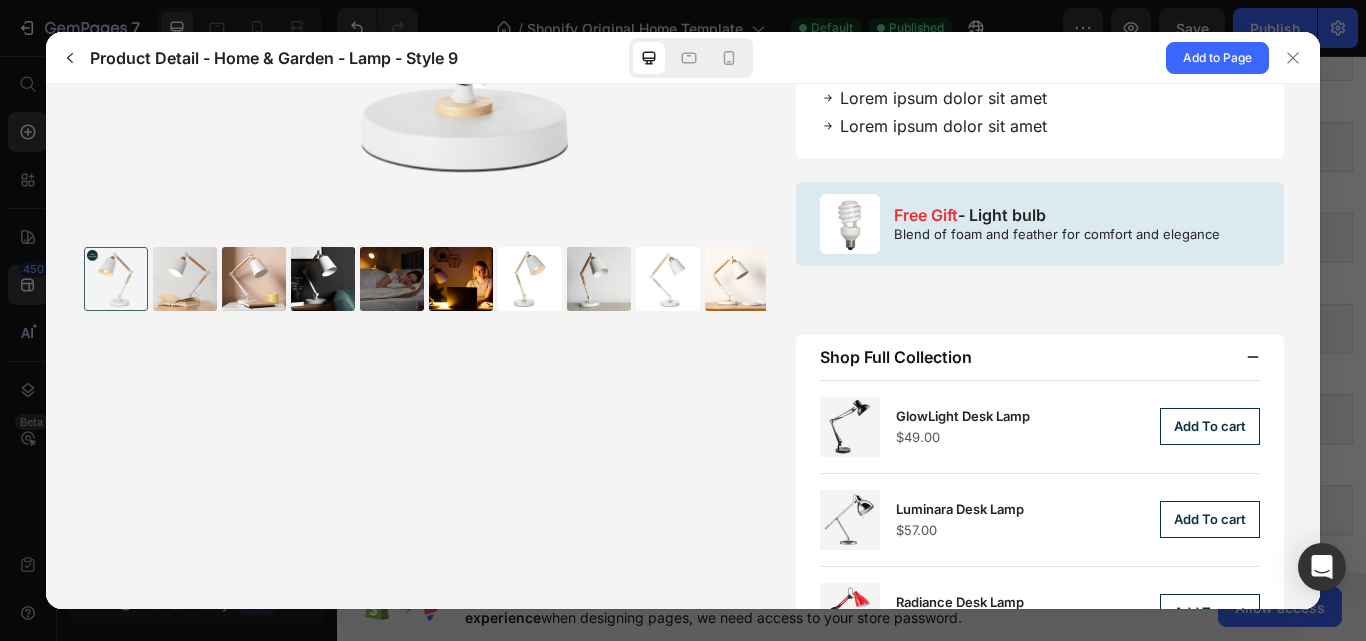 scroll, scrollTop: 641, scrollLeft: 0, axis: vertical 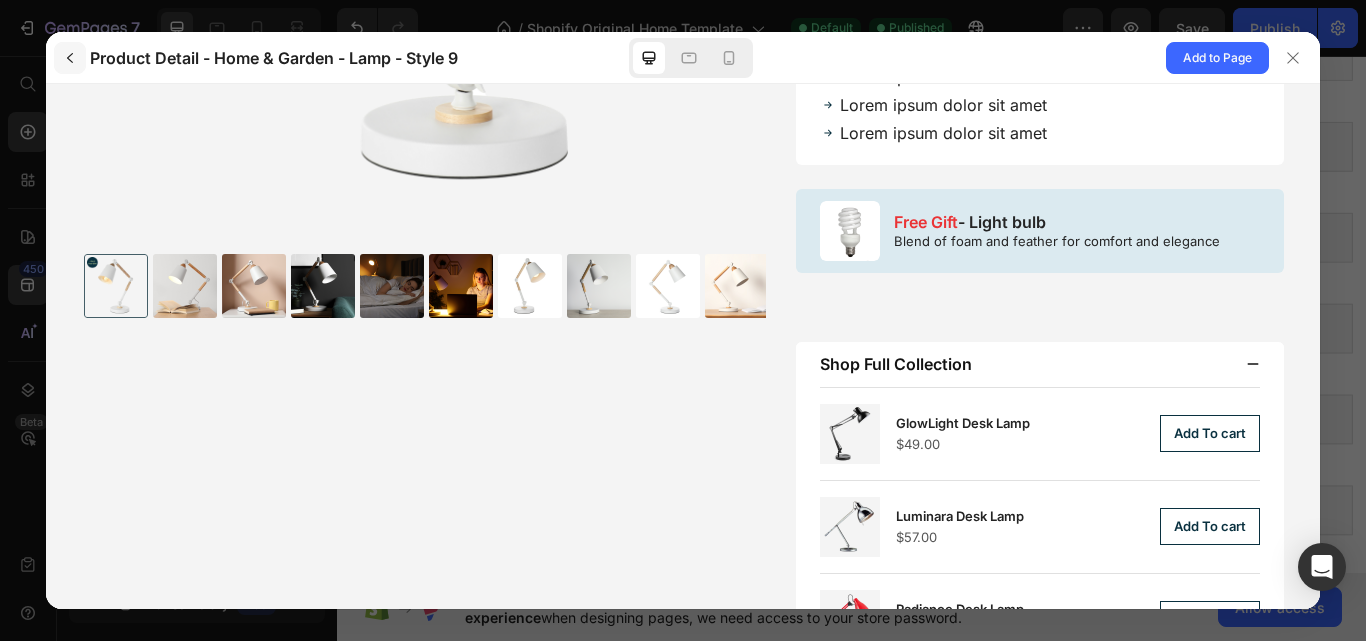 click 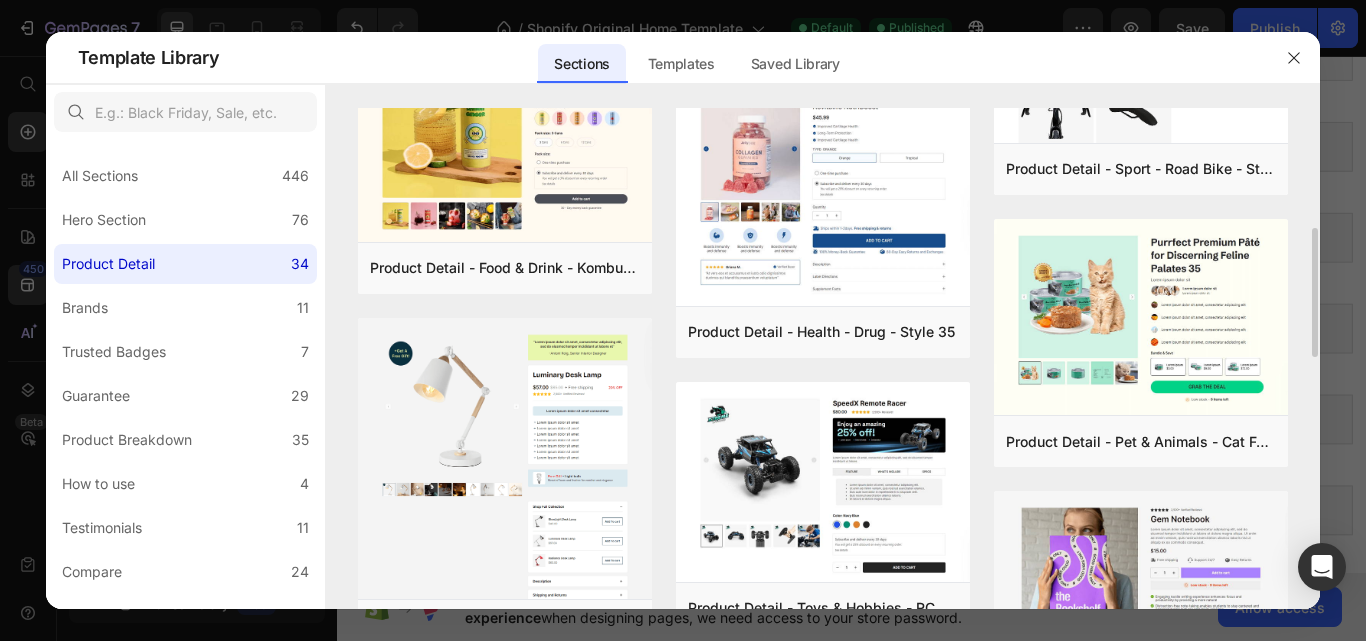 scroll, scrollTop: 599, scrollLeft: 0, axis: vertical 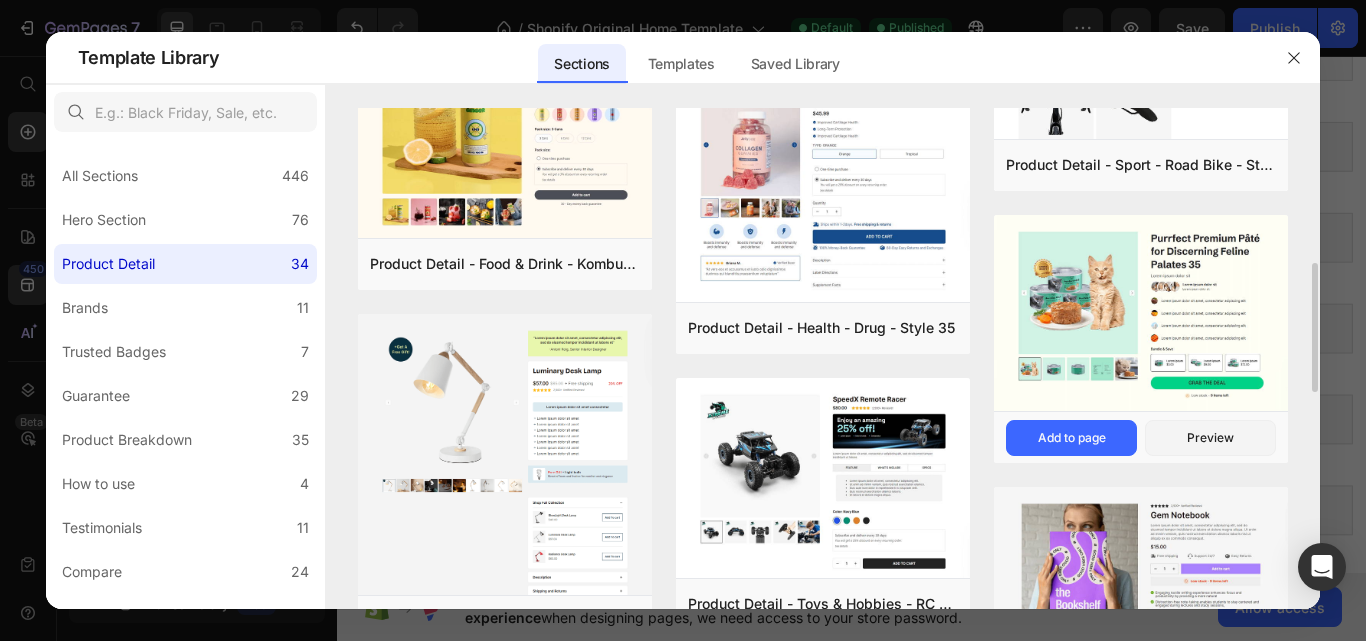 click at bounding box center (1141, 315) 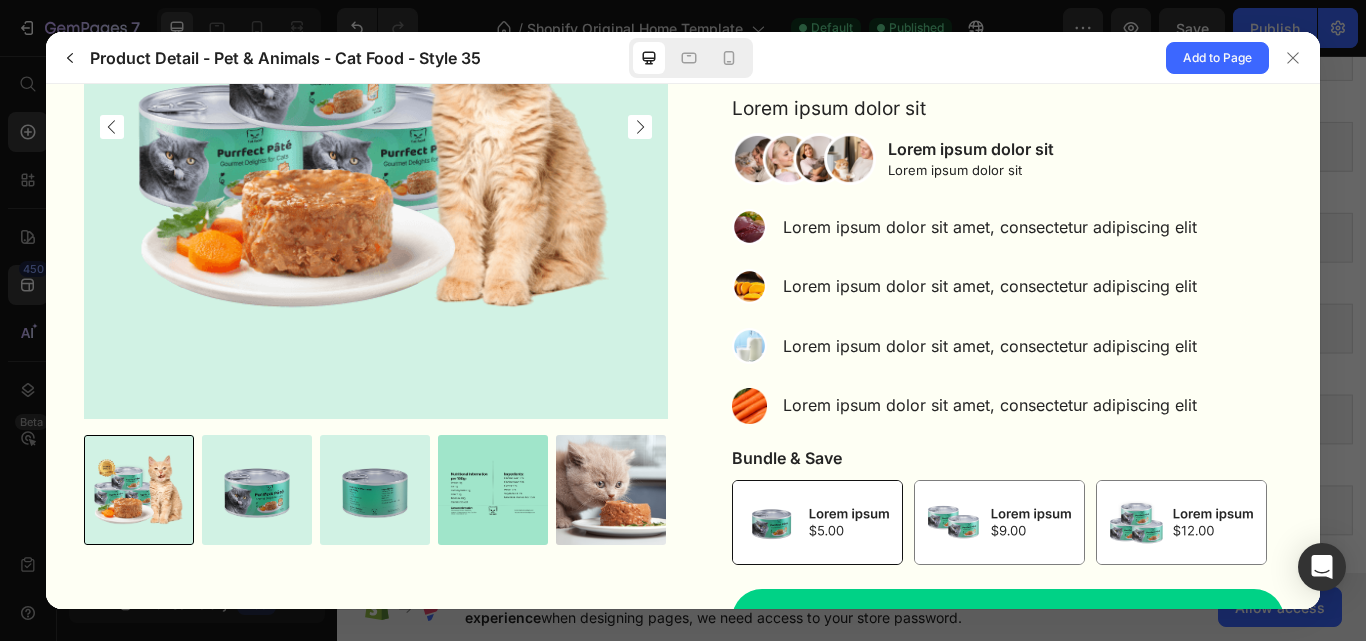 scroll, scrollTop: 355, scrollLeft: 0, axis: vertical 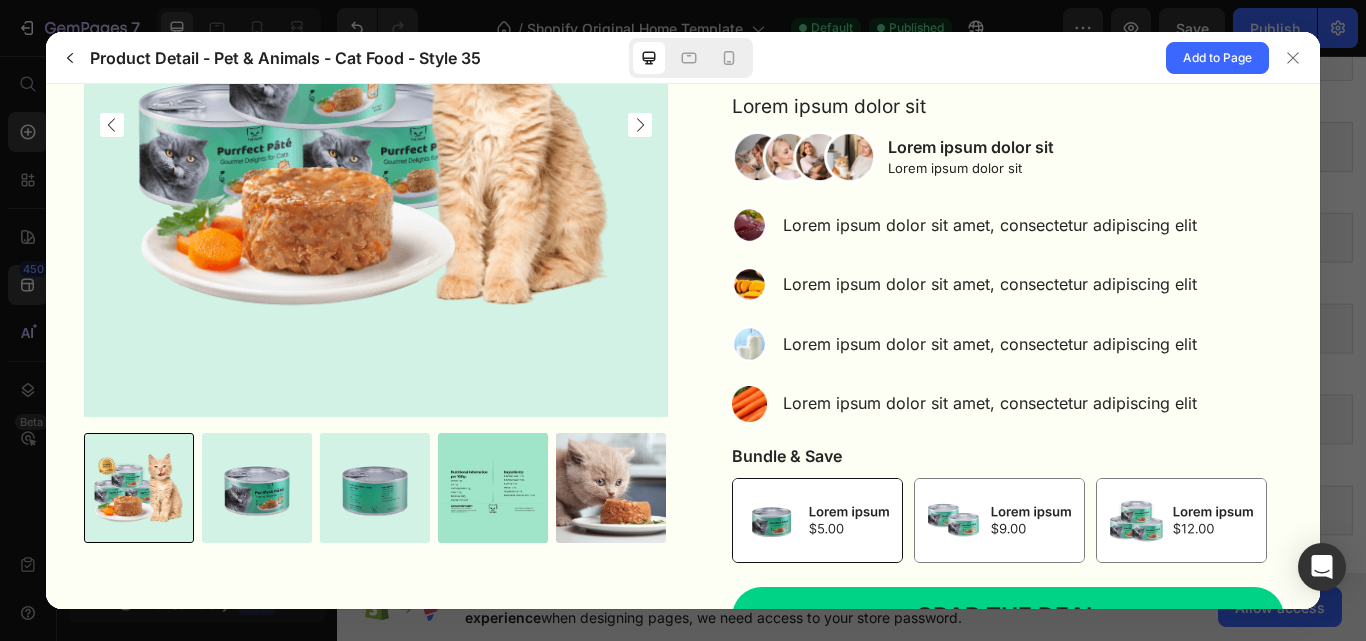 click at bounding box center (683, 320) 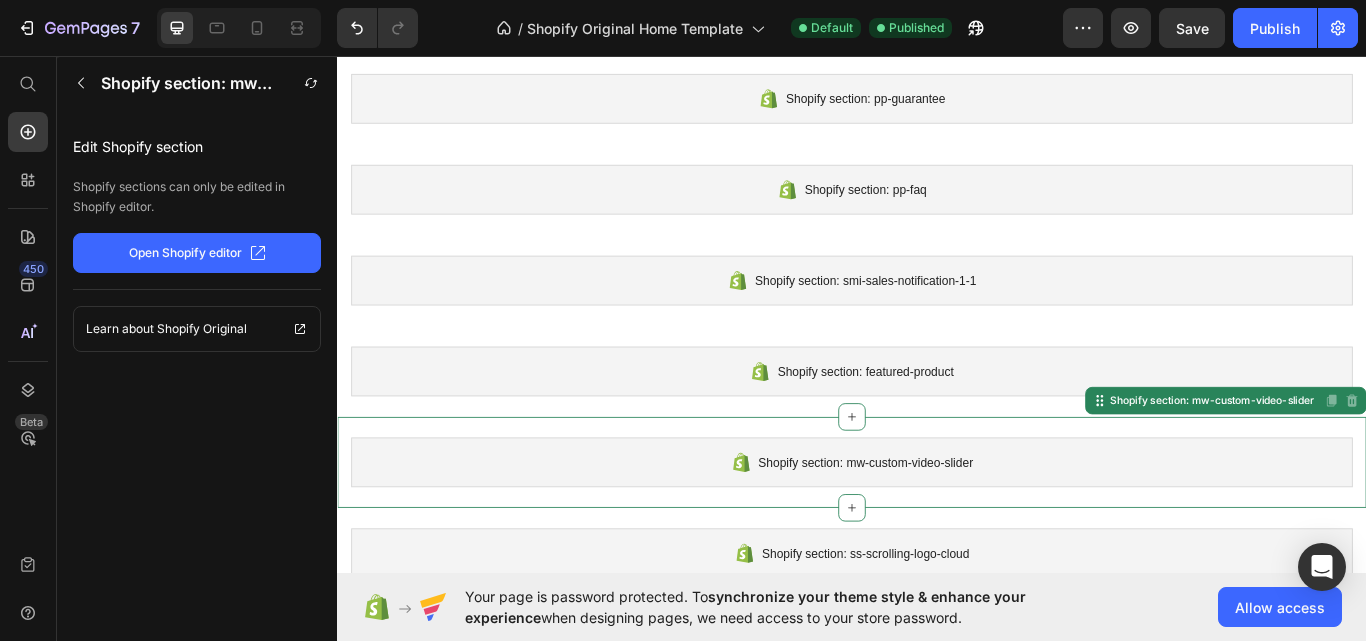 scroll, scrollTop: 1492, scrollLeft: 0, axis: vertical 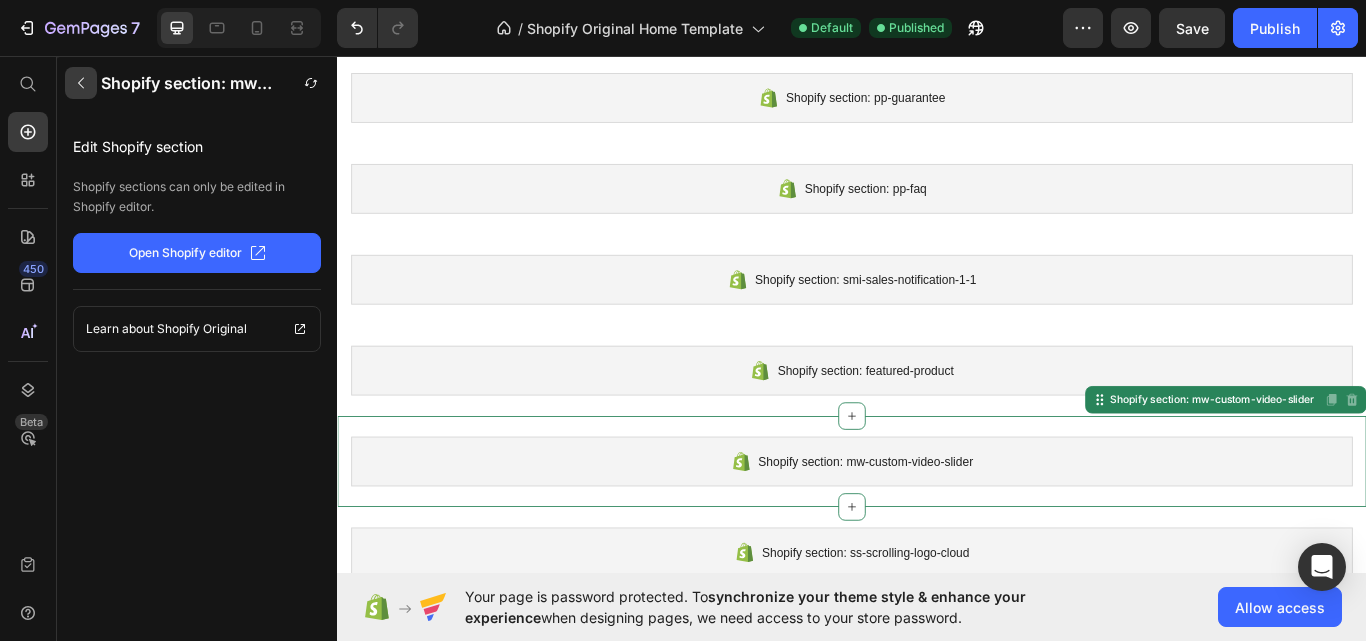 click 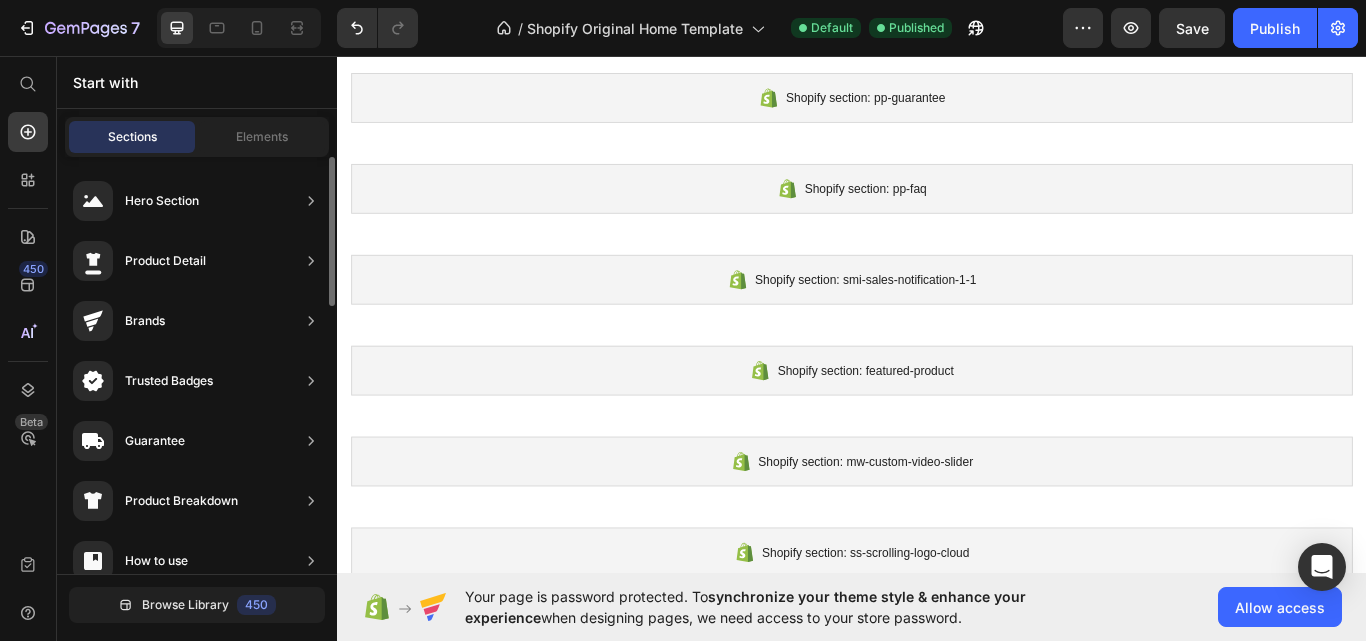 click on "Product Detail" 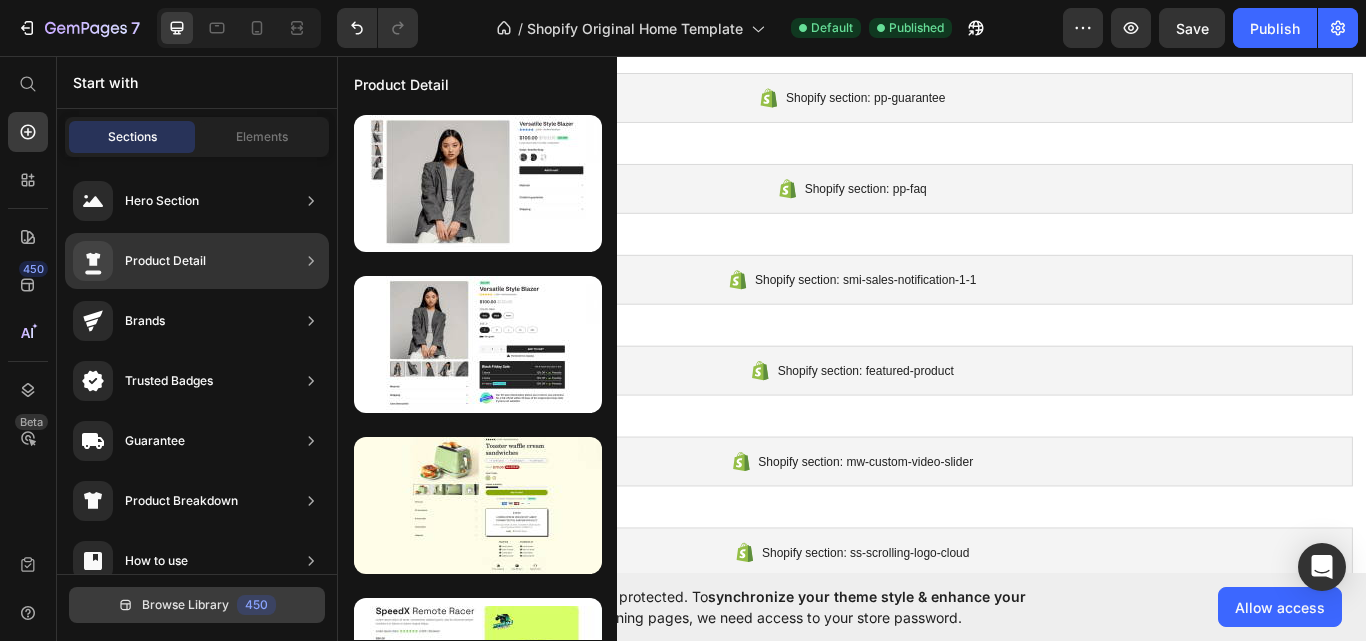 click on "Browse Library" at bounding box center (185, 605) 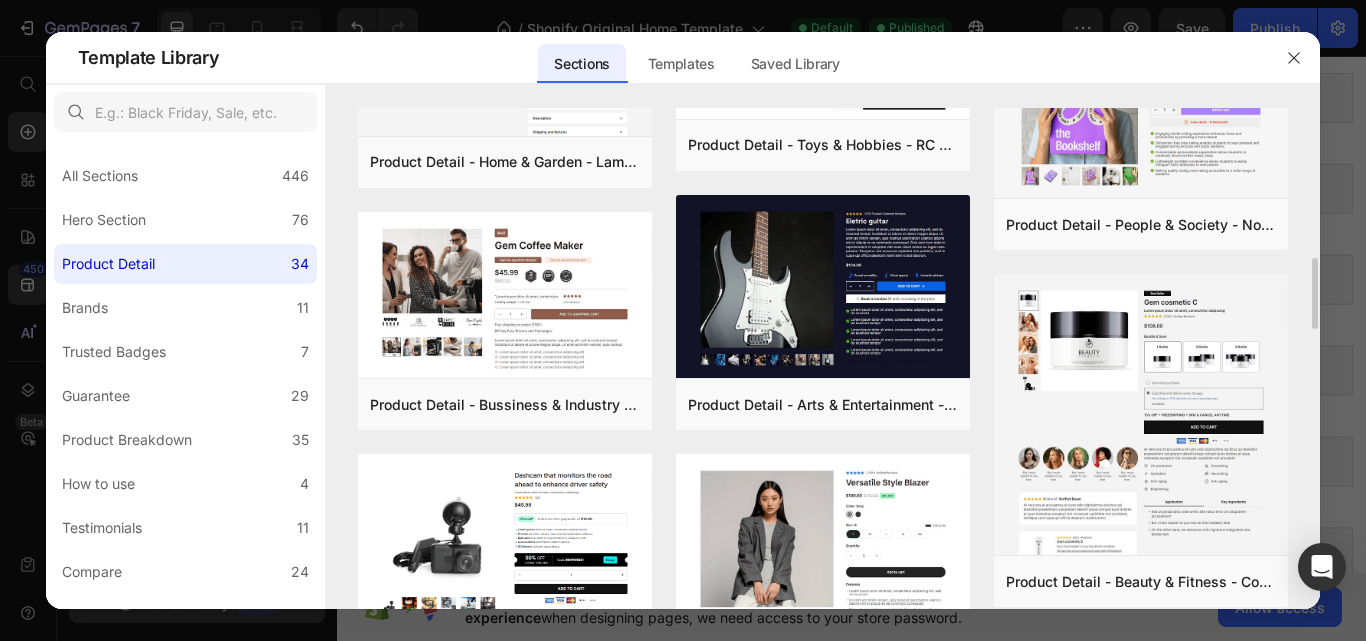 scroll, scrollTop: 1056, scrollLeft: 0, axis: vertical 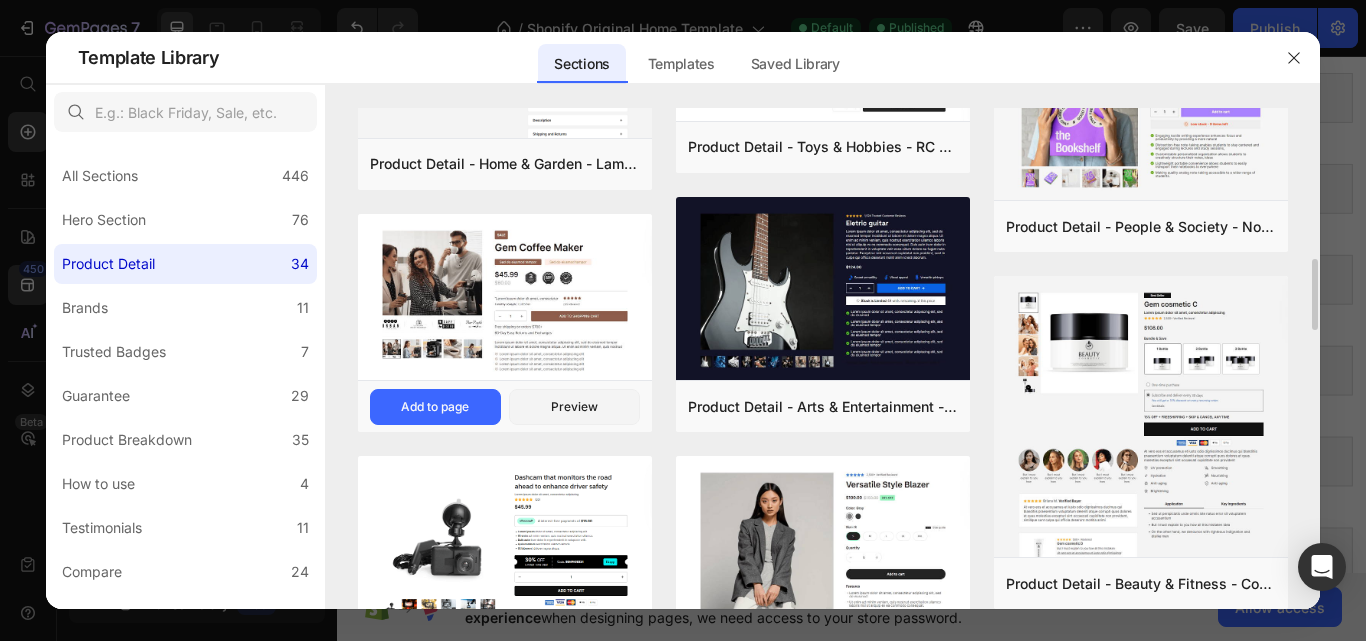 click at bounding box center (505, 299) 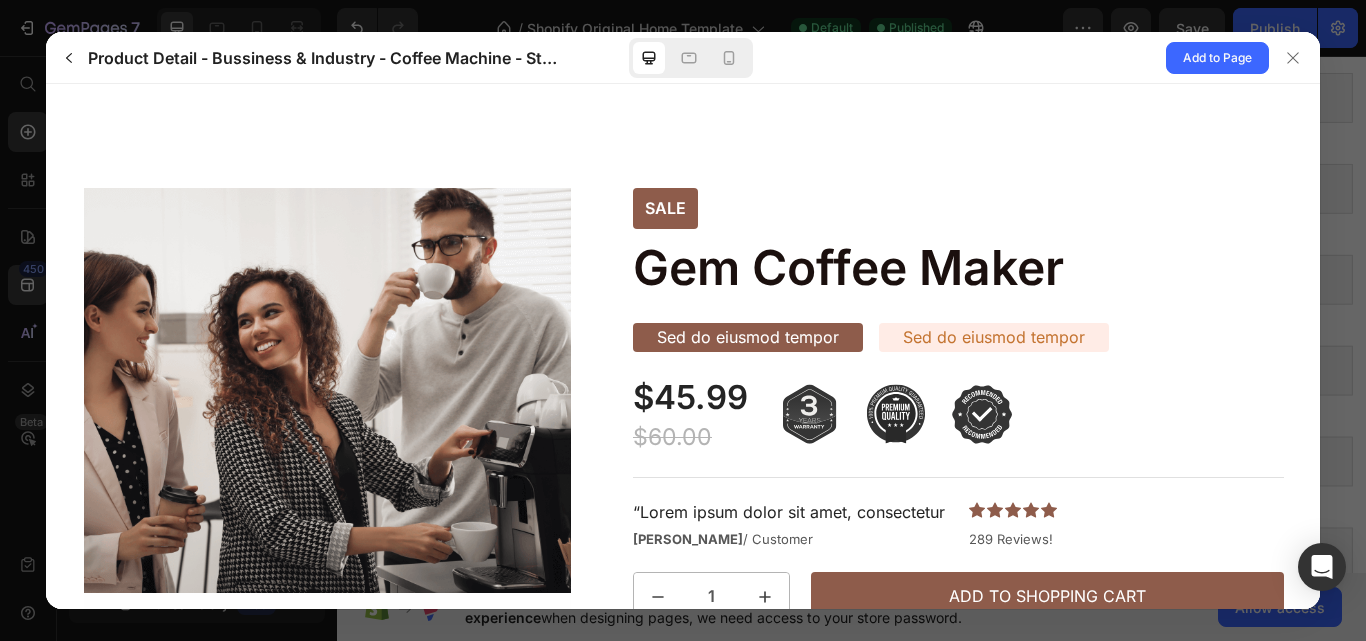 scroll, scrollTop: 312, scrollLeft: 0, axis: vertical 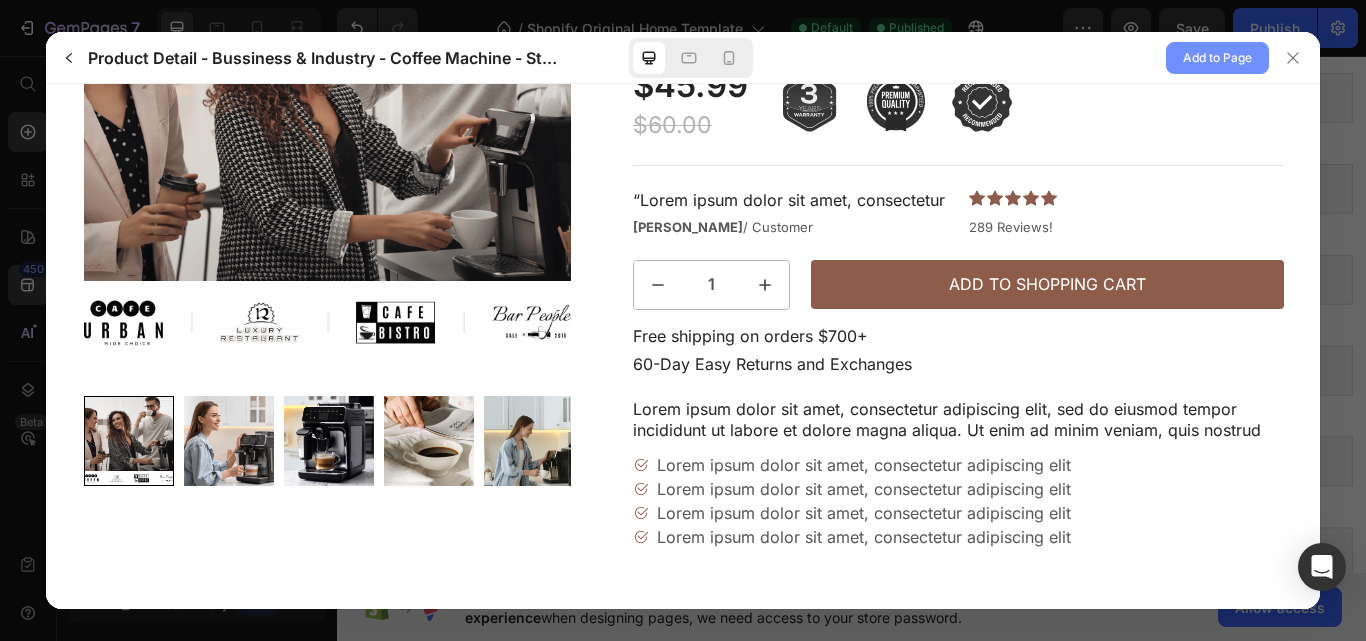 click on "Add to Page" 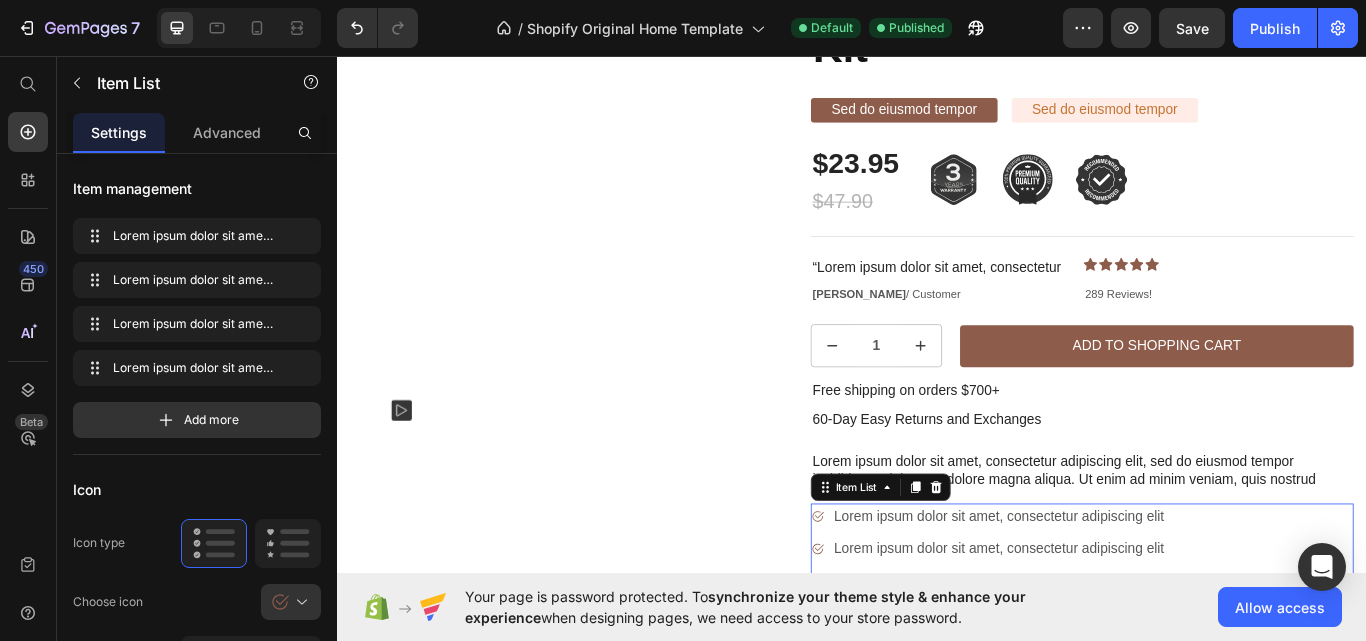 scroll, scrollTop: 2462, scrollLeft: 0, axis: vertical 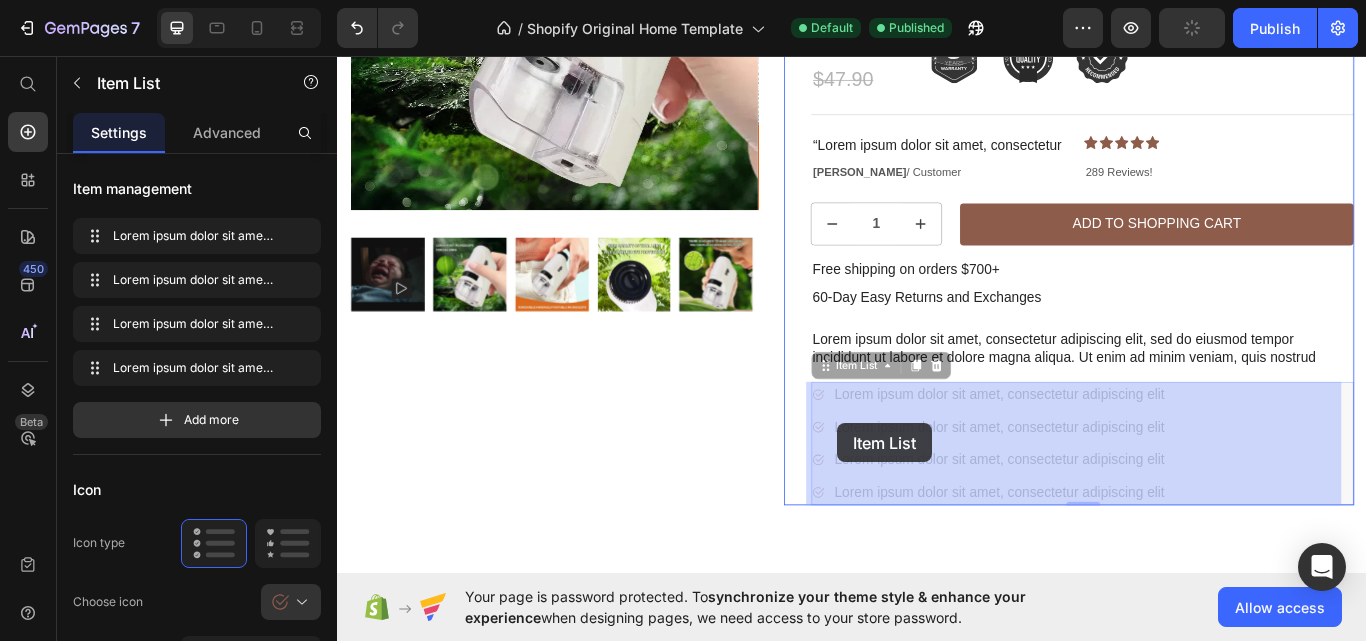 drag, startPoint x: 918, startPoint y: 546, endPoint x: 633, endPoint y: 547, distance: 285.00174 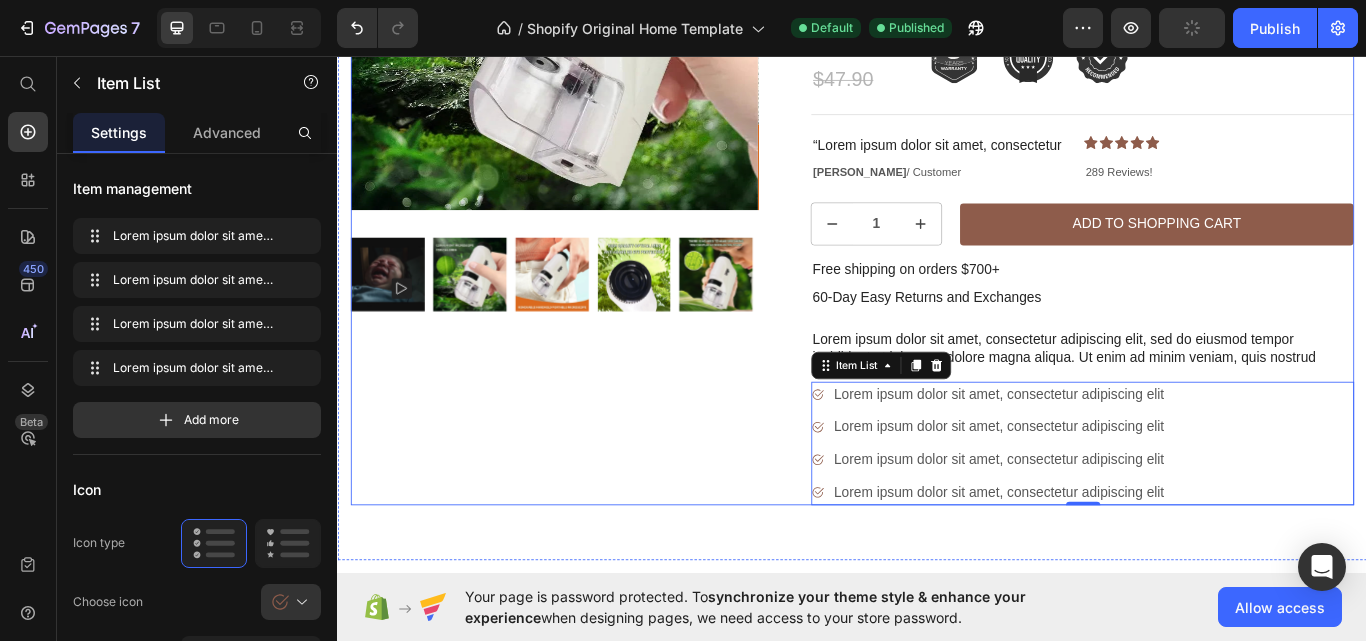 scroll, scrollTop: 2618, scrollLeft: 0, axis: vertical 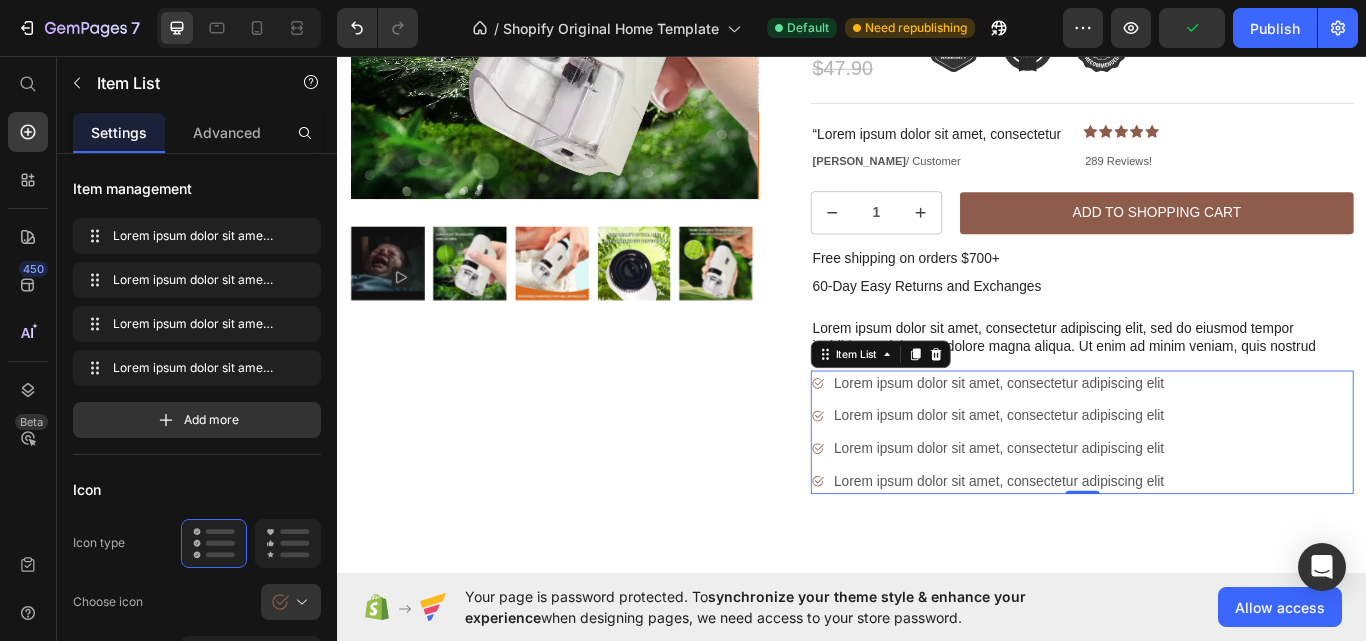 click on "Lorem ipsum dolor sit amet, consectetur adipiscing elit
Lorem ipsum dolor sit amet, consectetur adipiscing elit
Lorem ipsum dolor sit amet, consectetur adipiscing elit
Lorem ipsum dolor sit amet, consectetur adipiscing elit" at bounding box center (1205, 496) 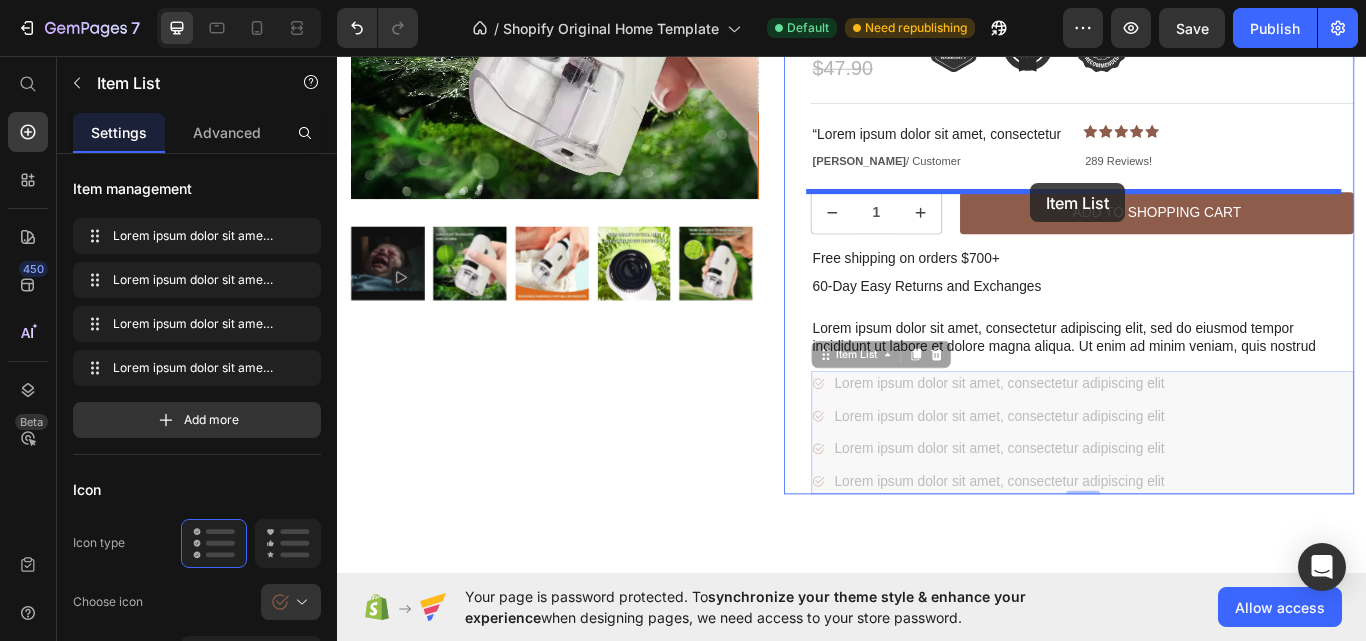 drag, startPoint x: 1427, startPoint y: 469, endPoint x: 1145, endPoint y: 205, distance: 386.29004 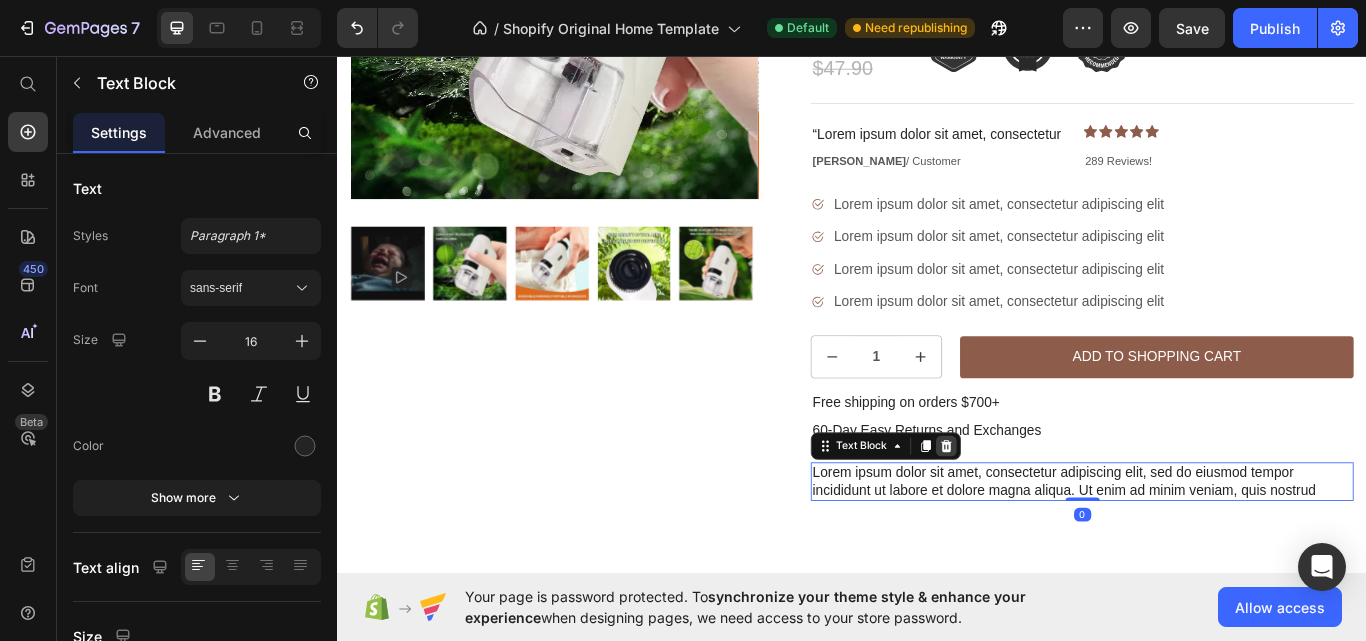 click 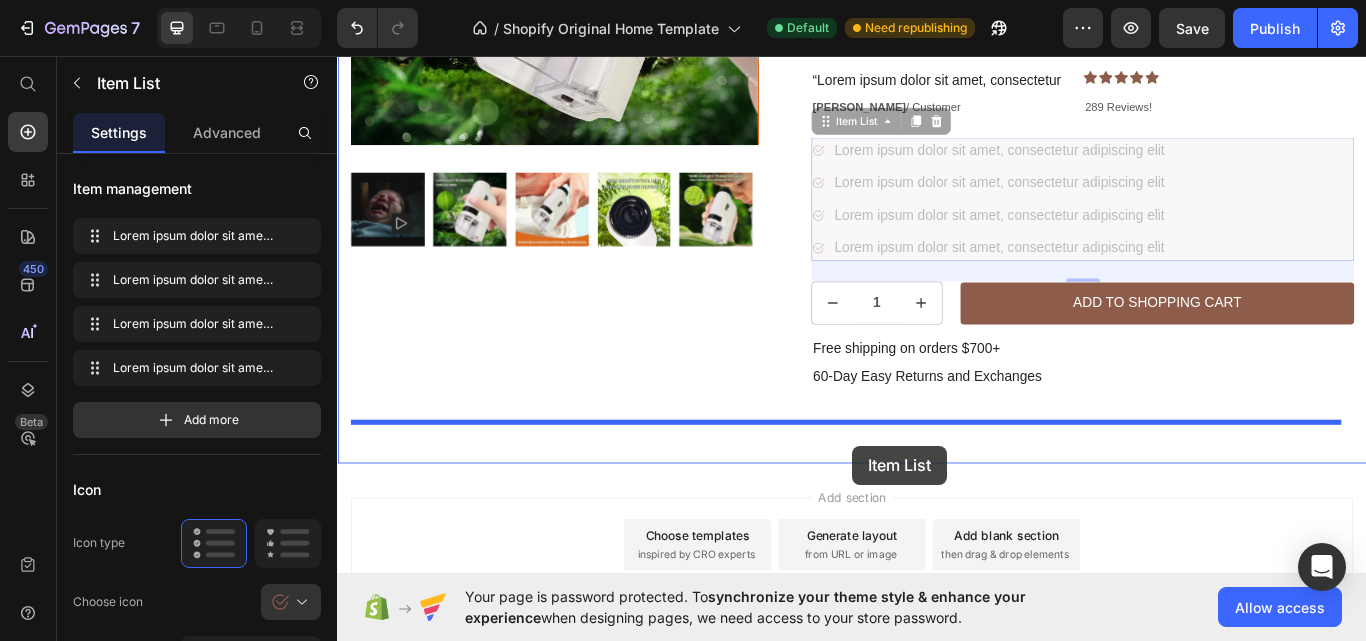 scroll, scrollTop: 2741, scrollLeft: 0, axis: vertical 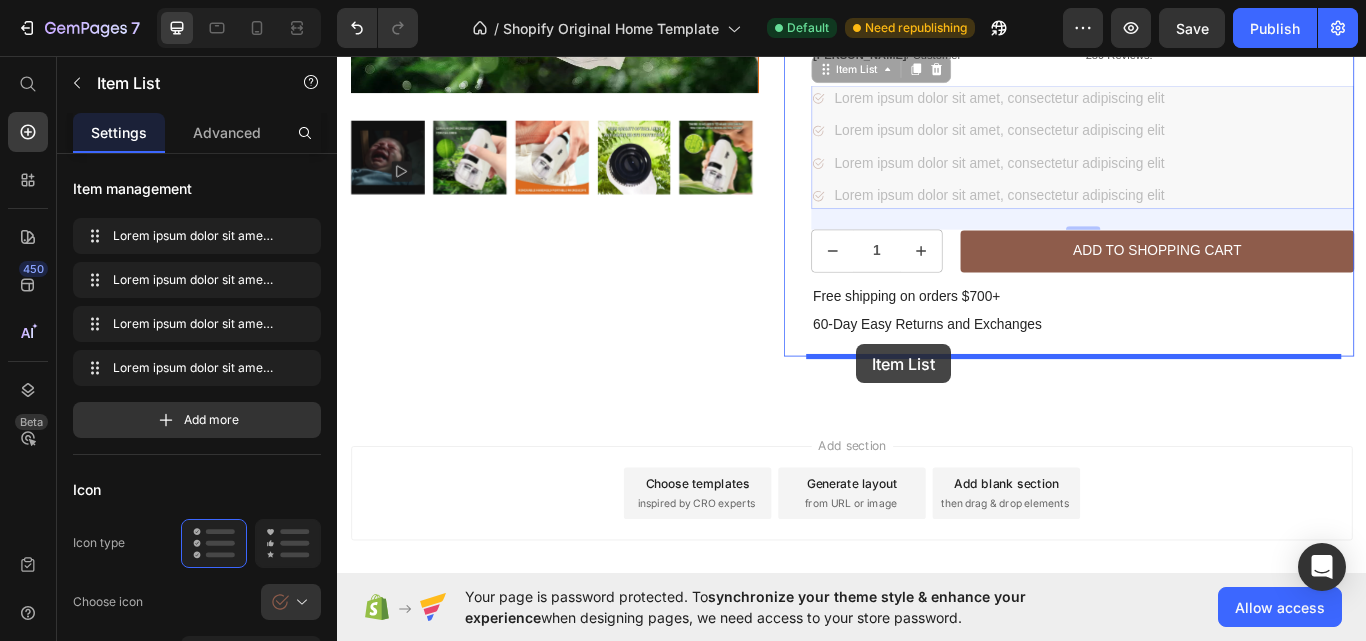 drag, startPoint x: 909, startPoint y: 207, endPoint x: 942, endPoint y: 393, distance: 188.90474 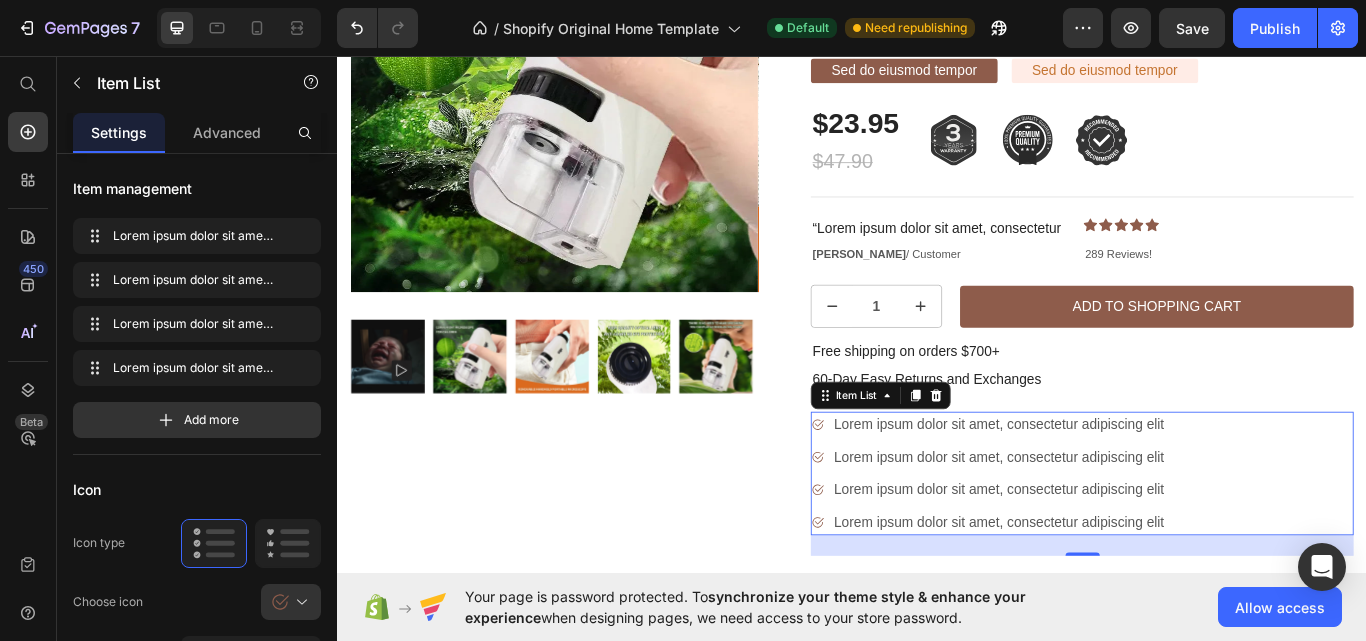 scroll, scrollTop: 2519, scrollLeft: 0, axis: vertical 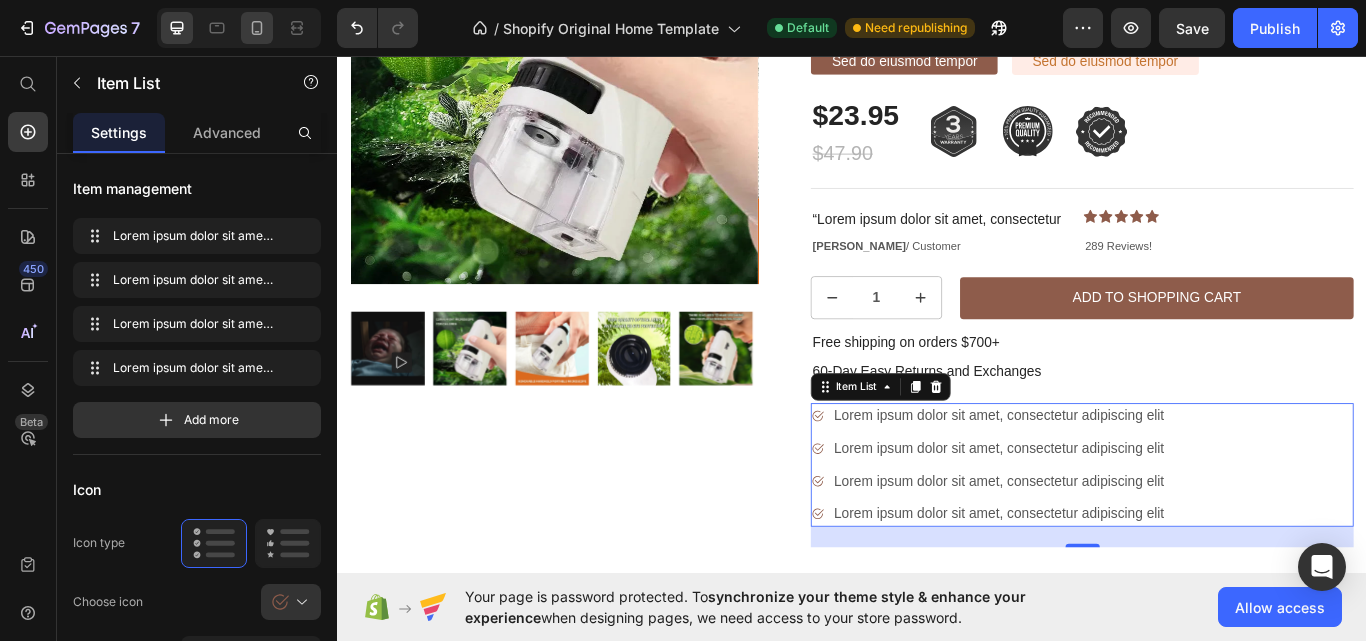 click 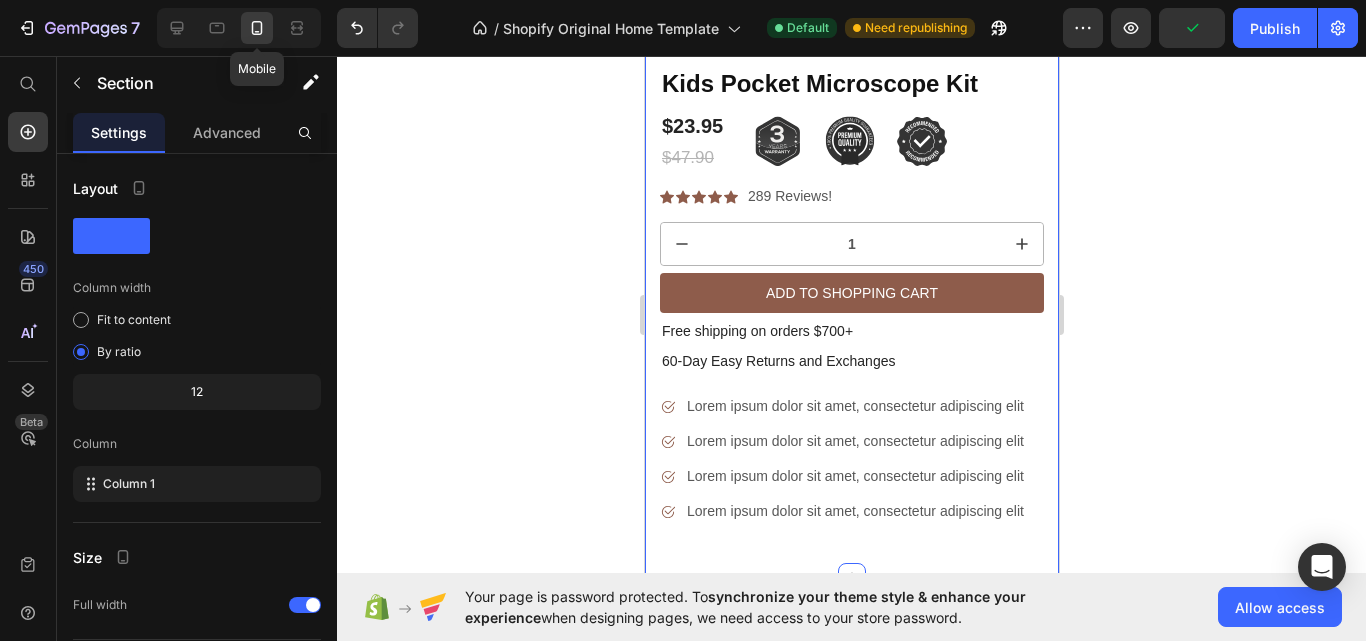 scroll, scrollTop: 2652, scrollLeft: 0, axis: vertical 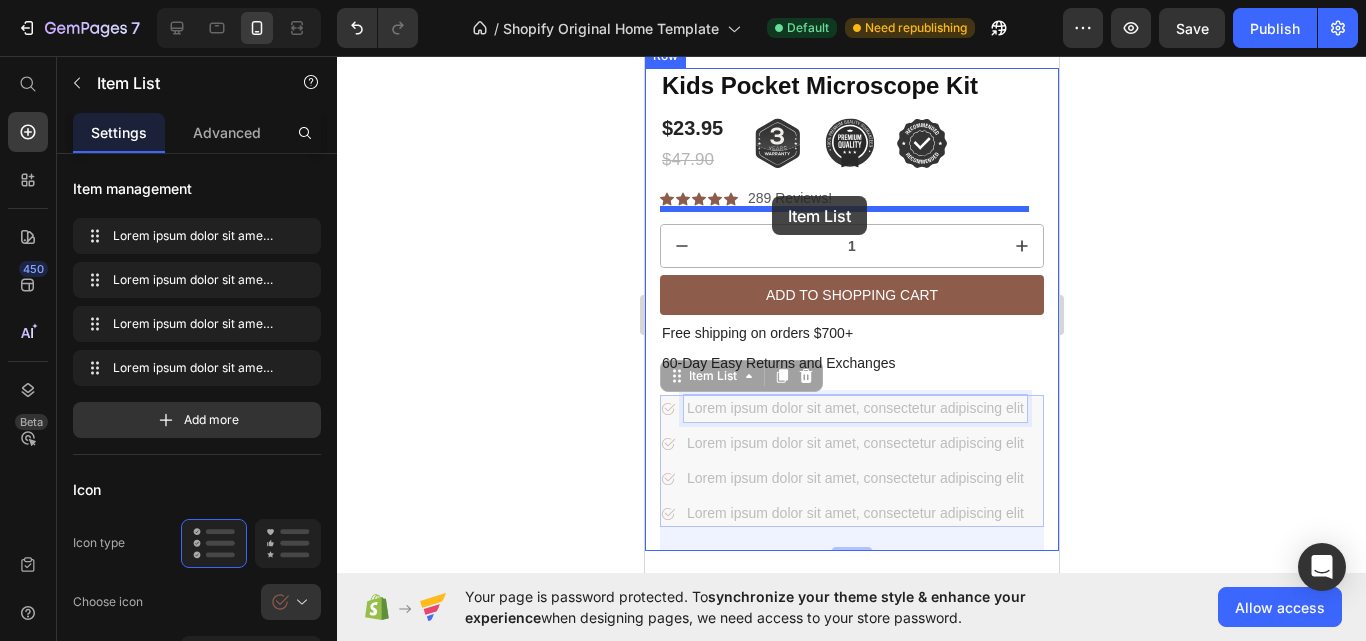 drag, startPoint x: 803, startPoint y: 388, endPoint x: 771, endPoint y: 196, distance: 194.6484 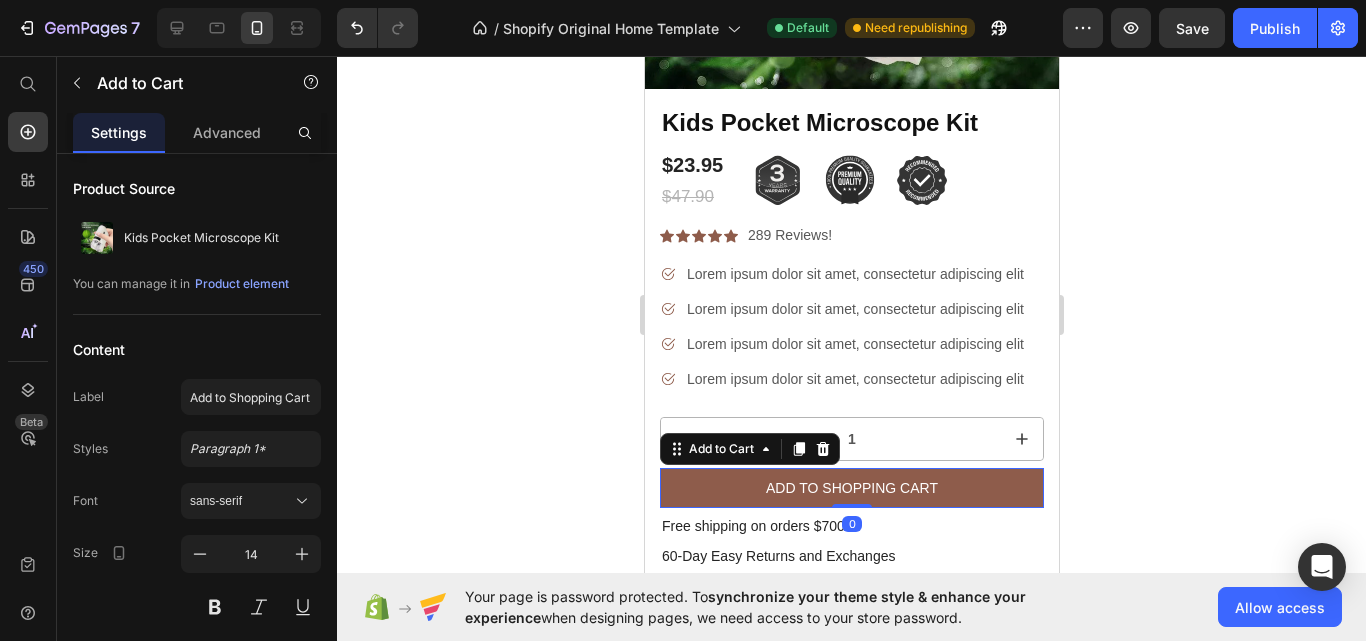 scroll, scrollTop: 2618, scrollLeft: 0, axis: vertical 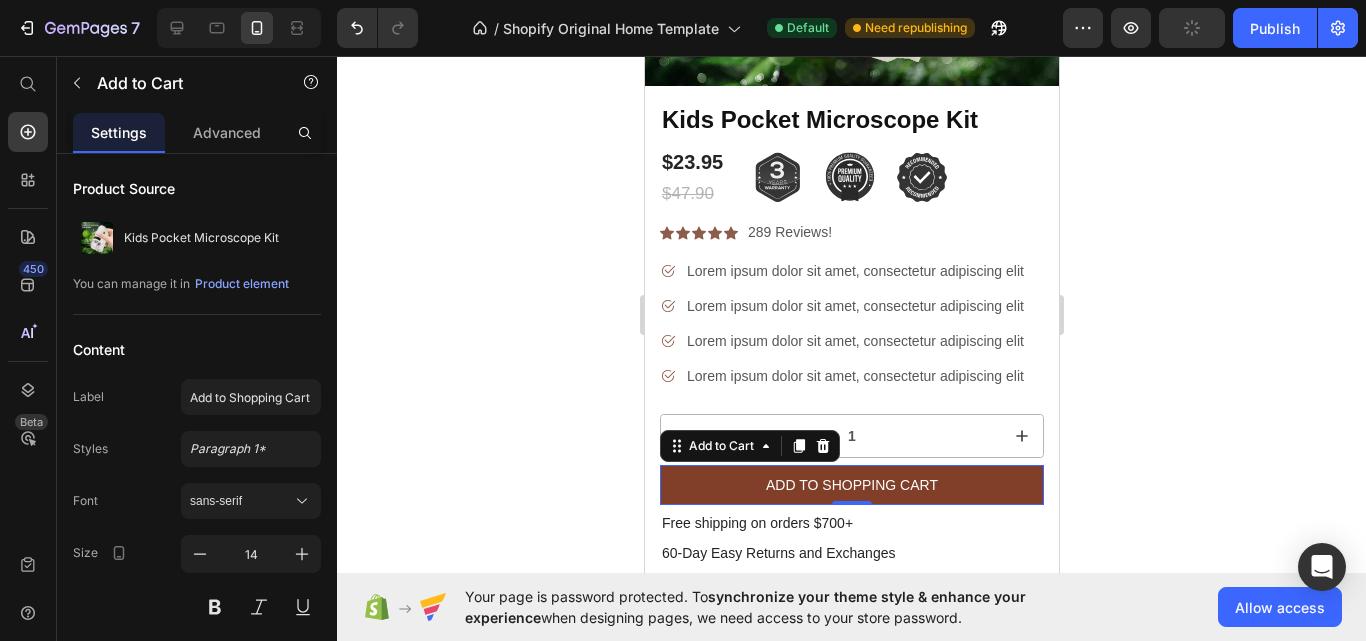 click on "Add to Shopping Cart" at bounding box center (851, 485) 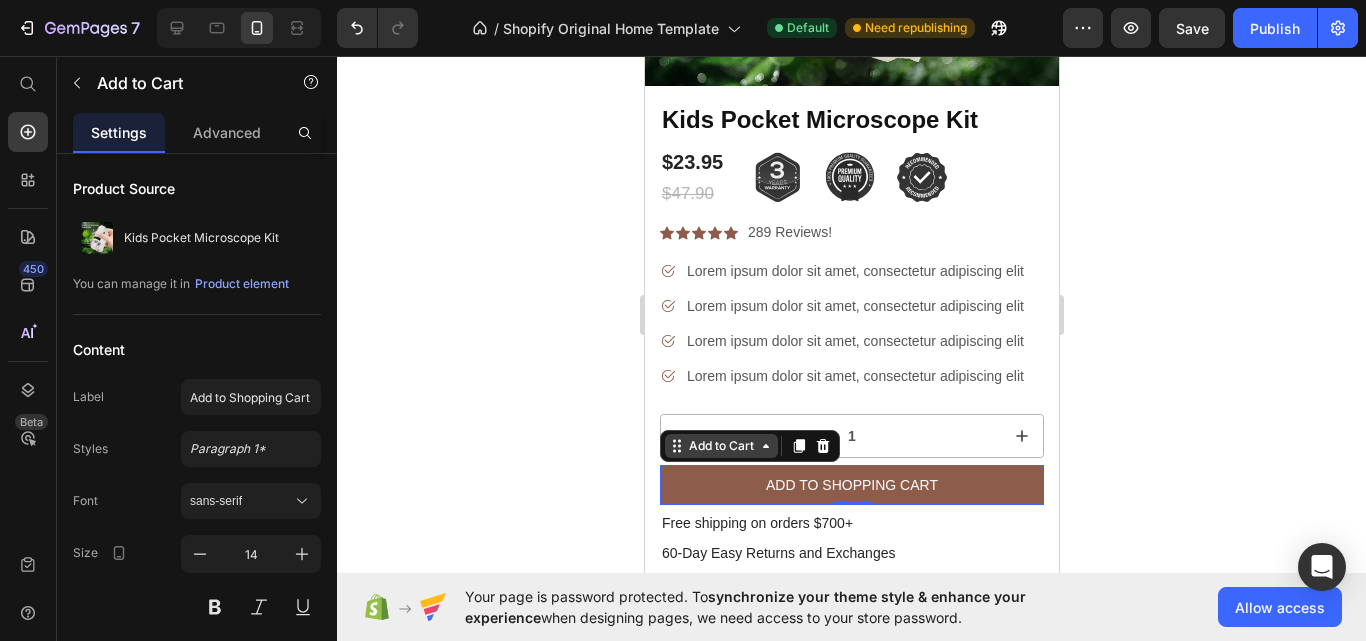 click on "Add to Cart" at bounding box center [720, 446] 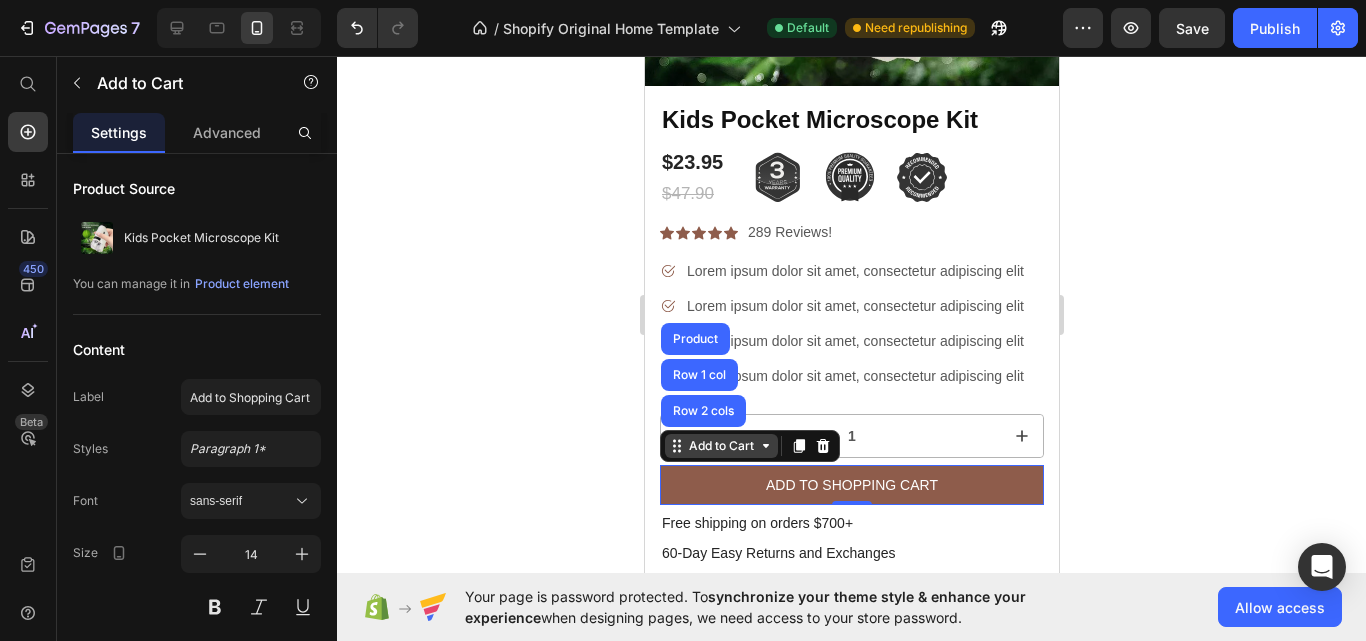 click on "Add to Cart" at bounding box center (720, 446) 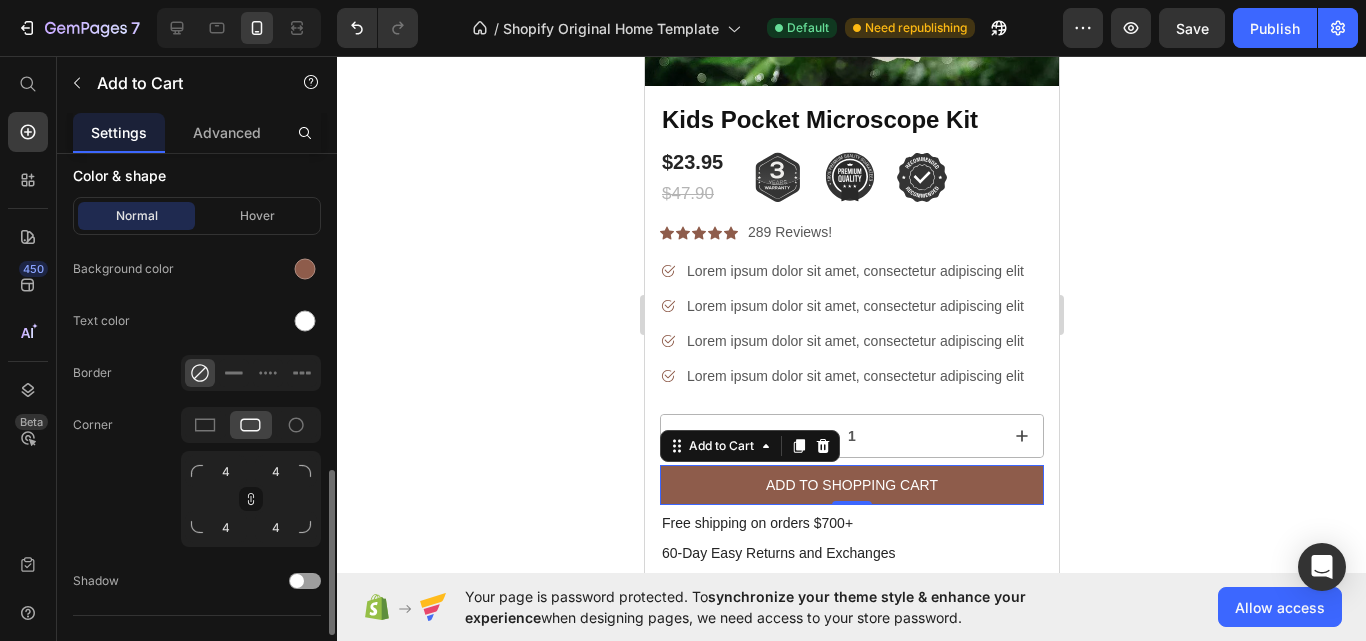 scroll, scrollTop: 1031, scrollLeft: 0, axis: vertical 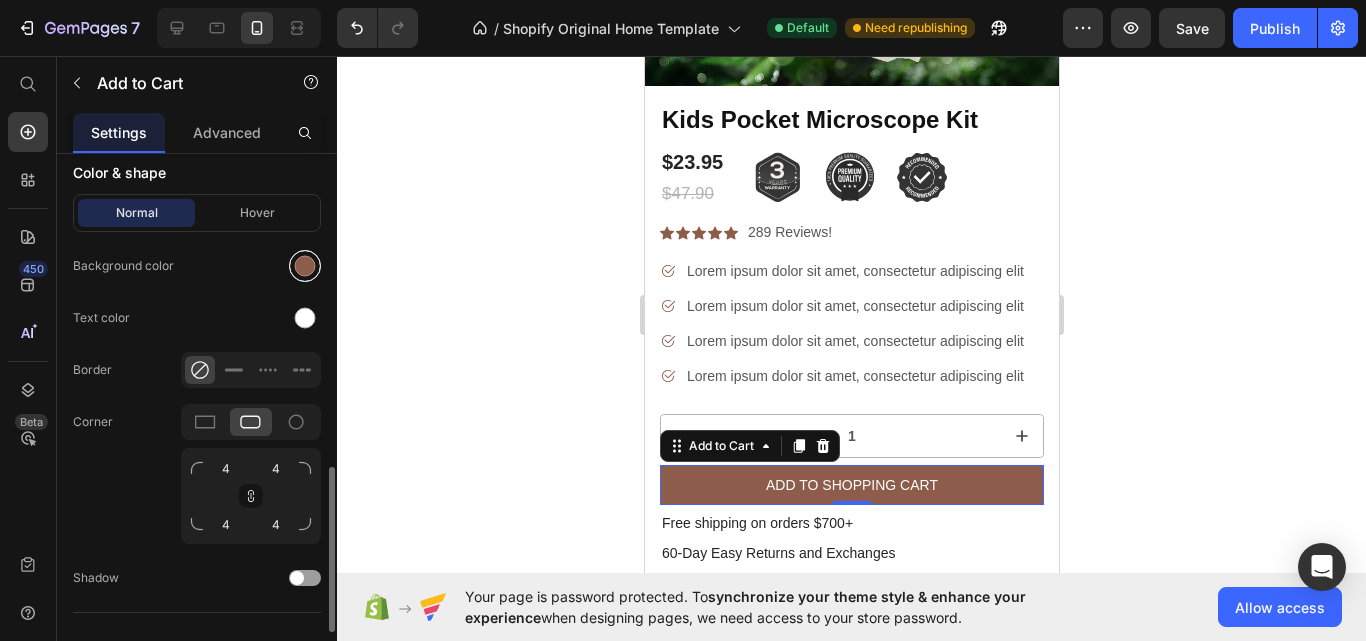 click at bounding box center (305, 266) 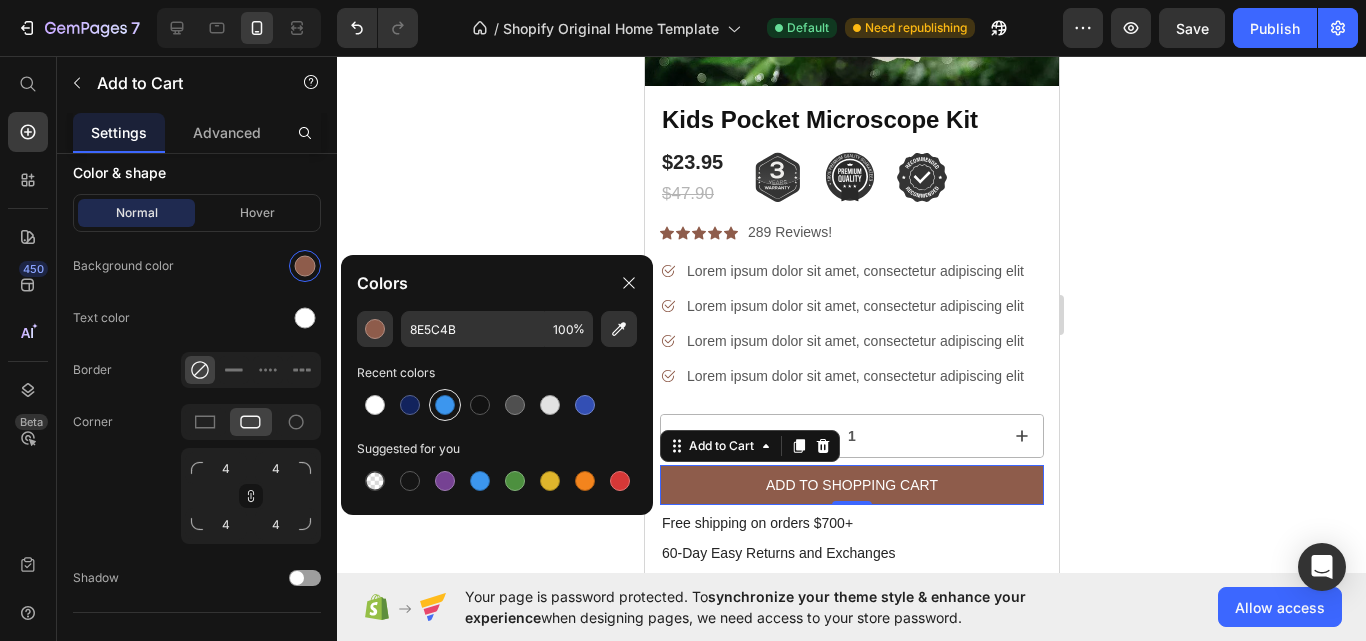 click at bounding box center [445, 405] 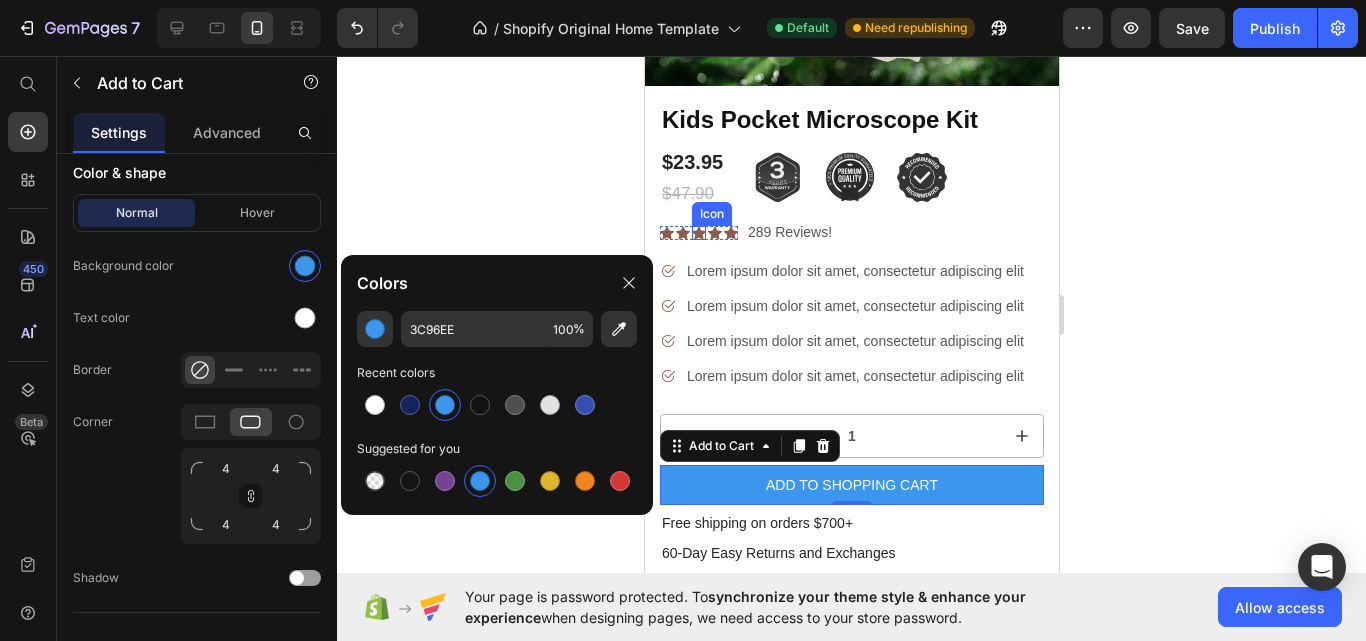 click 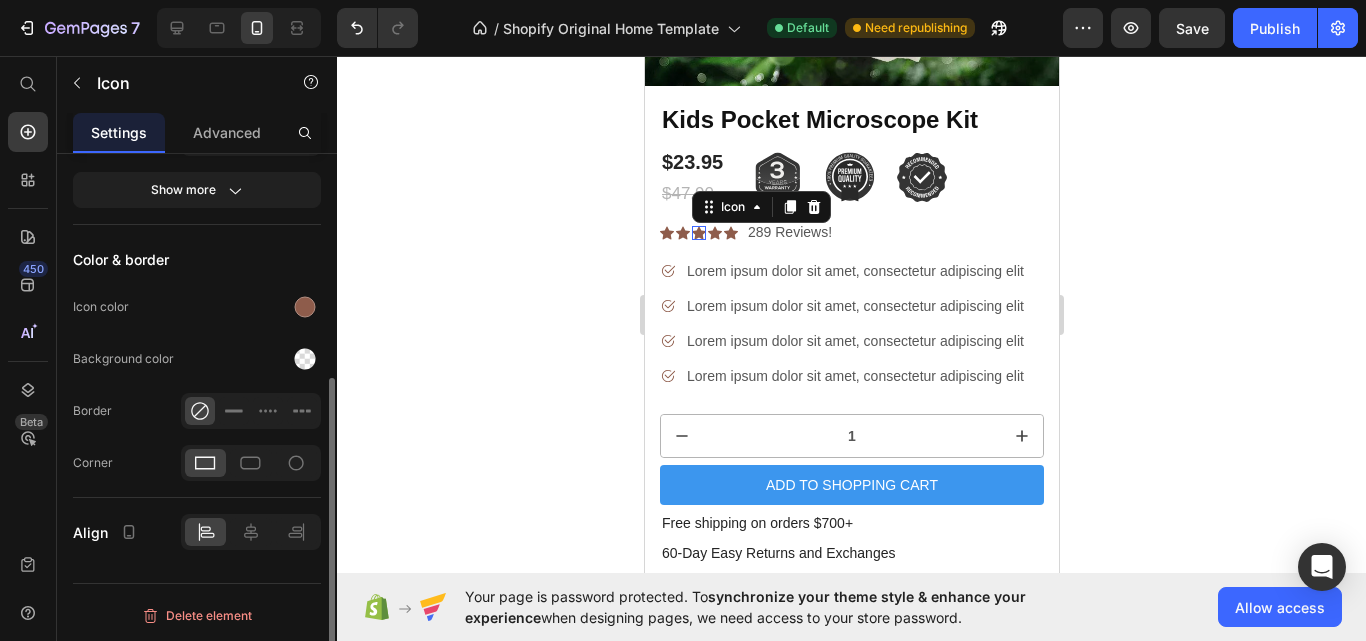 scroll, scrollTop: 0, scrollLeft: 0, axis: both 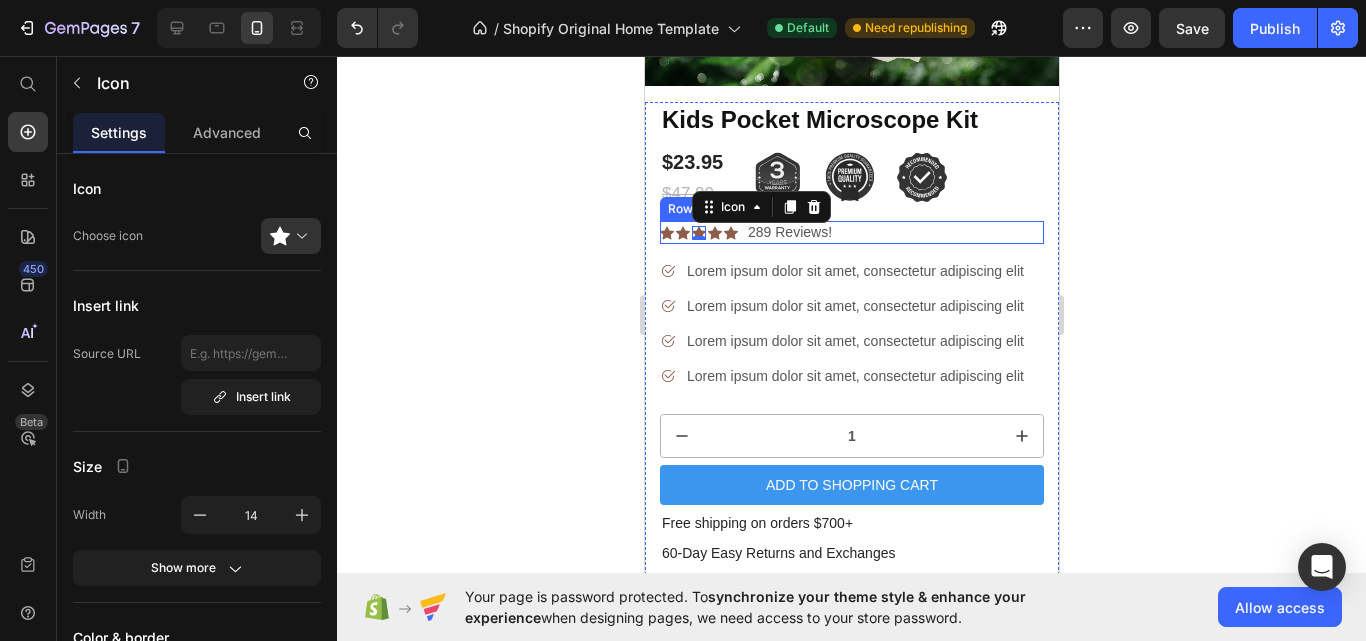 click on "Icon Icon Icon   0 Icon Icon Icon List 289 Reviews! Text Block Row" at bounding box center (851, 232) 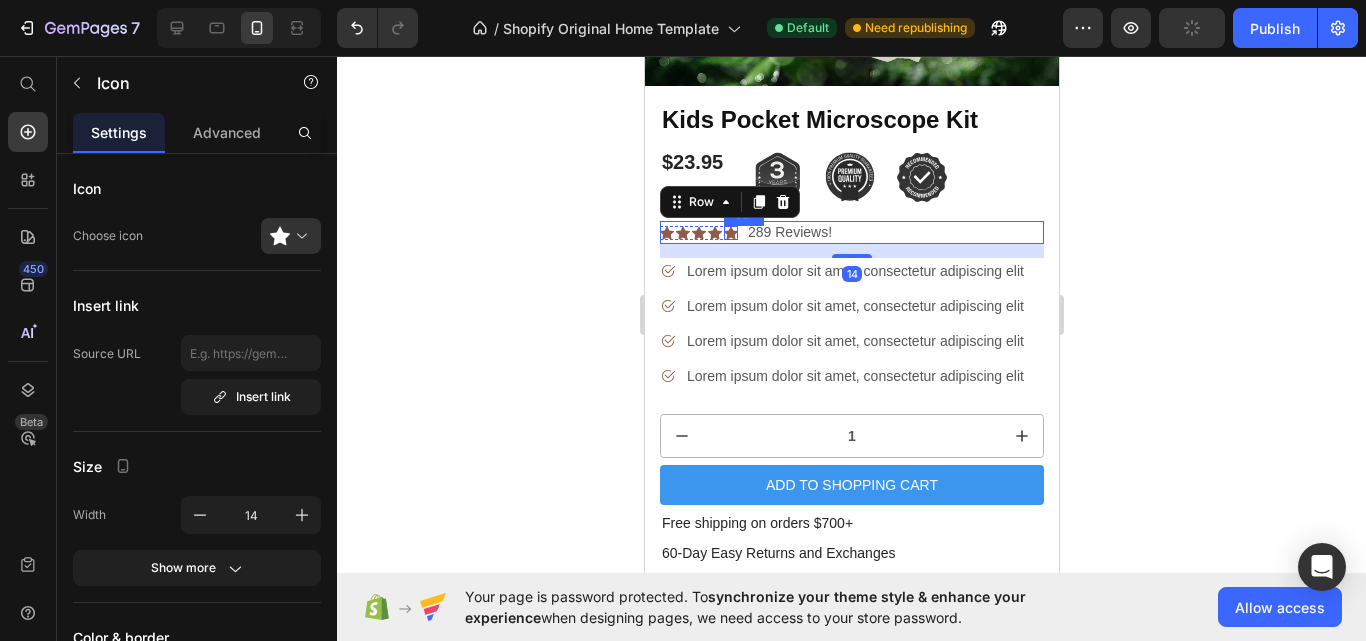 click on "Icon" at bounding box center [730, 233] 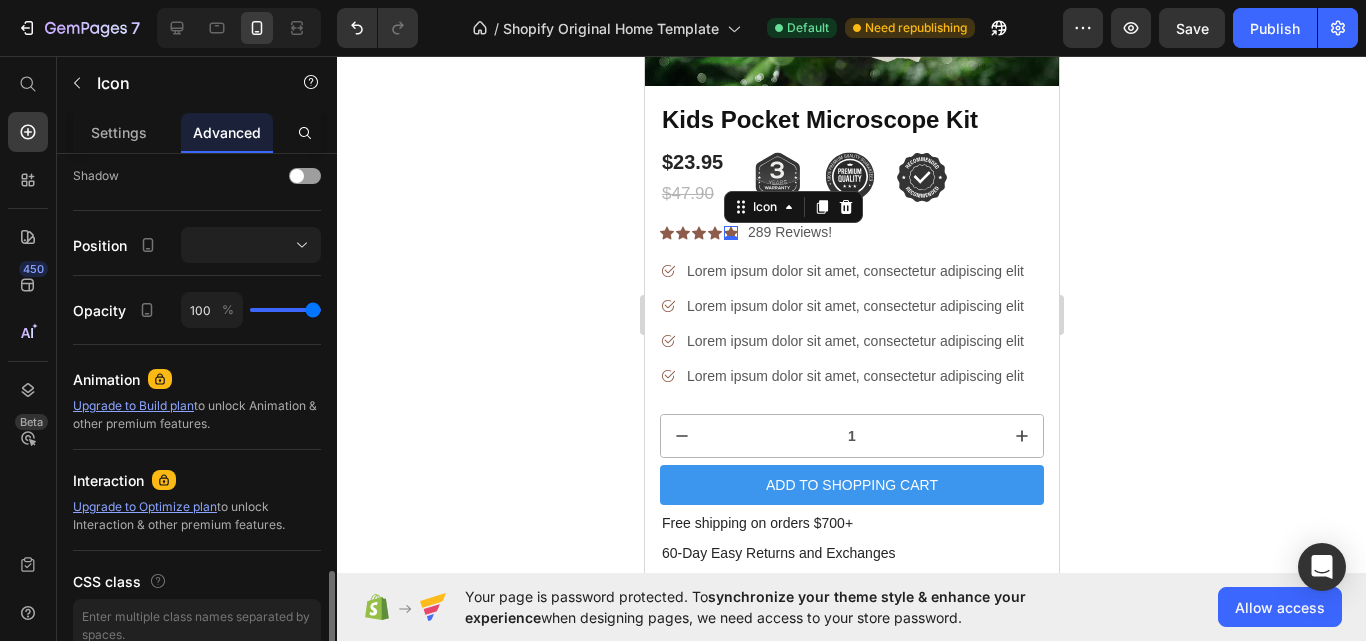 scroll, scrollTop: 761, scrollLeft: 0, axis: vertical 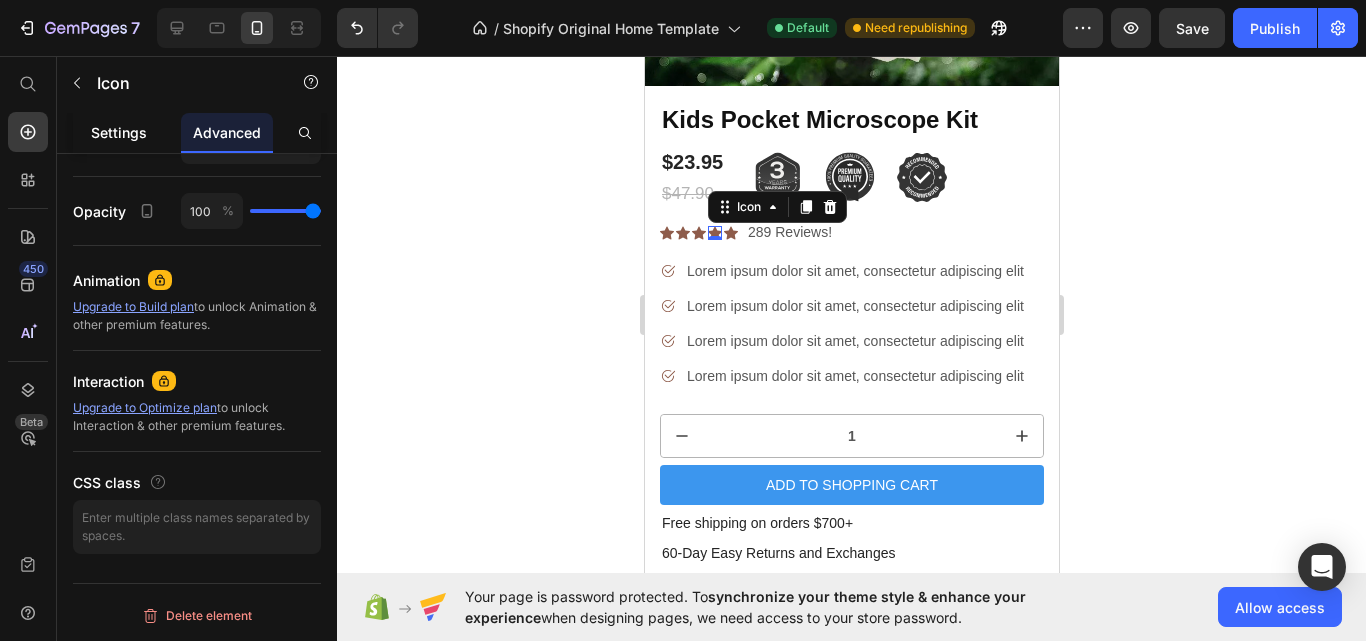 click on "Settings" at bounding box center (119, 132) 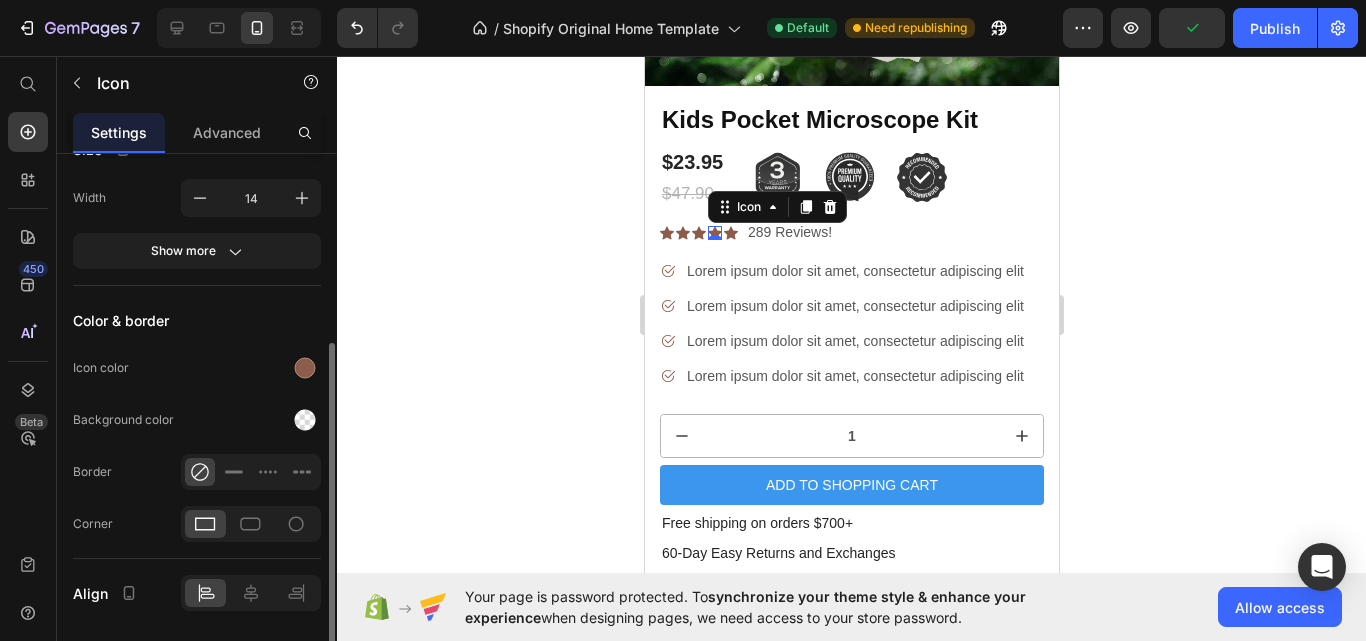 scroll, scrollTop: 318, scrollLeft: 0, axis: vertical 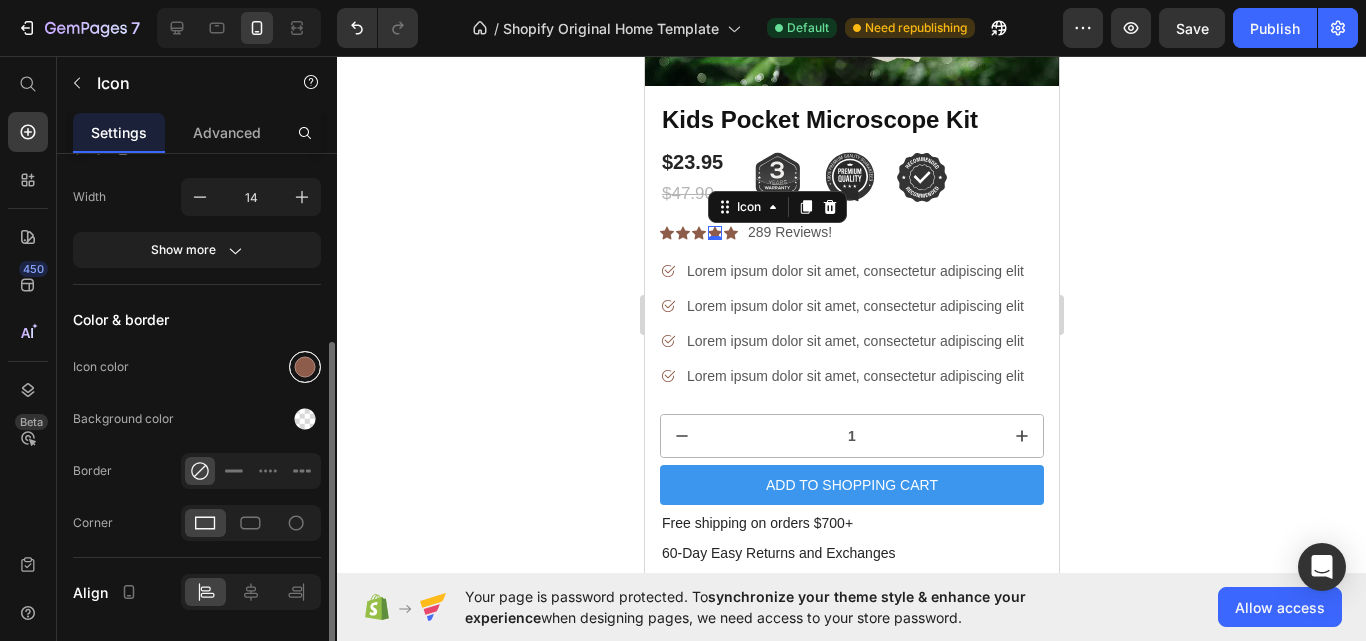 click at bounding box center (305, 367) 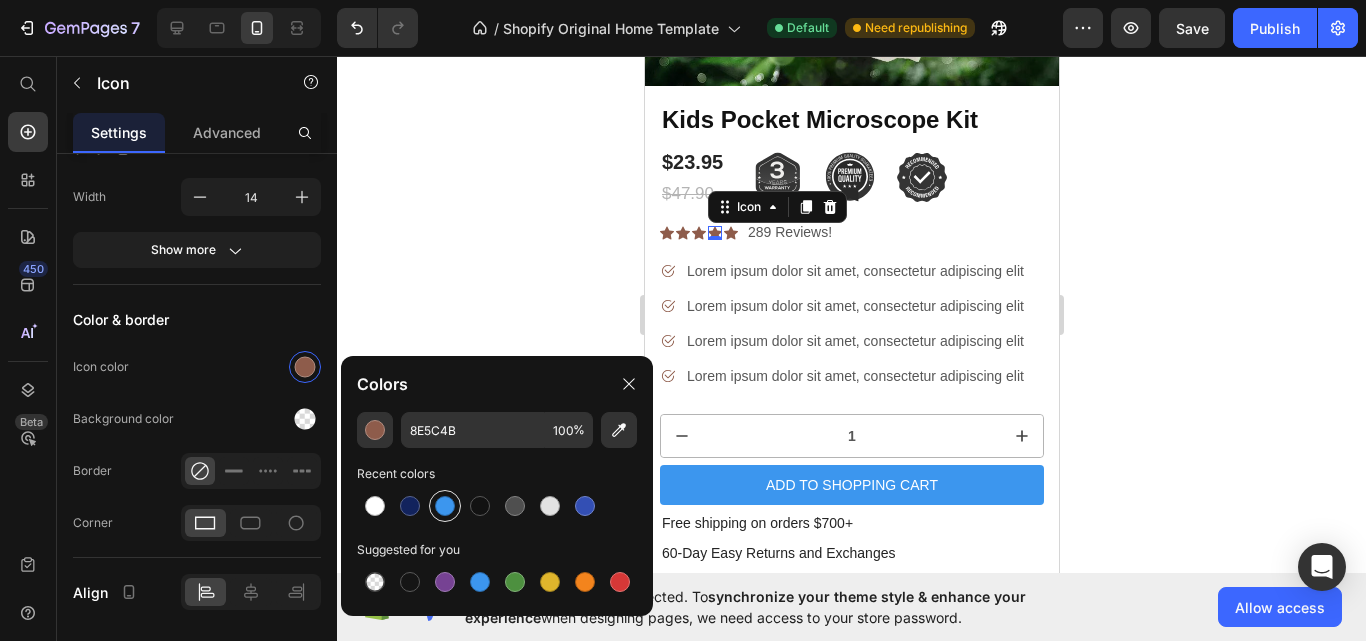 click at bounding box center [445, 506] 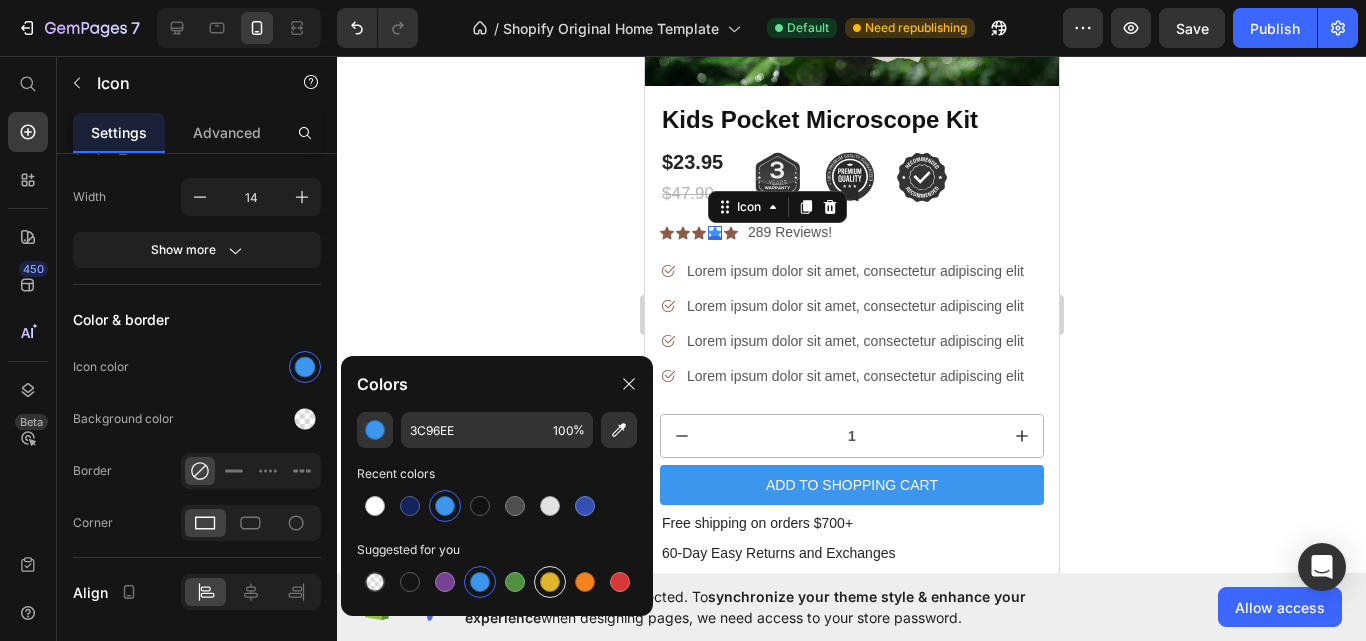 click at bounding box center (550, 582) 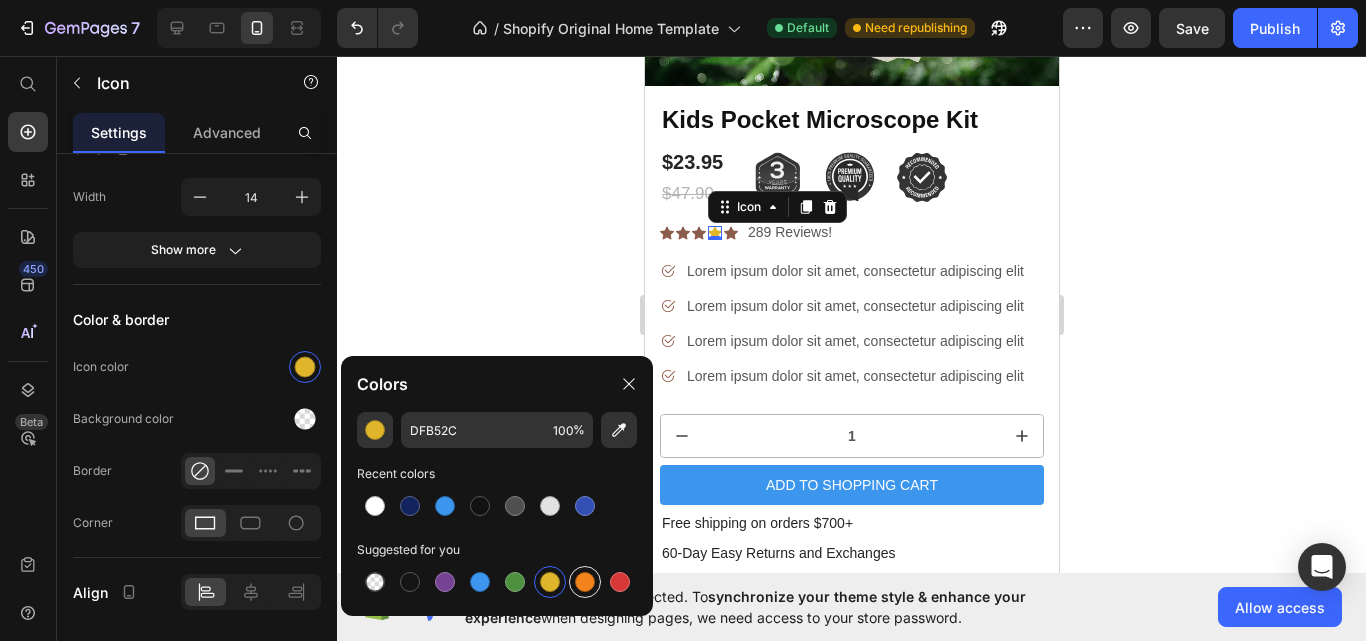click at bounding box center [585, 582] 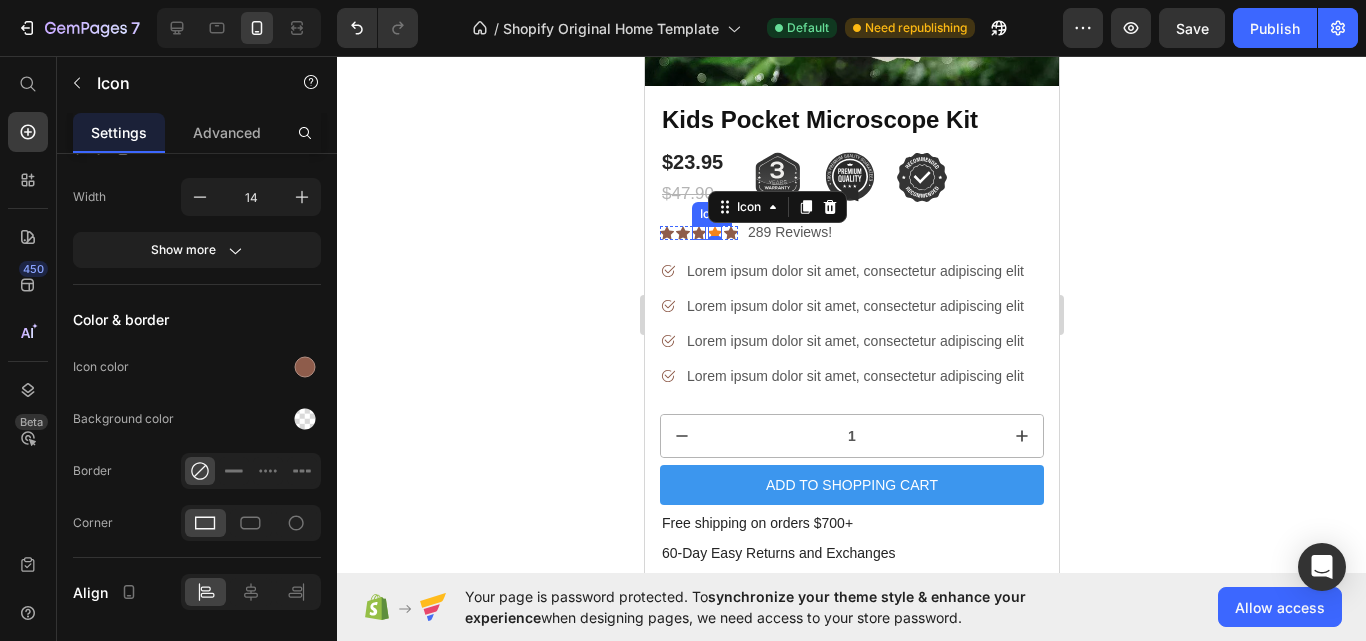 click on "Icon" at bounding box center (698, 233) 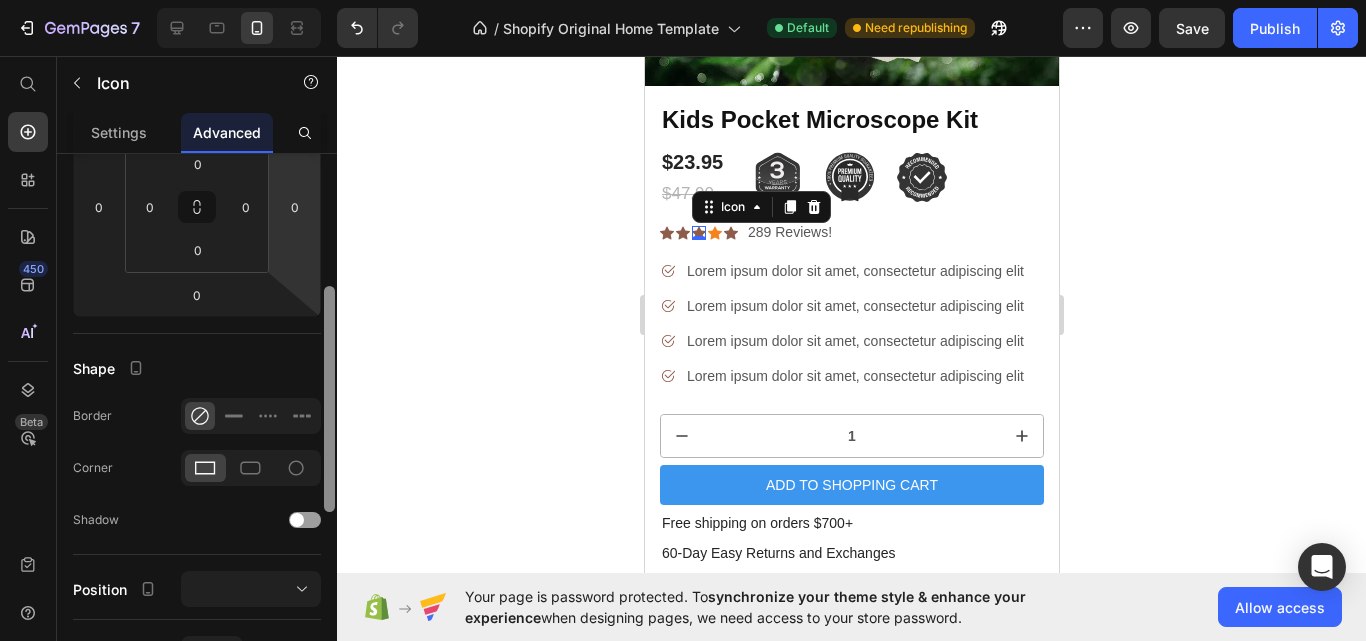 scroll, scrollTop: 0, scrollLeft: 0, axis: both 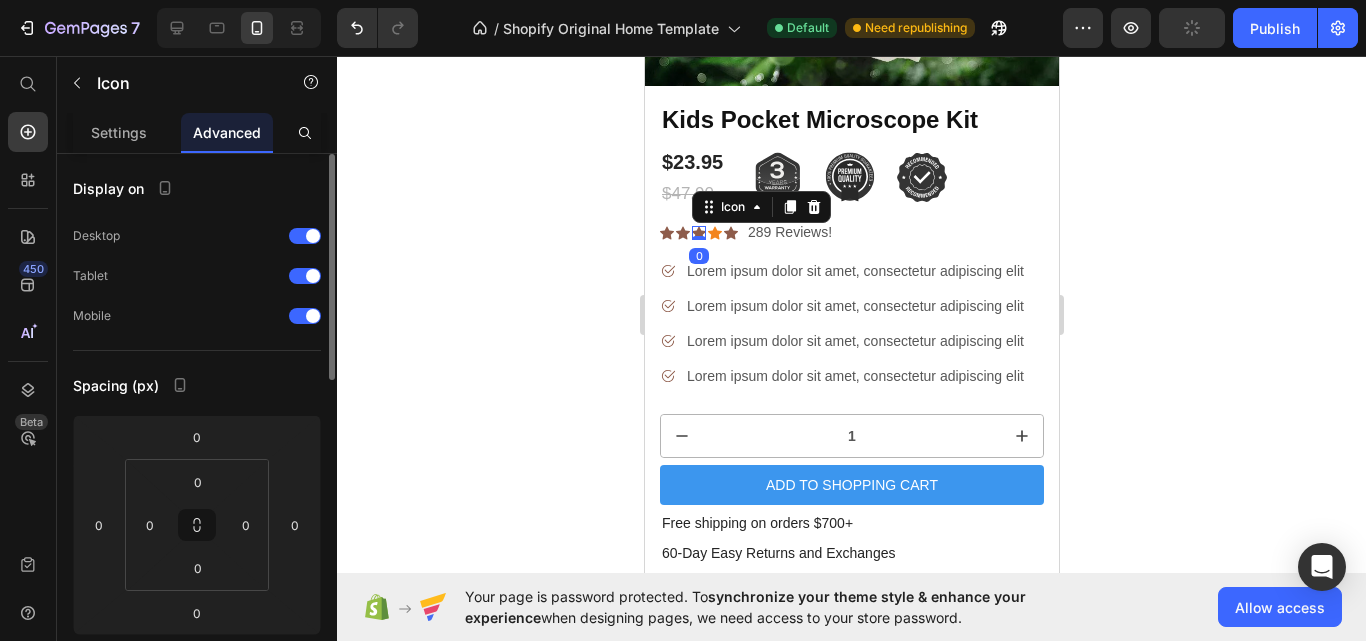 click on "Display on Desktop Tablet Mobile Spacing (px) [PHONE_NUMBER] Shape Border Corner Shadow Position Opacity 100 % Animation Upgrade to Build plan  to unlock Animation & other premium features. Interaction Upgrade to Optimize plan  to unlock Interaction & other premium features. CSS class  Delete element" at bounding box center (197, 806) 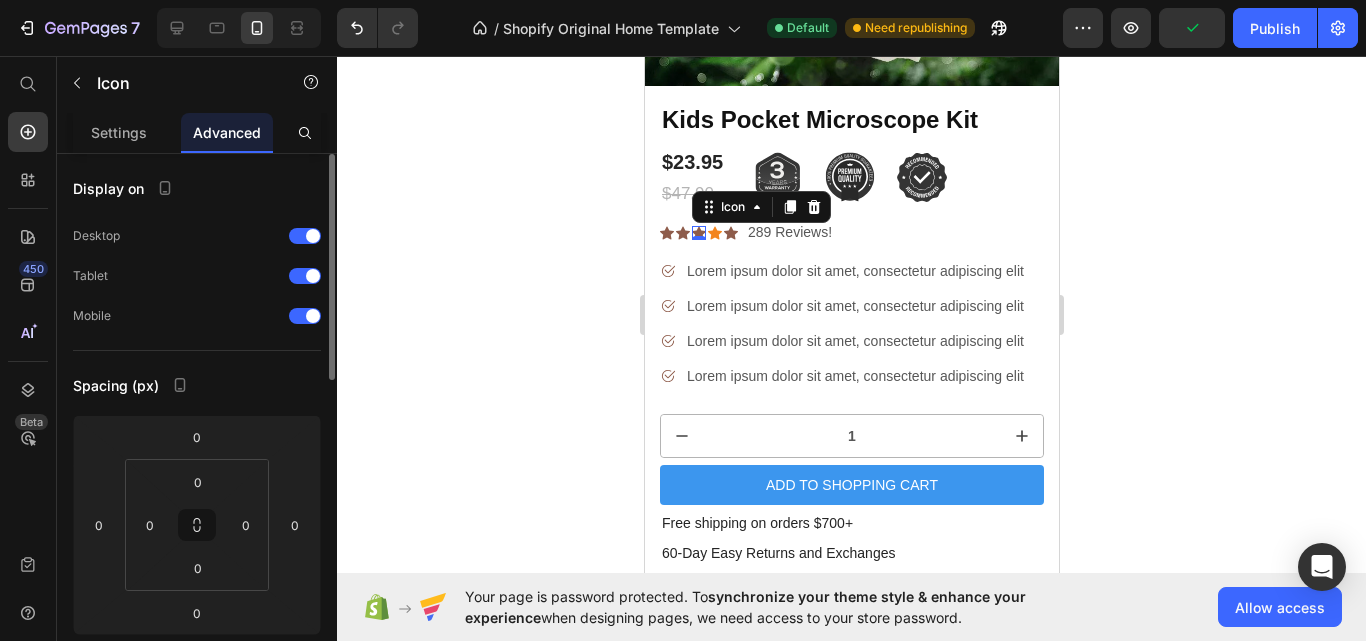 click on "Display on Desktop Tablet Mobile Spacing (px) [PHONE_NUMBER] Shape Border Corner Shadow Position Opacity 100 % Animation Upgrade to Build plan  to unlock Animation & other premium features. Interaction Upgrade to Optimize plan  to unlock Interaction & other premium features. CSS class  Delete element" at bounding box center [197, 806] 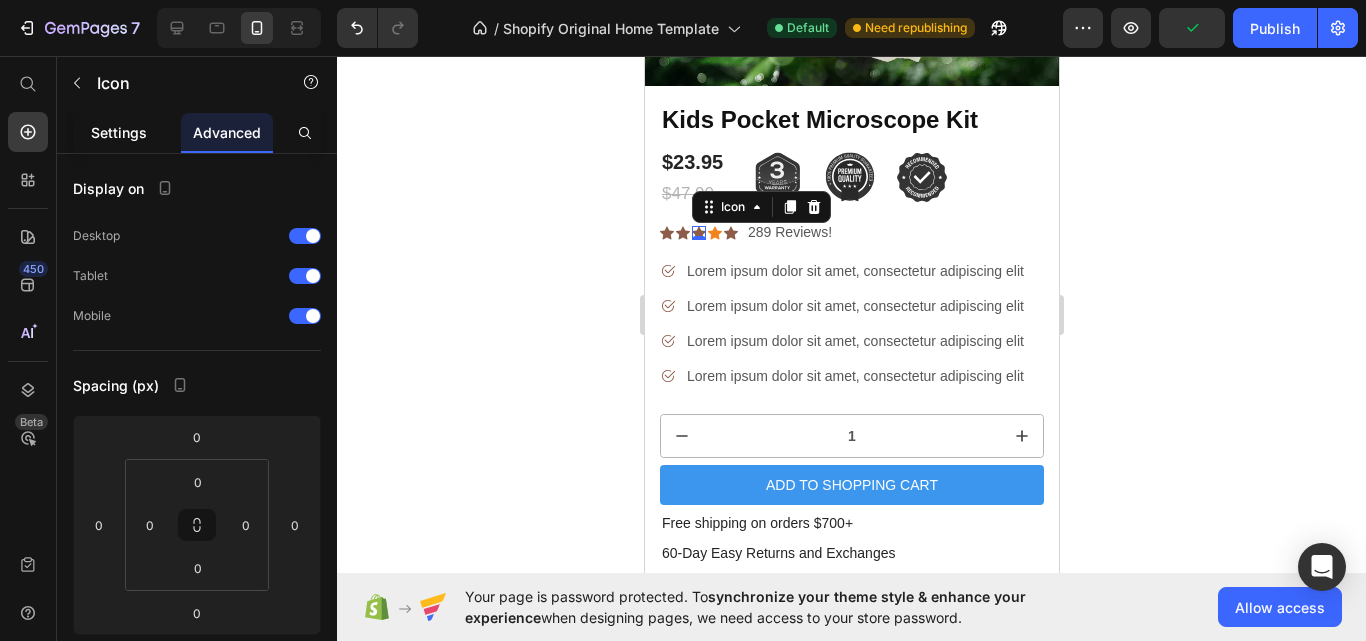 click on "Settings" 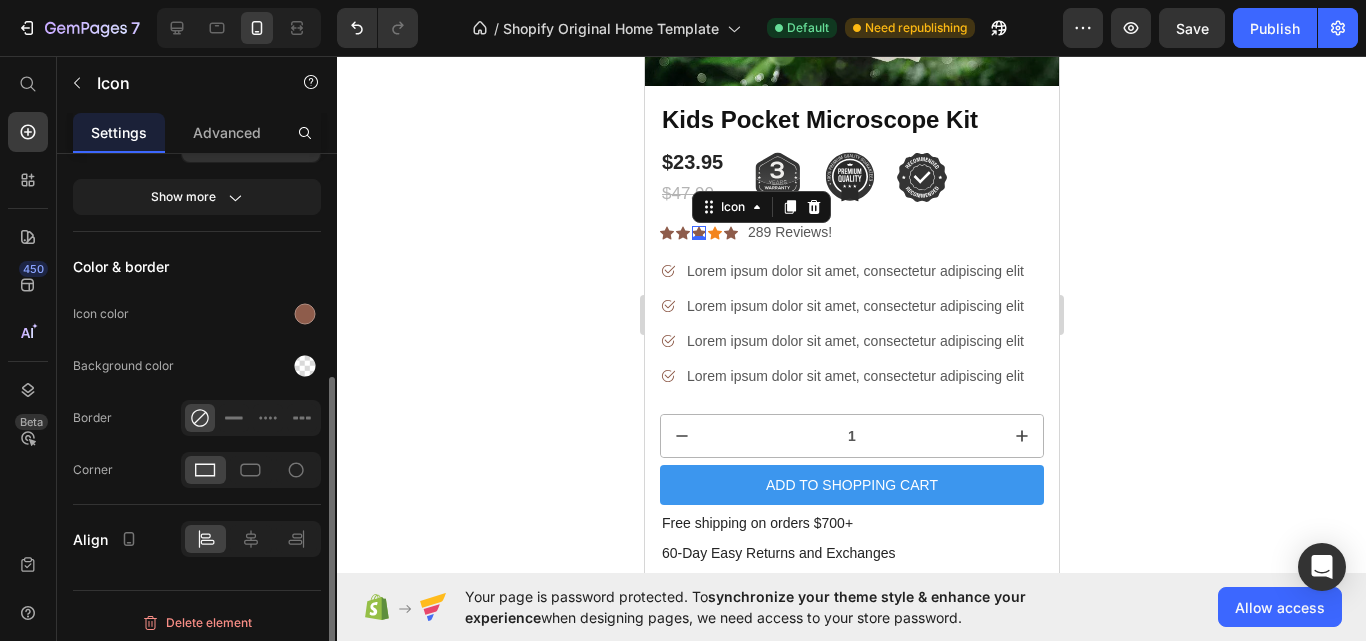 scroll, scrollTop: 373, scrollLeft: 0, axis: vertical 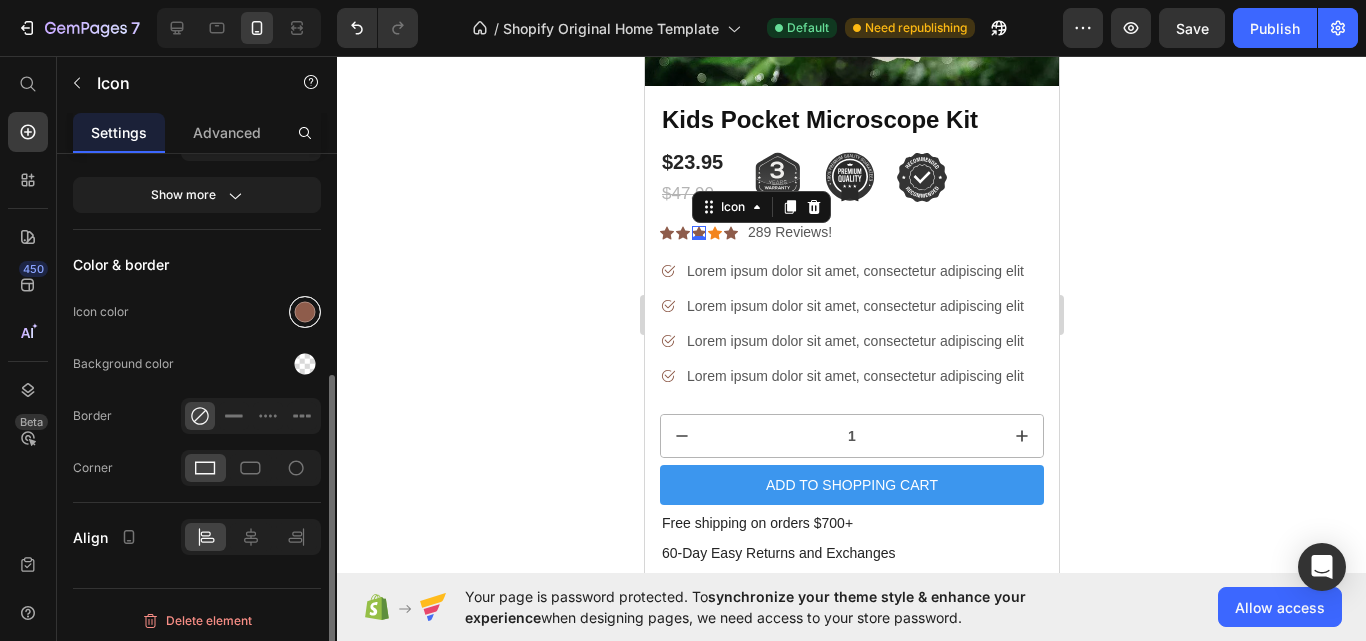click at bounding box center [305, 312] 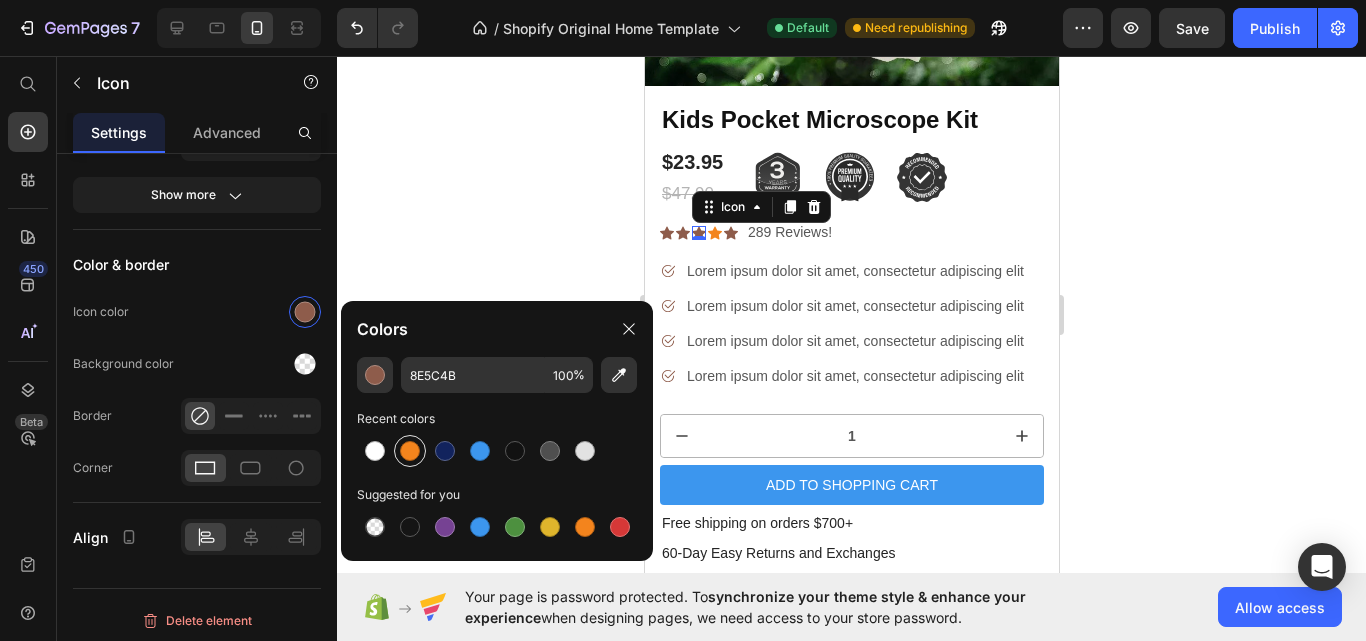 click at bounding box center (410, 451) 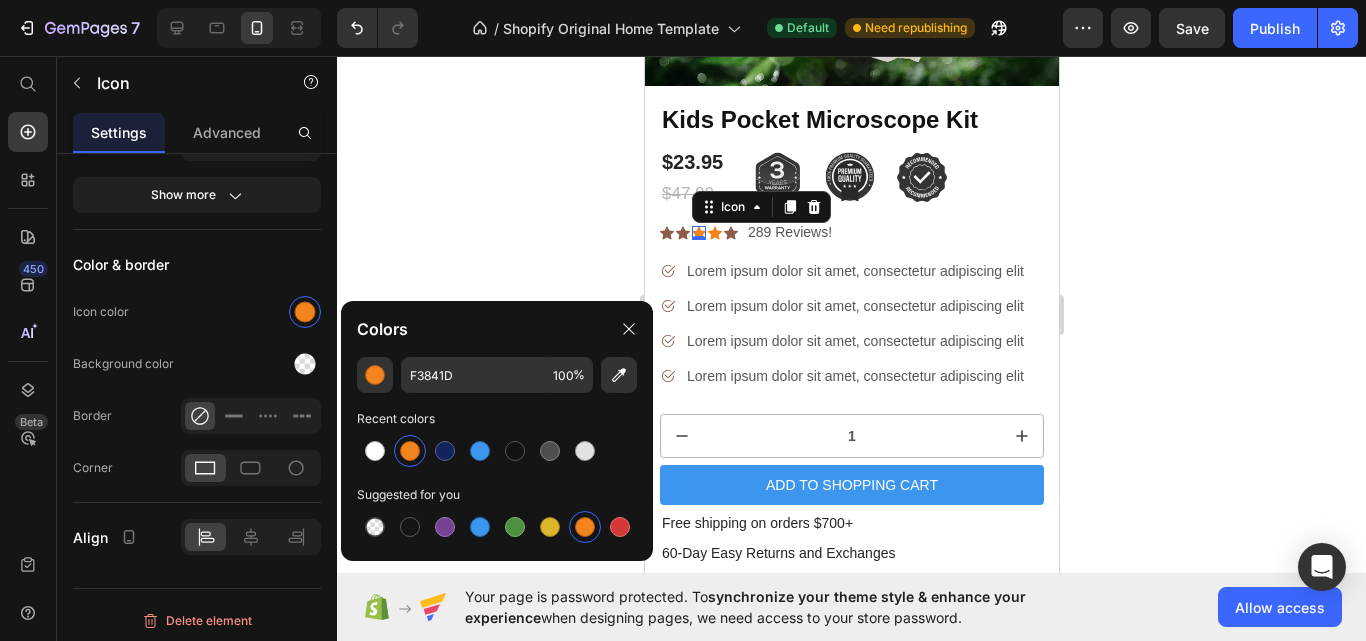 click 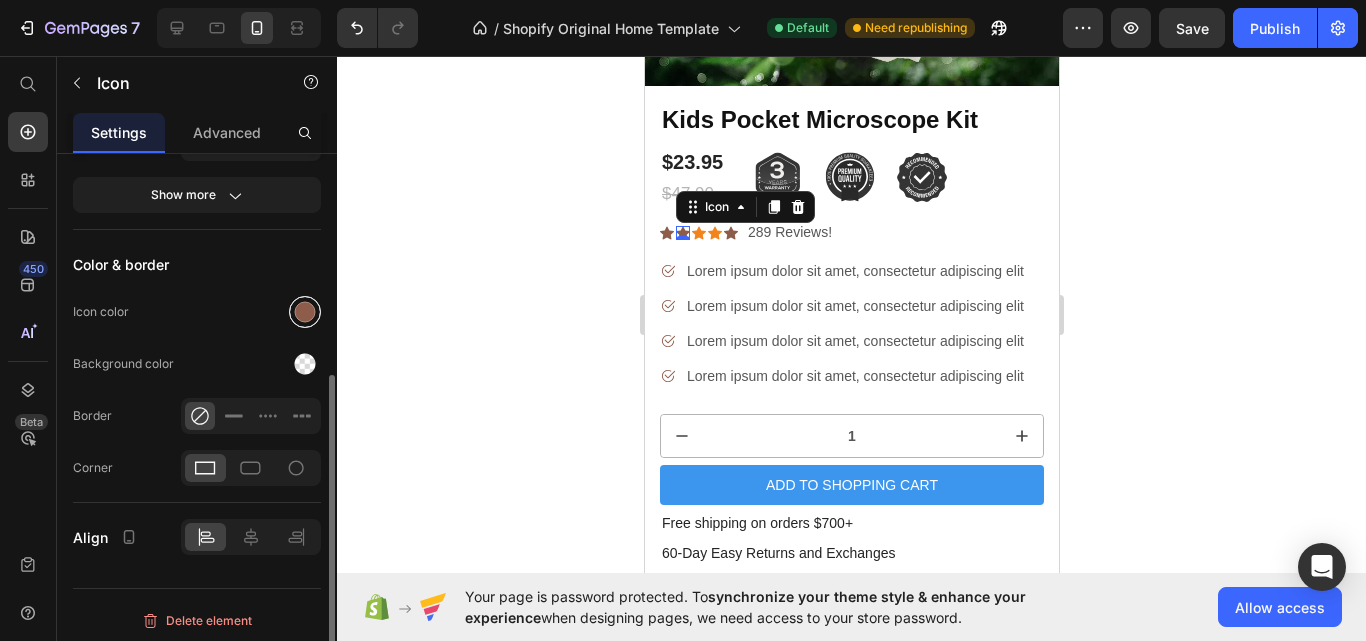 click at bounding box center [305, 312] 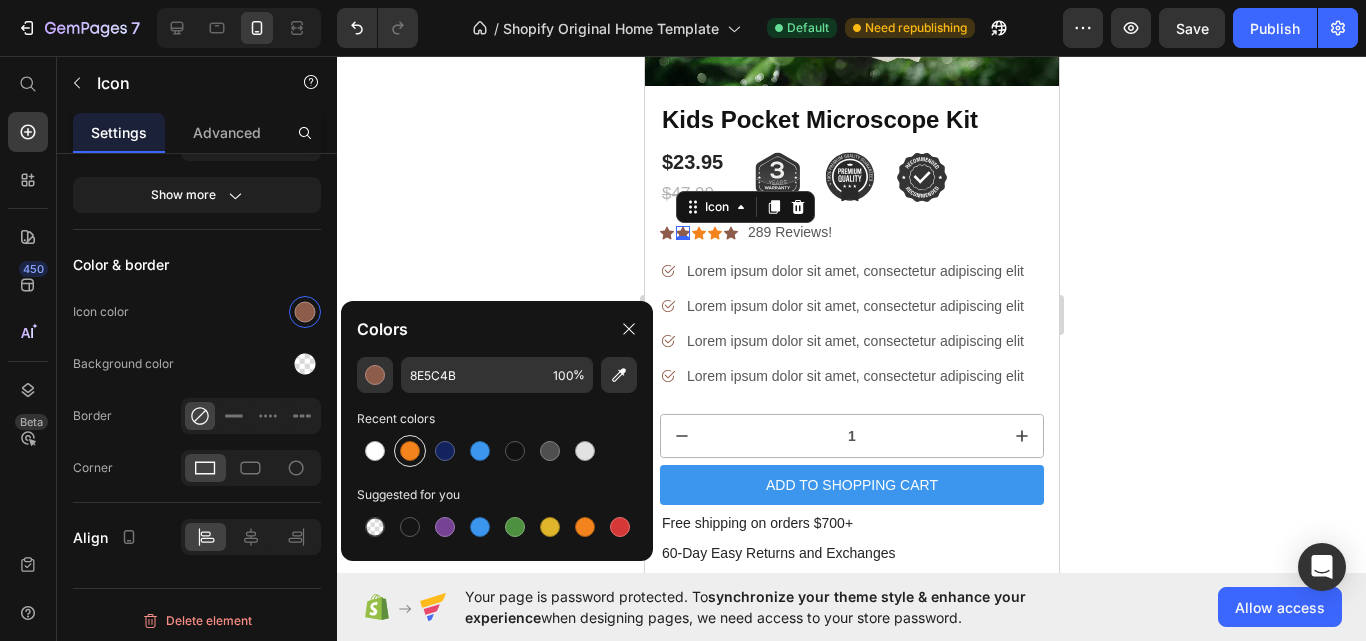 click at bounding box center [410, 451] 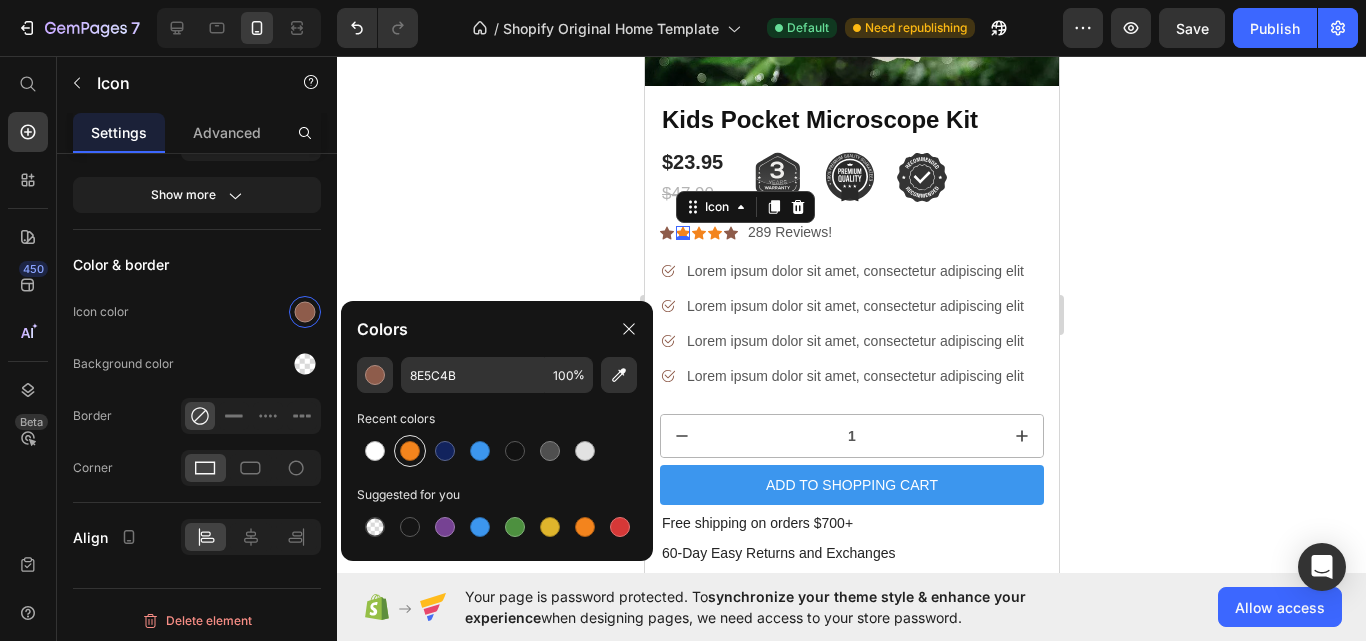 type on "F3841D" 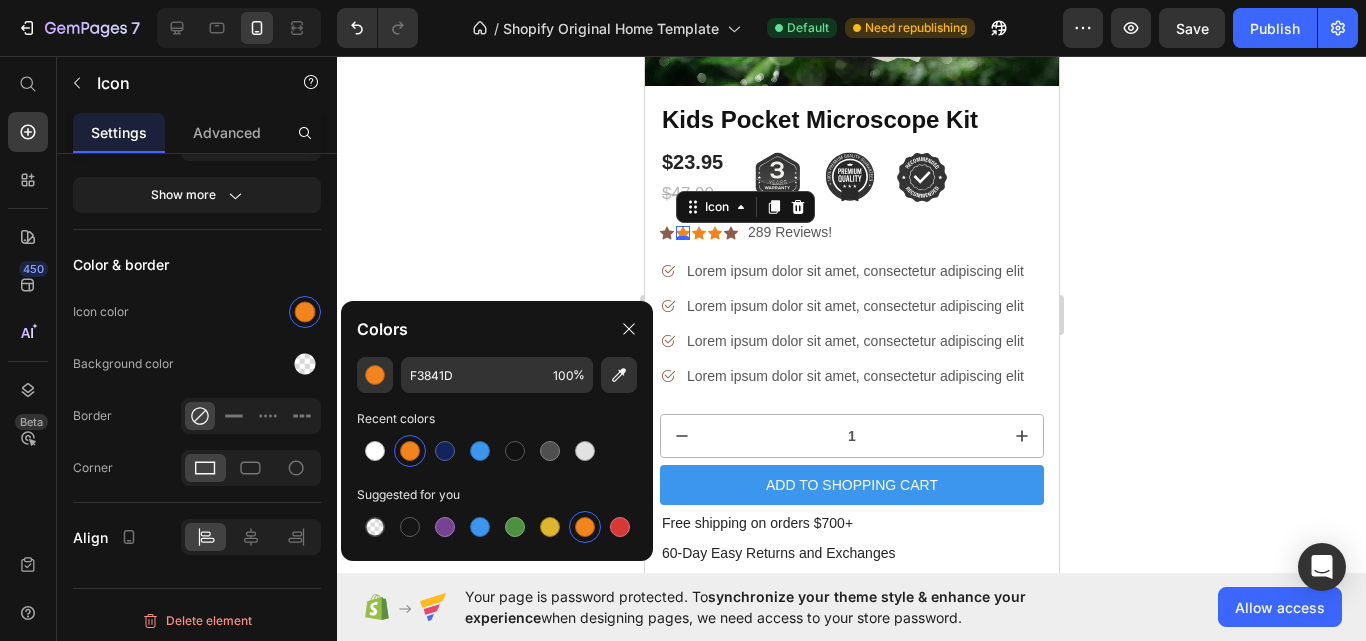 click 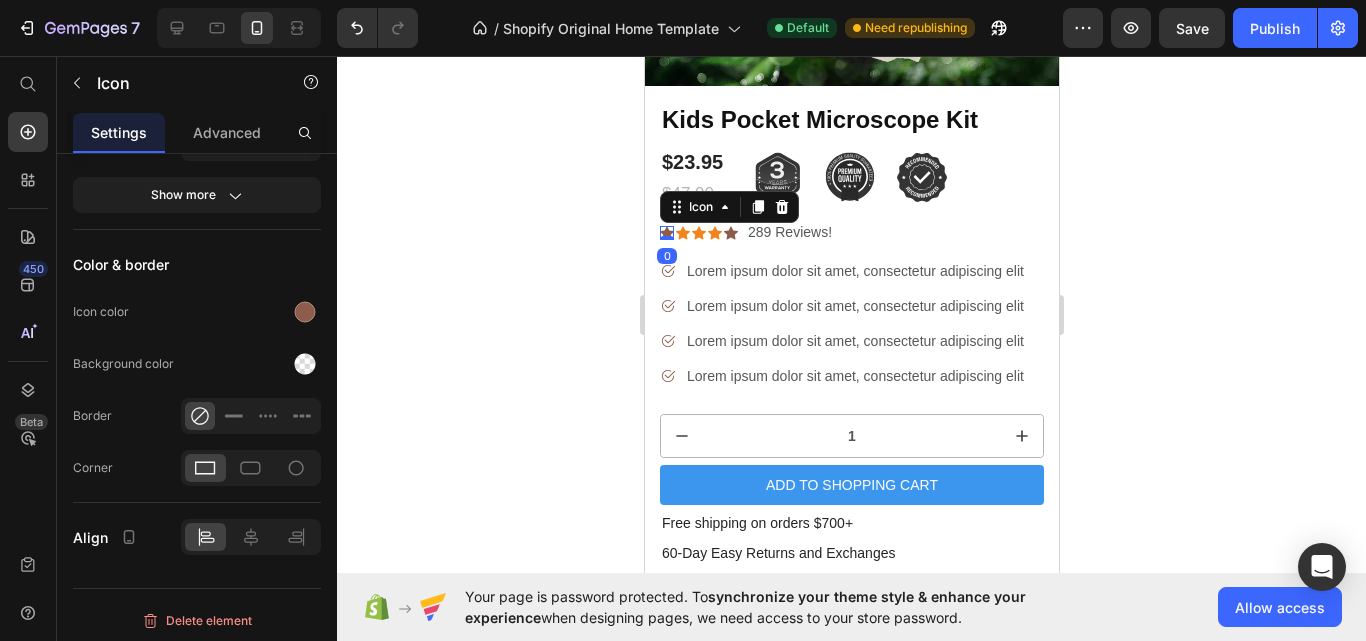 click at bounding box center (305, 312) 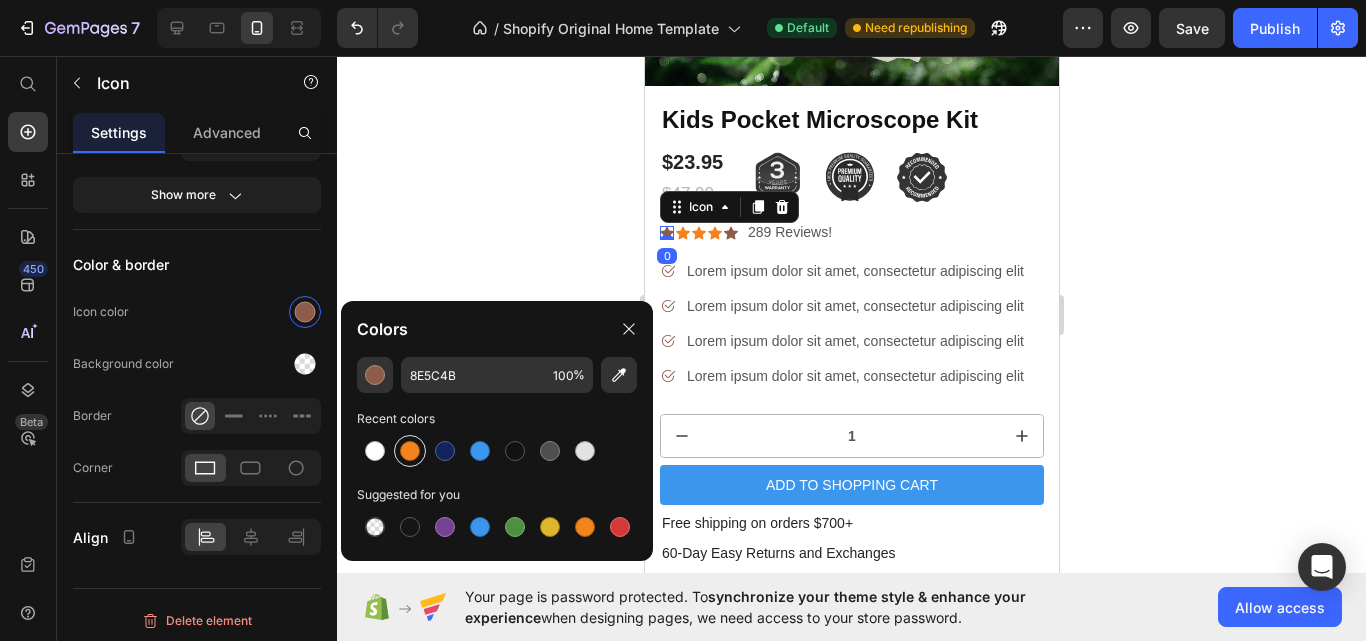 click at bounding box center (410, 451) 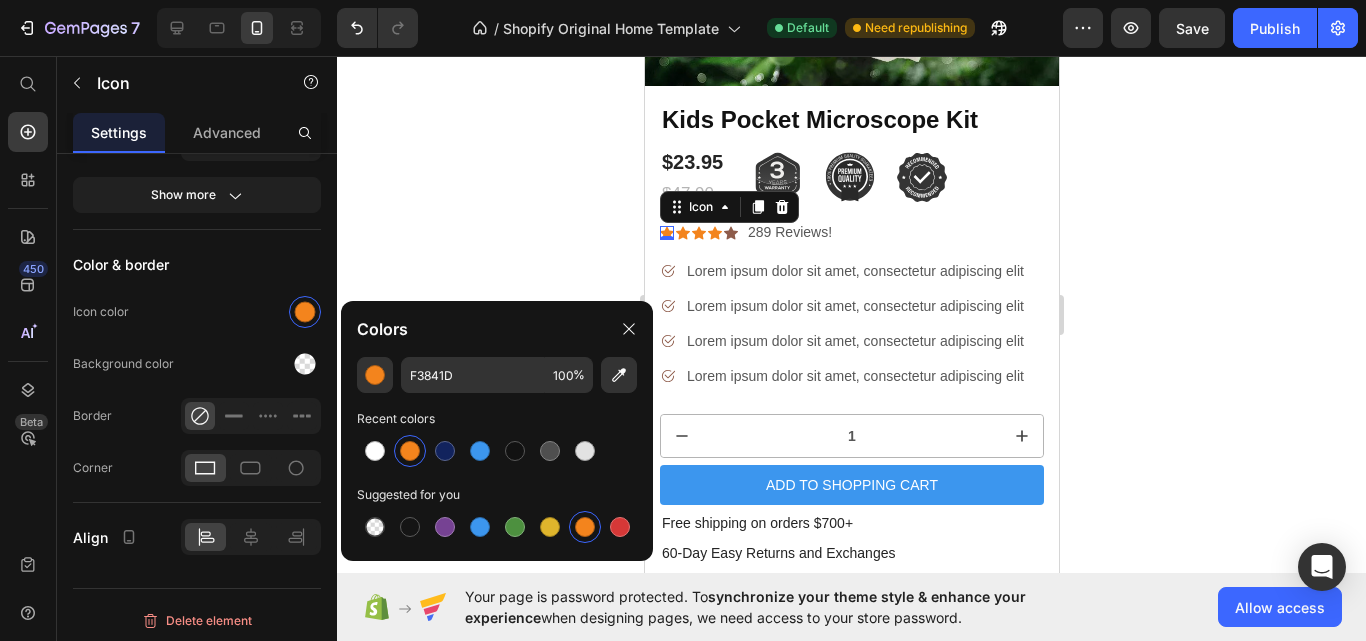 click 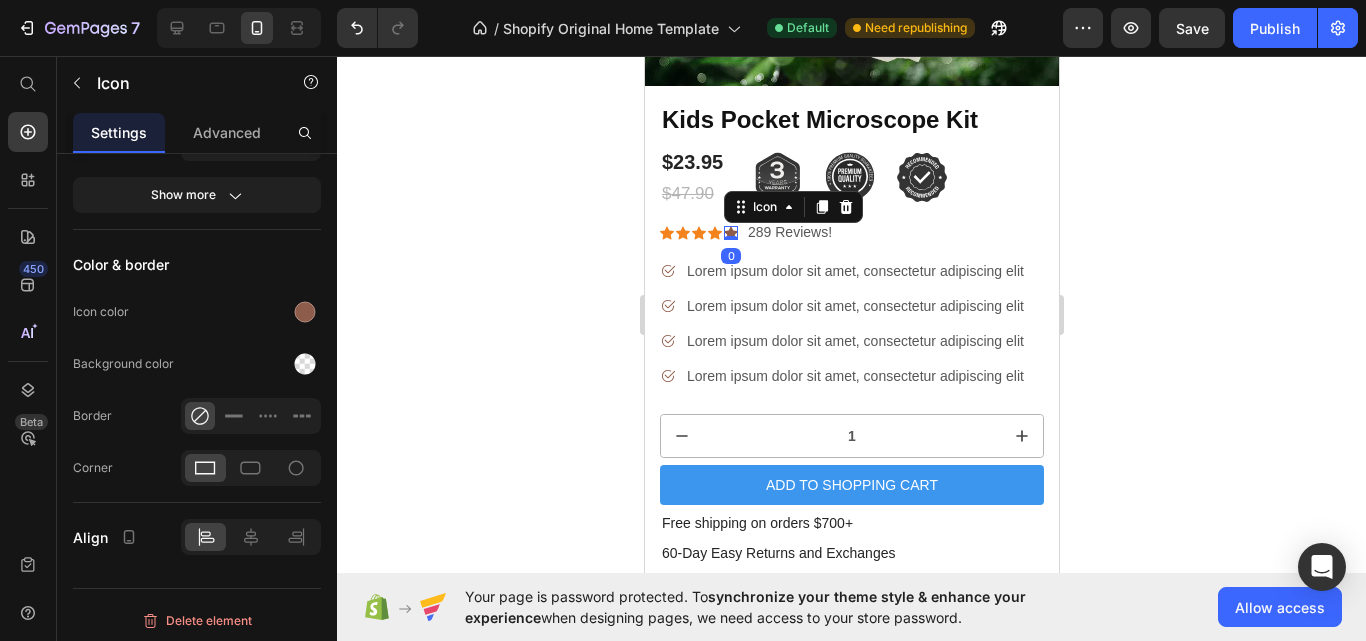 click at bounding box center (305, 312) 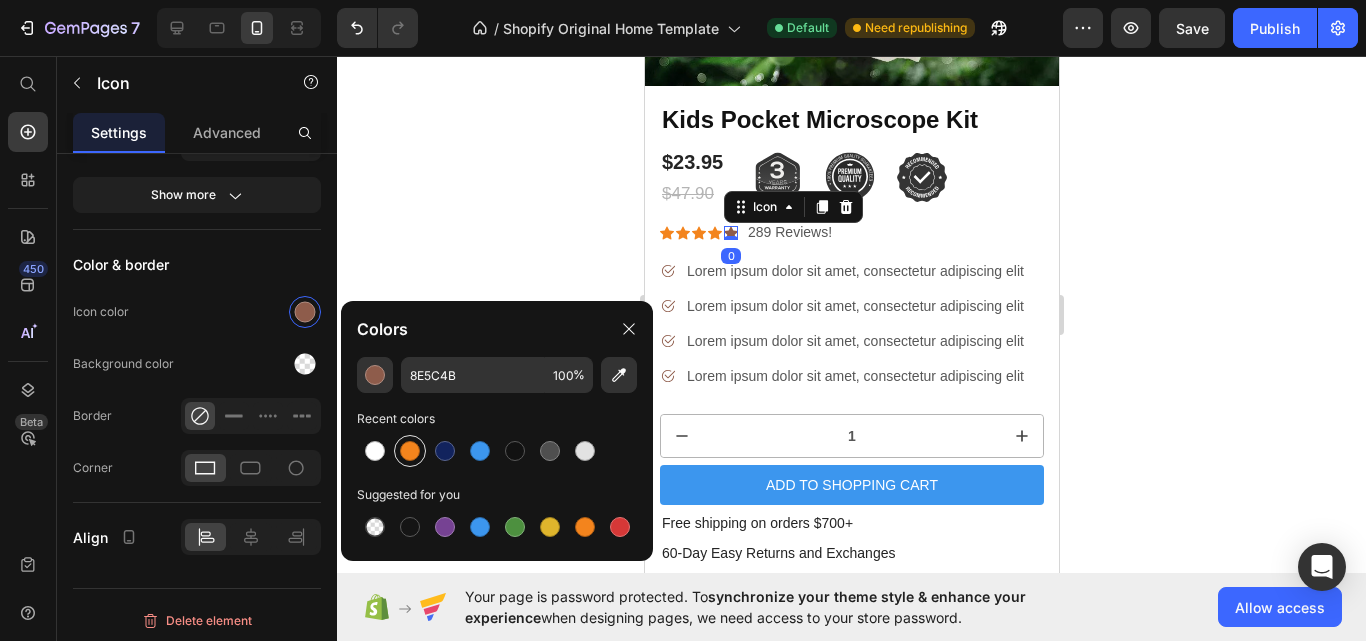 click at bounding box center [410, 451] 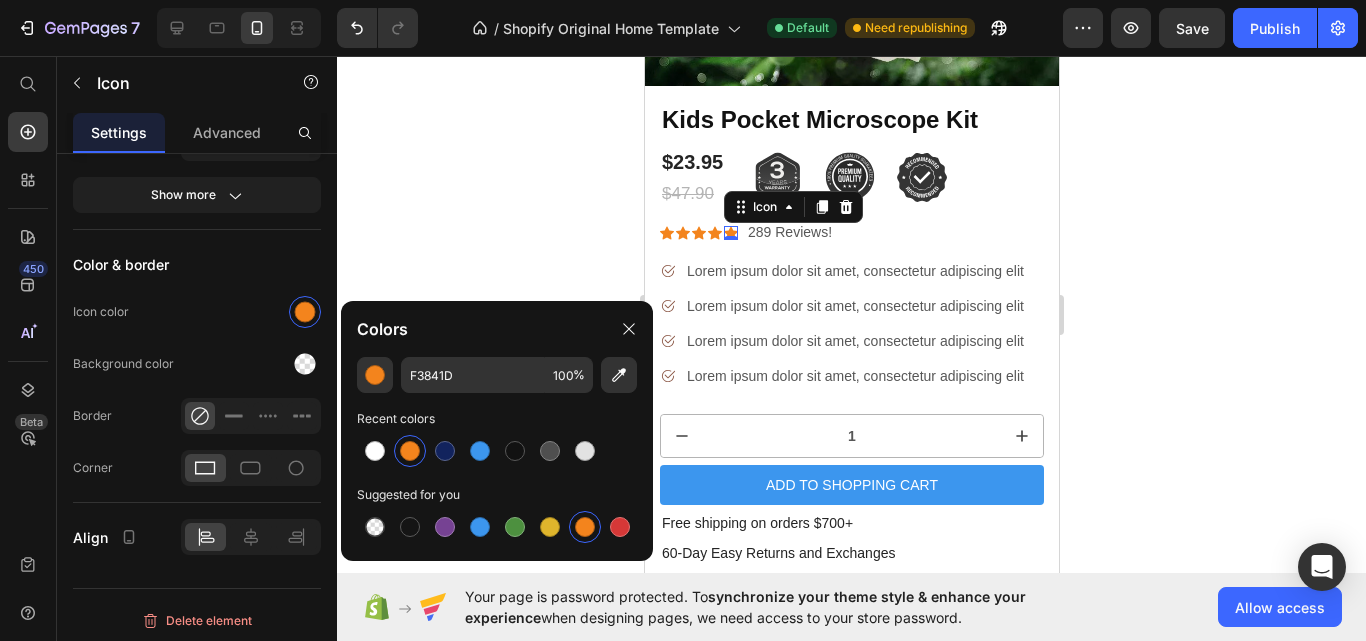 click 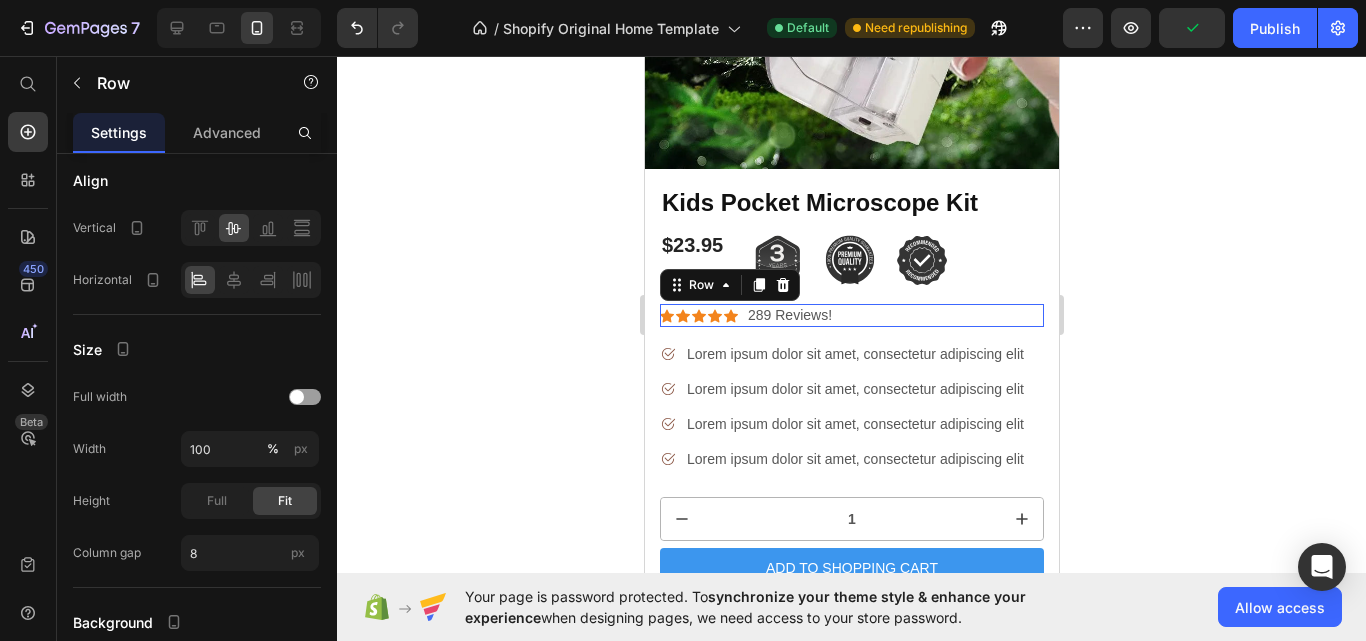 scroll, scrollTop: 2475, scrollLeft: 0, axis: vertical 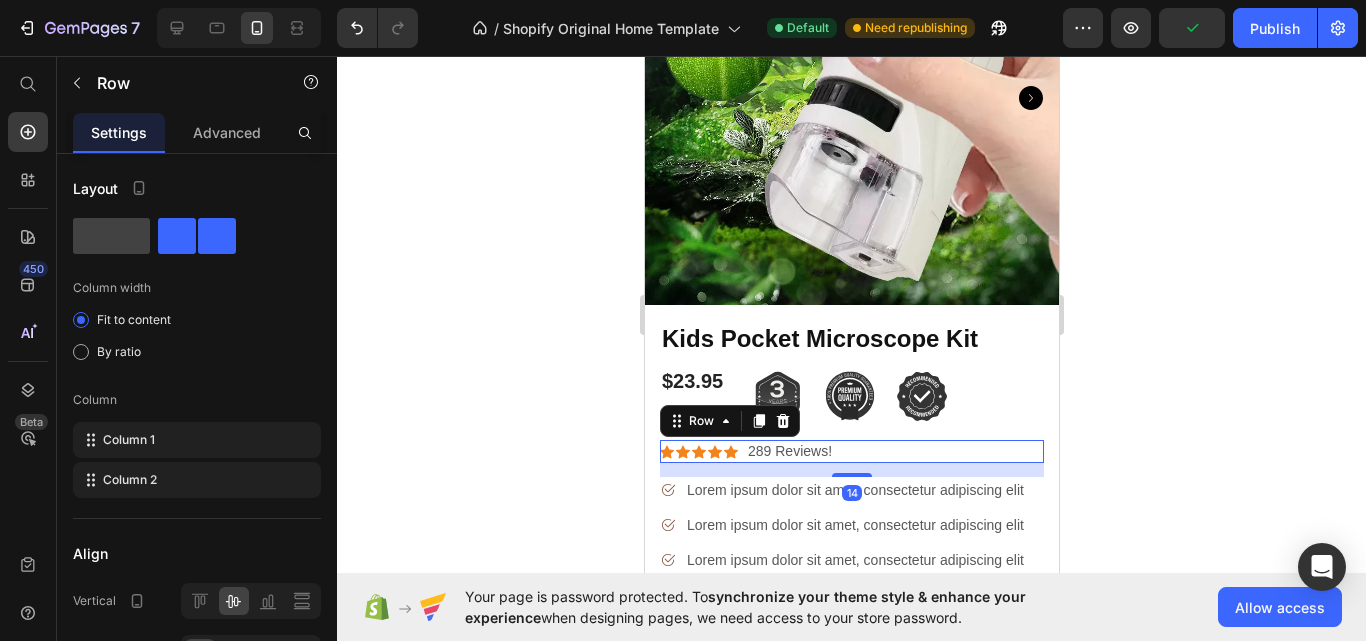click at bounding box center [921, 396] 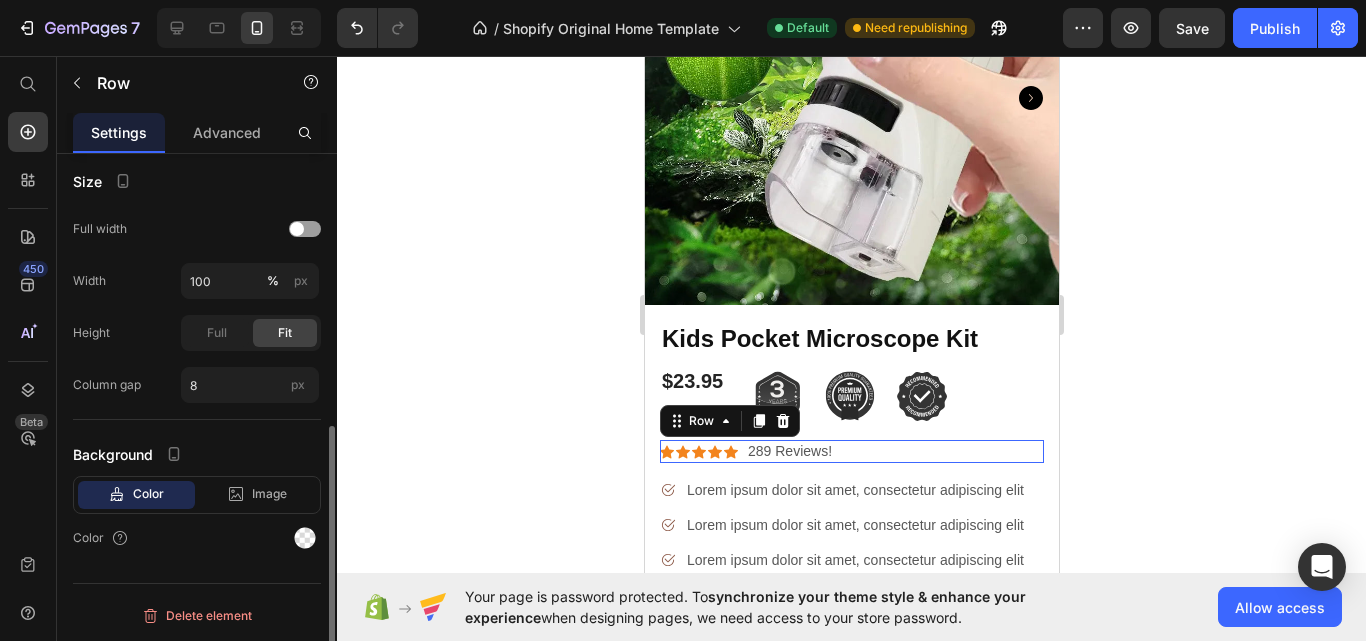 scroll, scrollTop: 0, scrollLeft: 0, axis: both 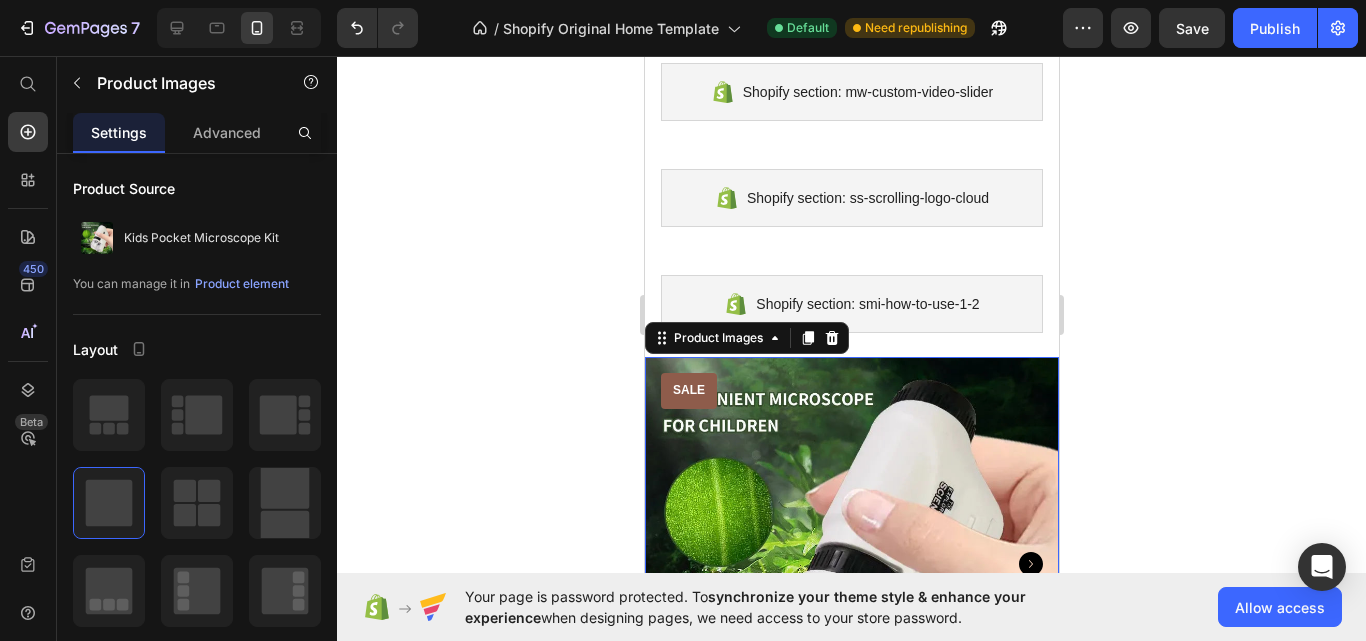 click on "Sale" at bounding box center (688, 391) 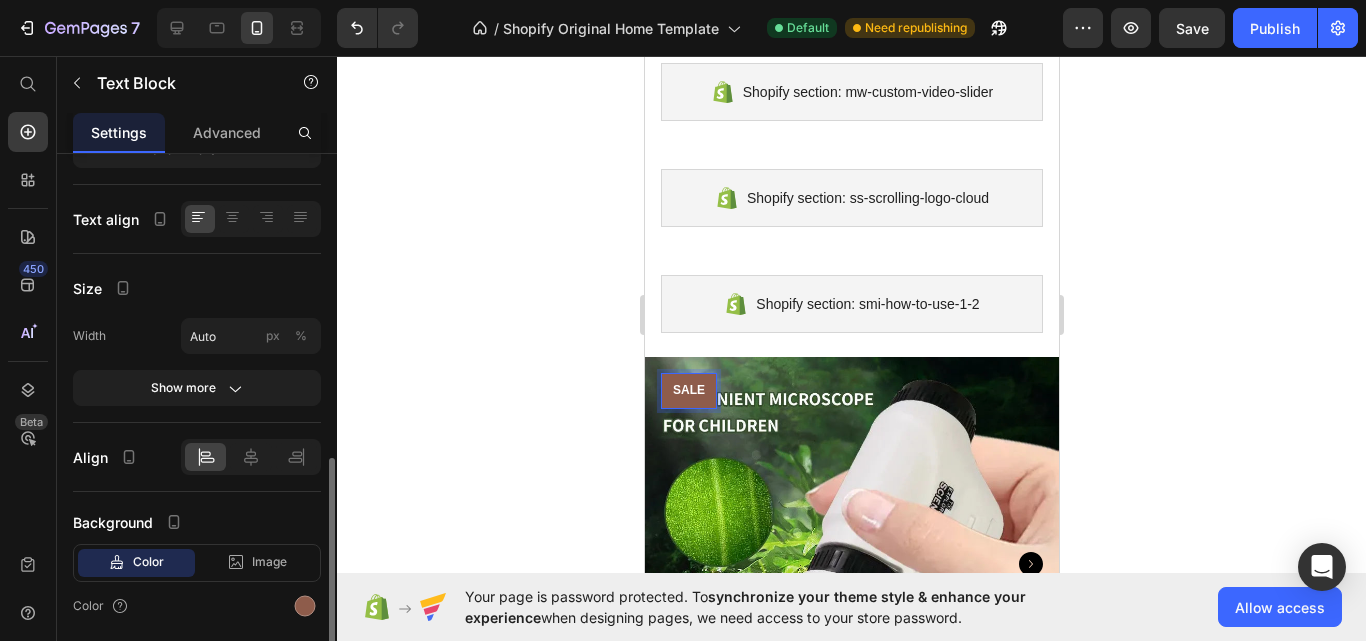 scroll, scrollTop: 416, scrollLeft: 0, axis: vertical 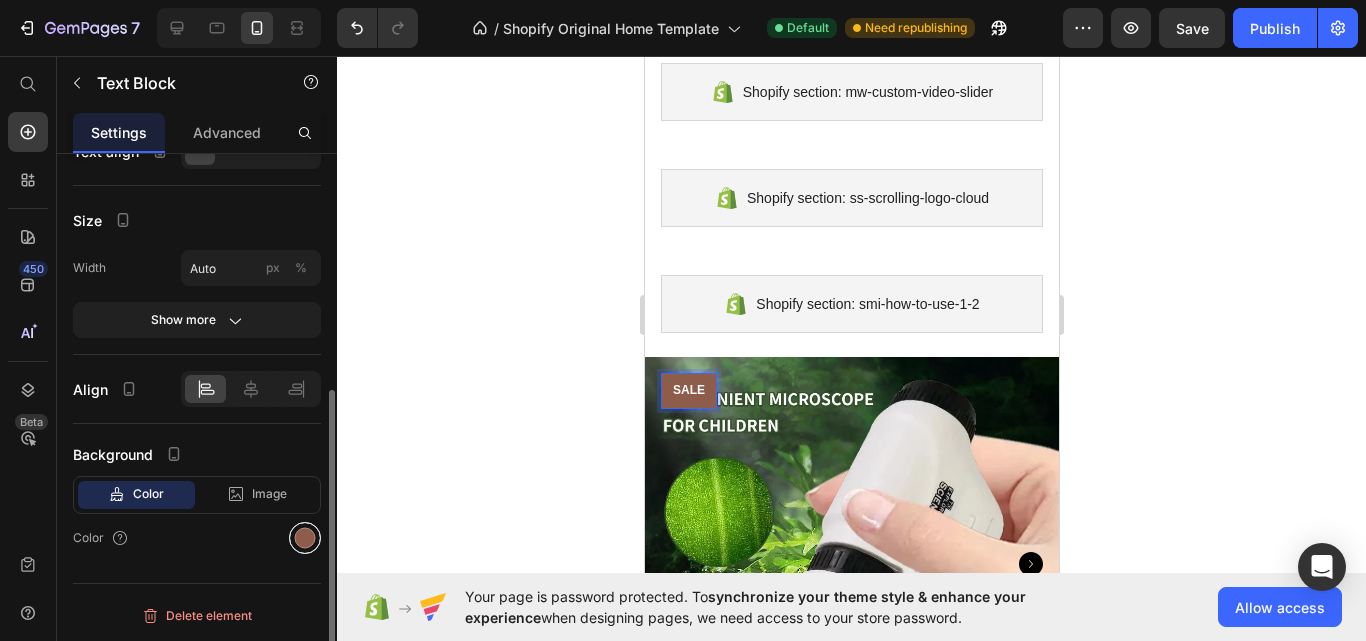 click at bounding box center (305, 538) 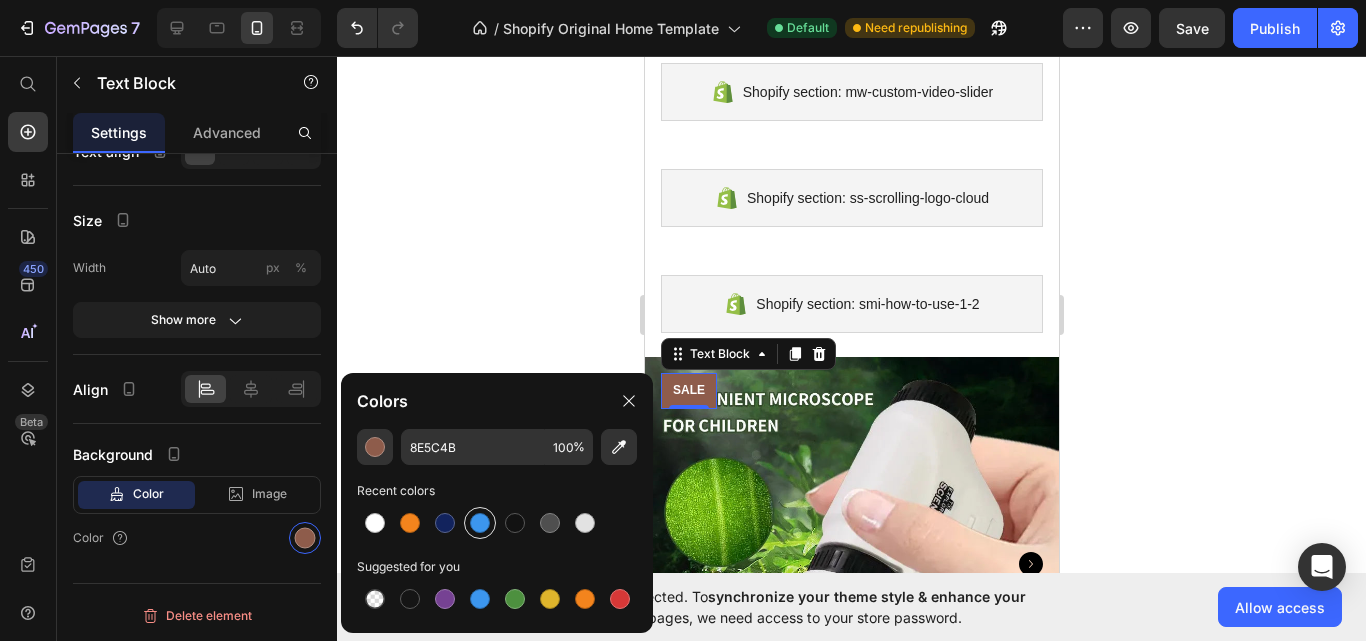 click at bounding box center [480, 523] 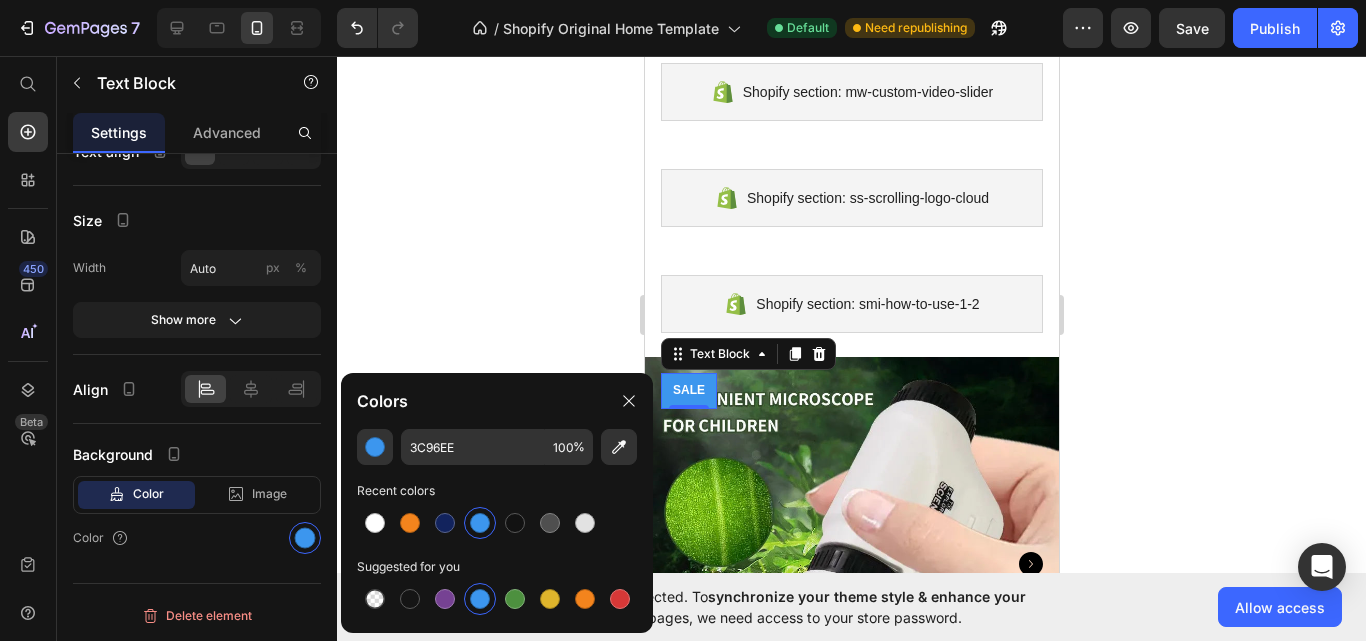 click 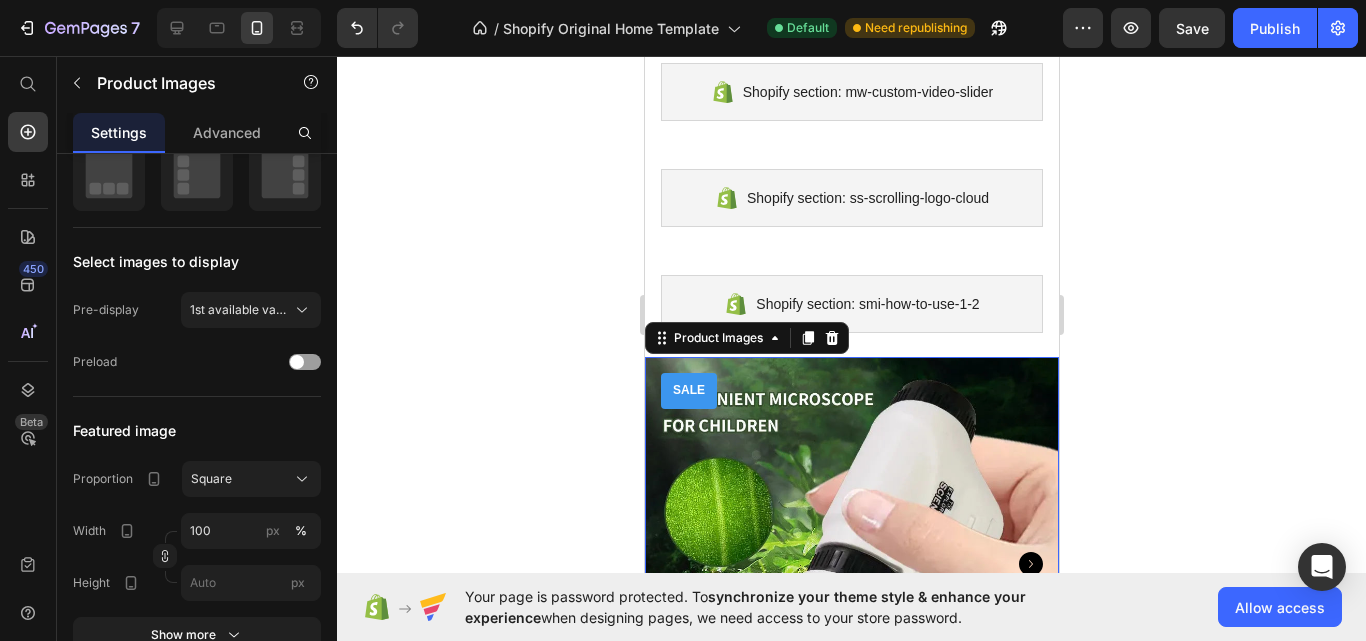 scroll, scrollTop: 0, scrollLeft: 0, axis: both 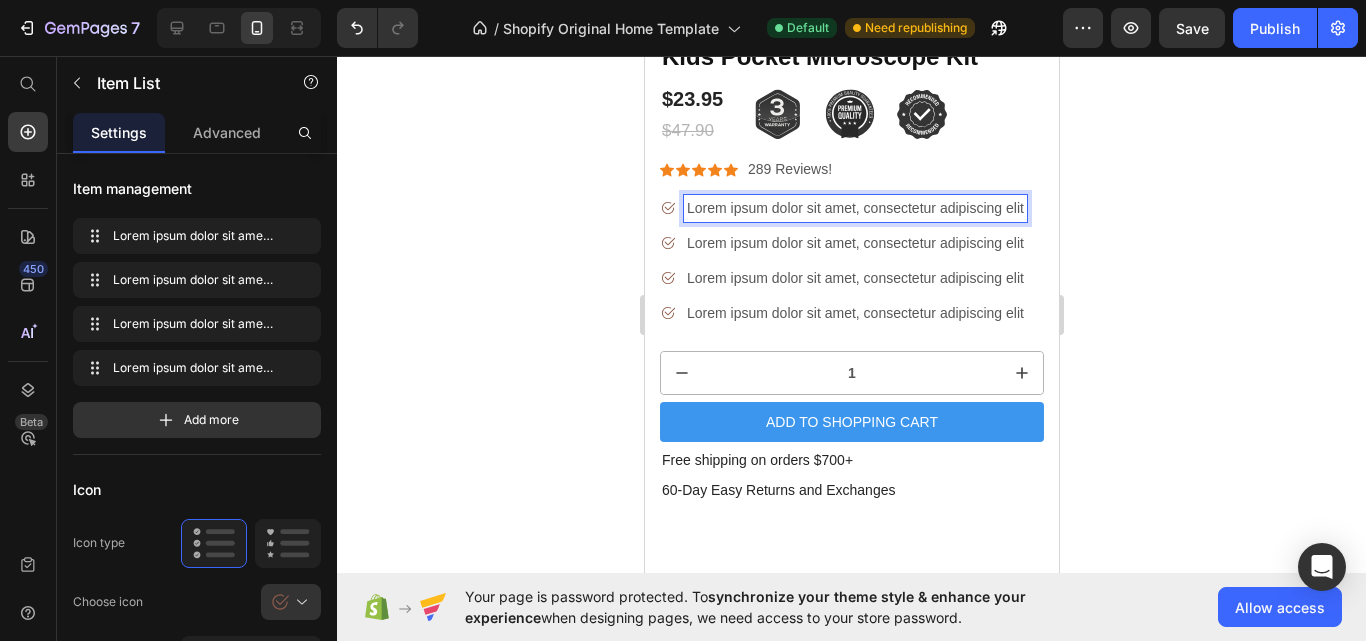 click 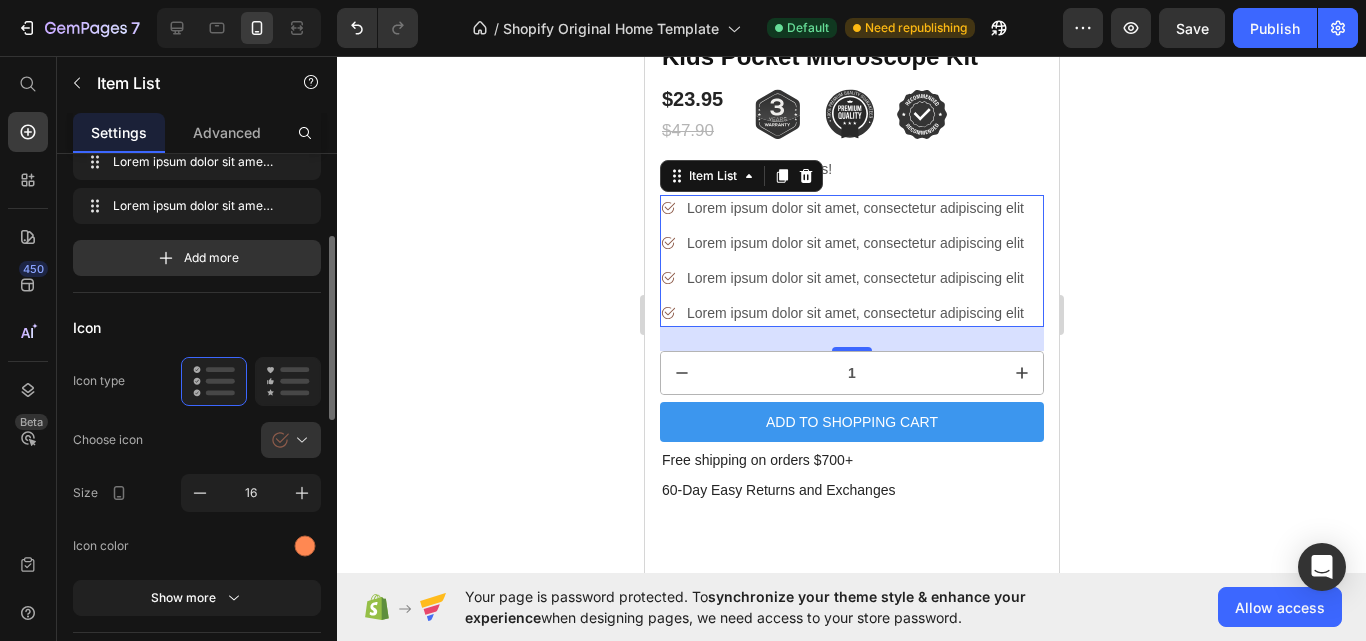 scroll, scrollTop: 189, scrollLeft: 0, axis: vertical 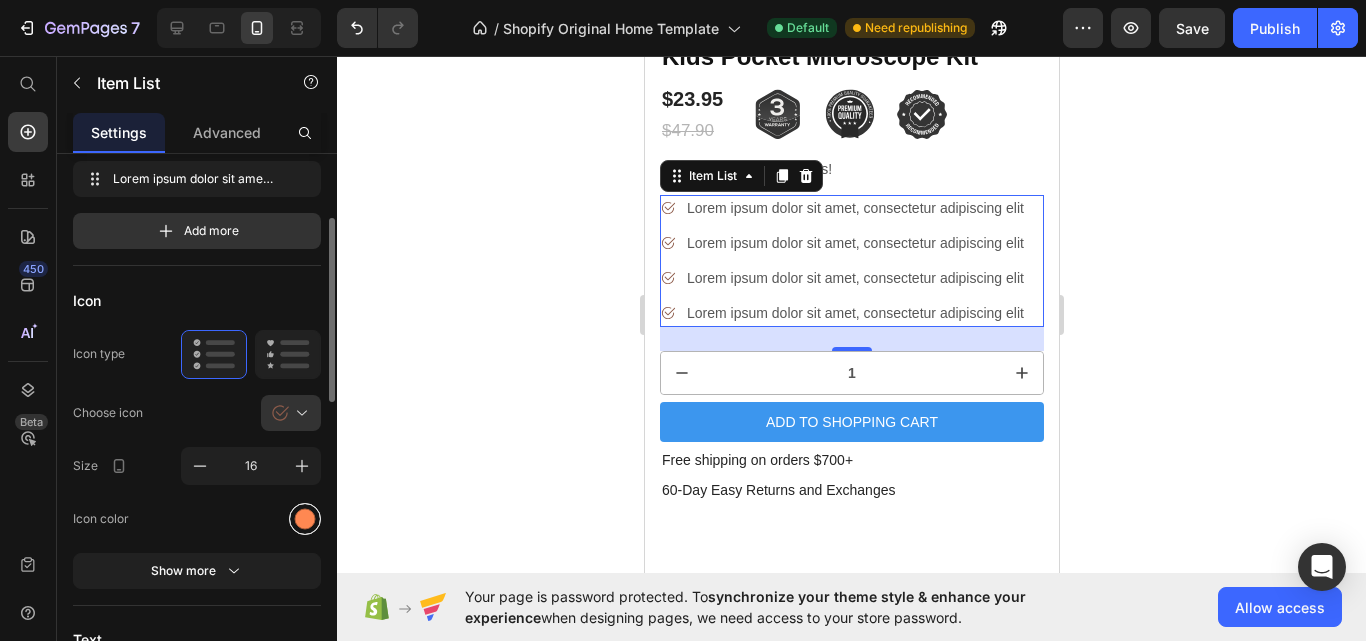 click at bounding box center (305, 518) 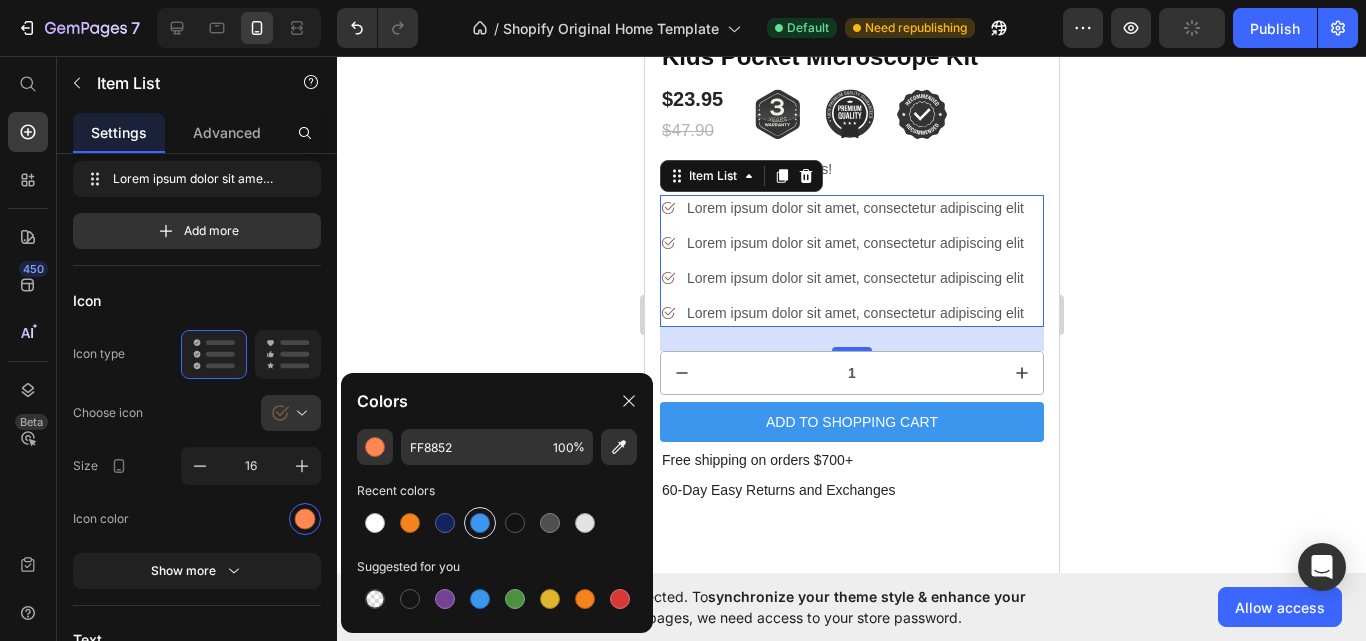 click at bounding box center [480, 523] 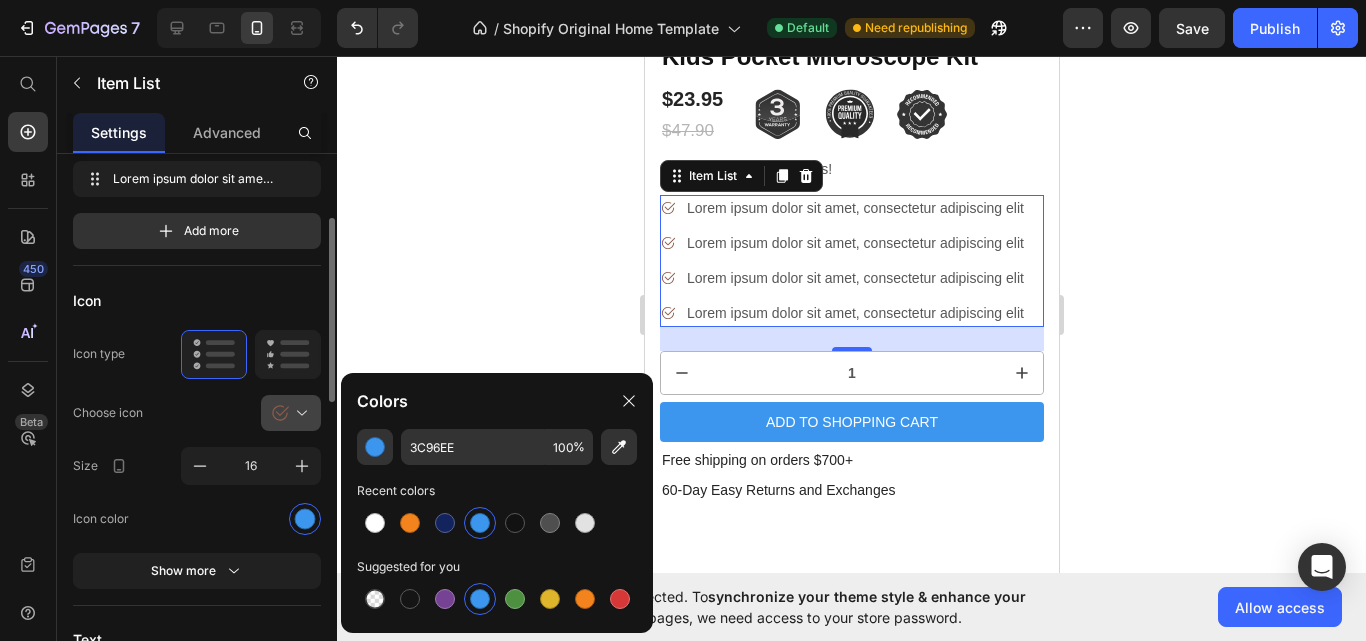click at bounding box center (299, 413) 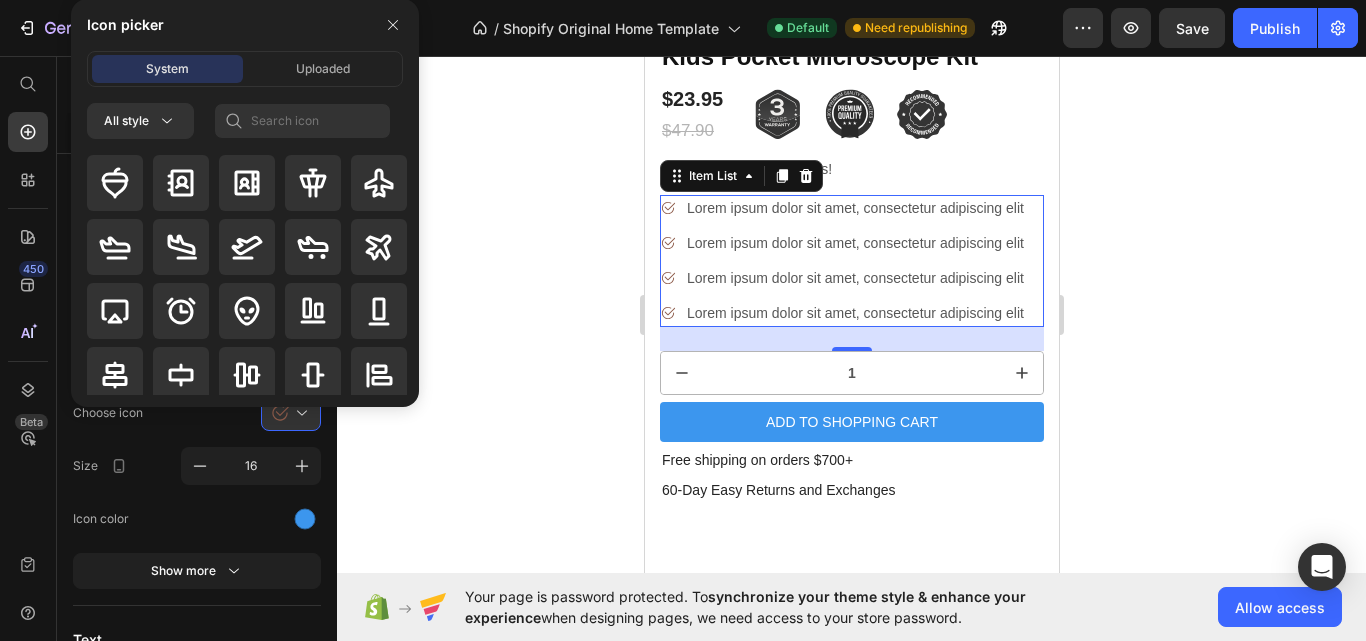 click 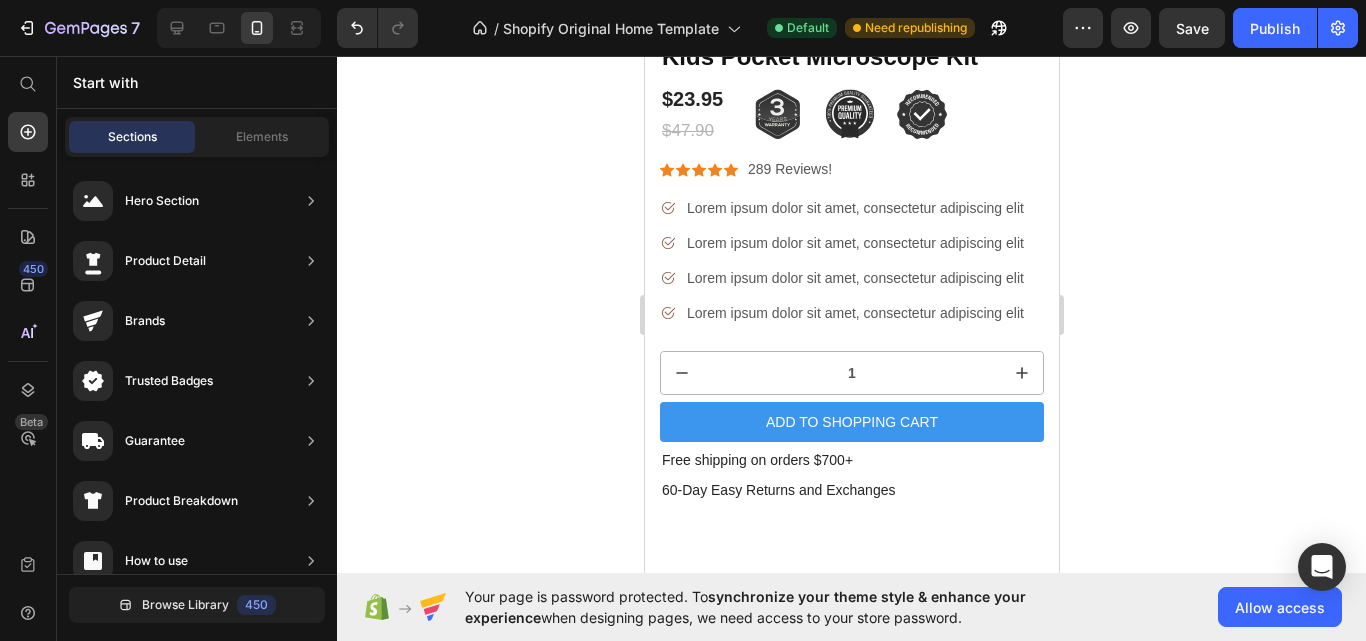click on "Lorem ipsum dolor sit amet, consectetur adipiscing elit" at bounding box center (854, 208) 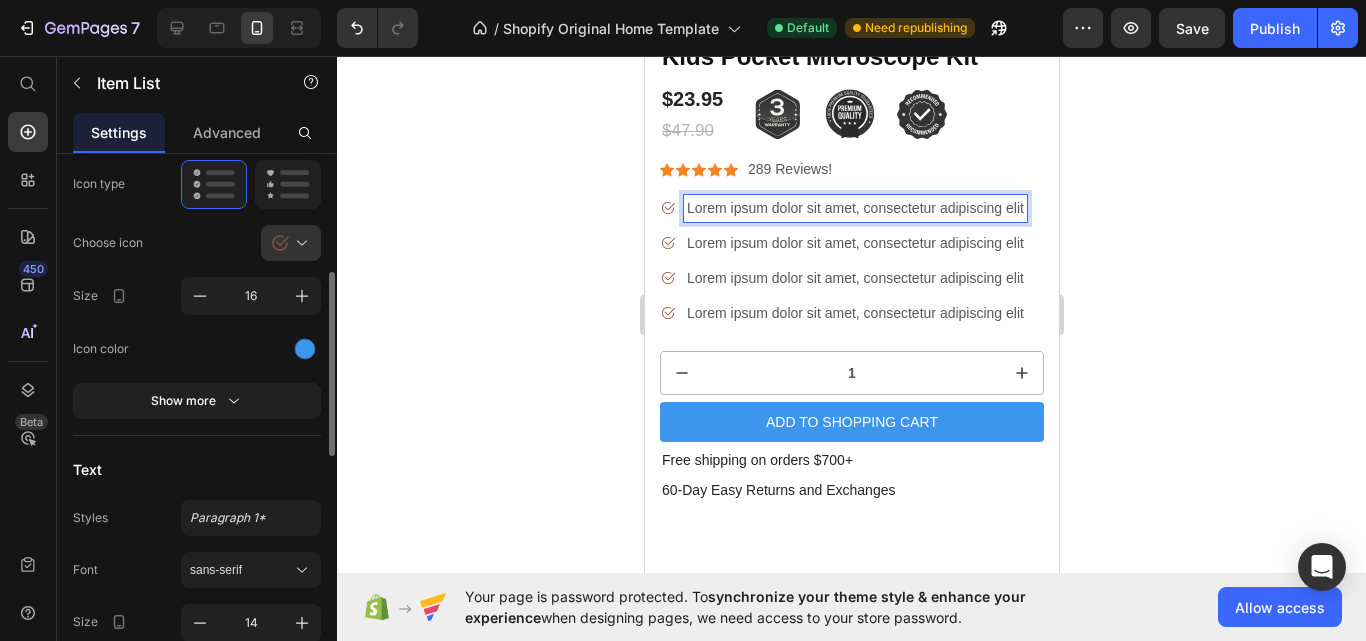 scroll, scrollTop: 356, scrollLeft: 0, axis: vertical 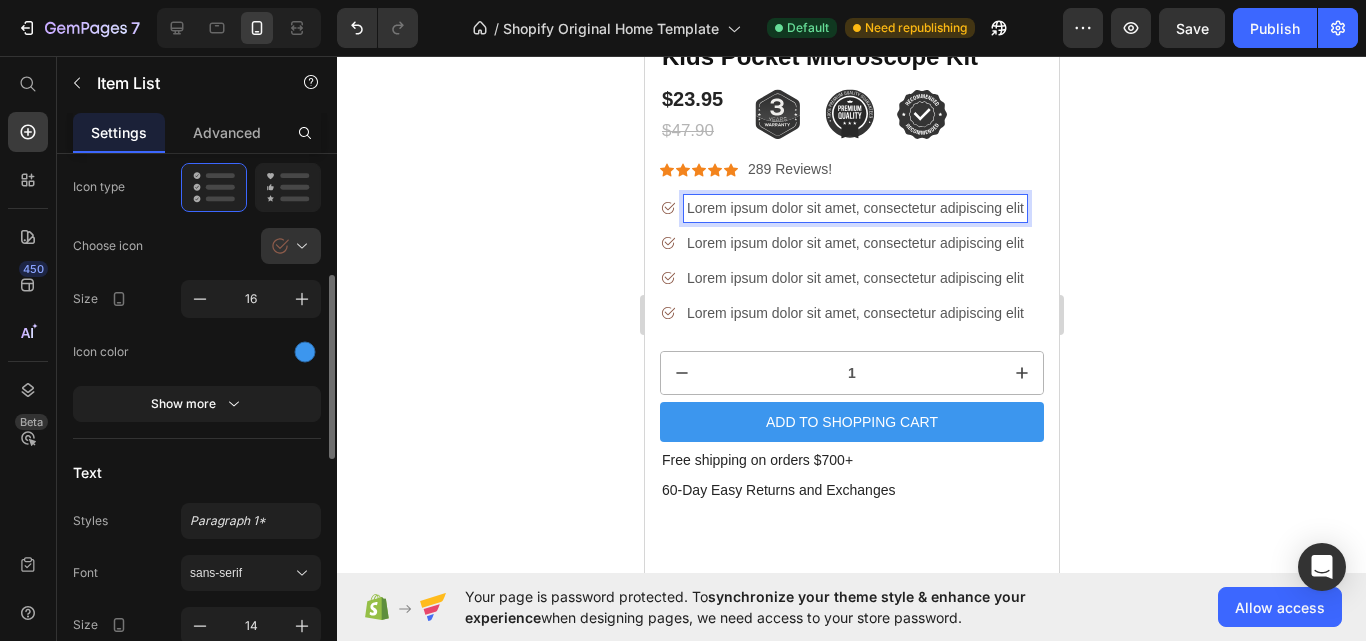 click on "Sale Text Block Kids Pocket Microscope Kit Product Title Sed do eiusmod tempor Text Block Sed do eiusmod tempor Text Block Row $23.95 Product Price $47.90 Product Price Image Image Image Row Row Icon Icon Icon Icon Icon Icon List 289 Reviews! Text Block Row
Lorem ipsum dolor sit amet, consectetur adipiscing elit
Lorem ipsum dolor sit amet, consectetur adipiscing elit
Lorem ipsum dolor sit amet, consectetur adipiscing elit
Lorem ipsum dolor sit amet, consectetur adipiscing elit Item List   24                Title Line “Lorem ipsum dolor sit amet, consectetur Text Block [PERSON_NAME]  / Customer Text Block Icon Icon Icon Icon Icon Icon List 289 Reviews! Text Block Row 1 Product Quantity Add to Shopping Cart Add to Cart Row Free shipping on orders $700+ Text Block 60-Day Easy Returns and Exchanges Text Block Row" at bounding box center [851, 280] 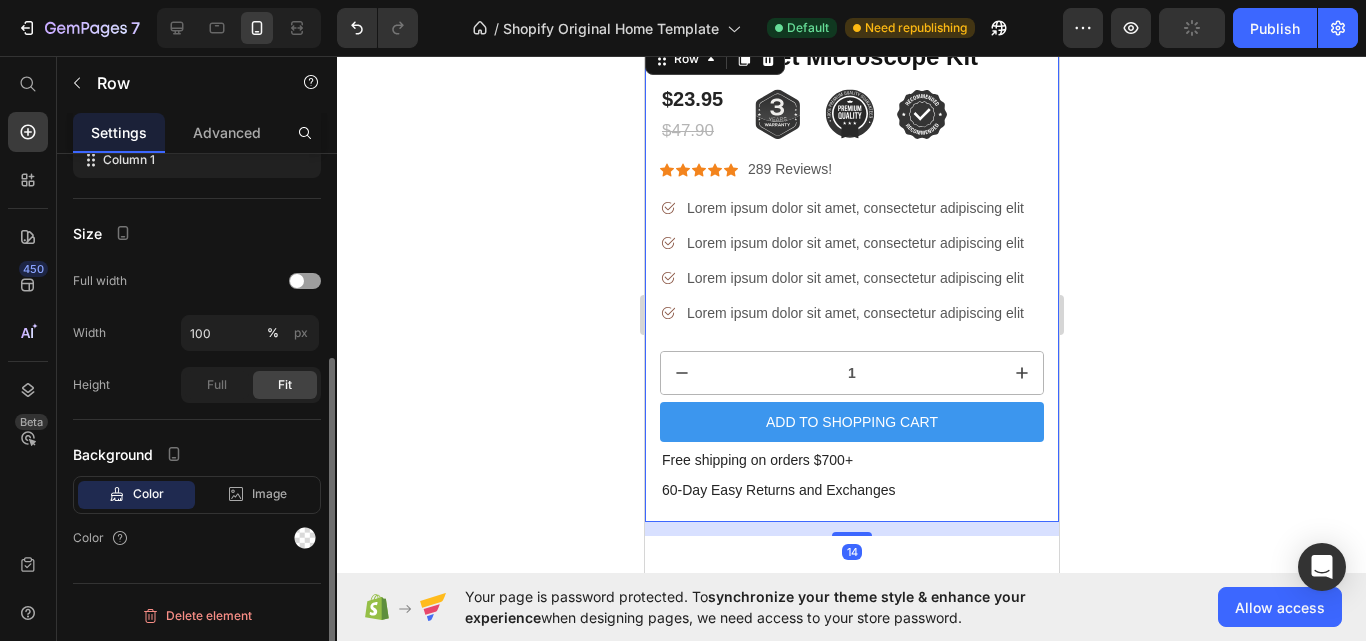 scroll, scrollTop: 0, scrollLeft: 0, axis: both 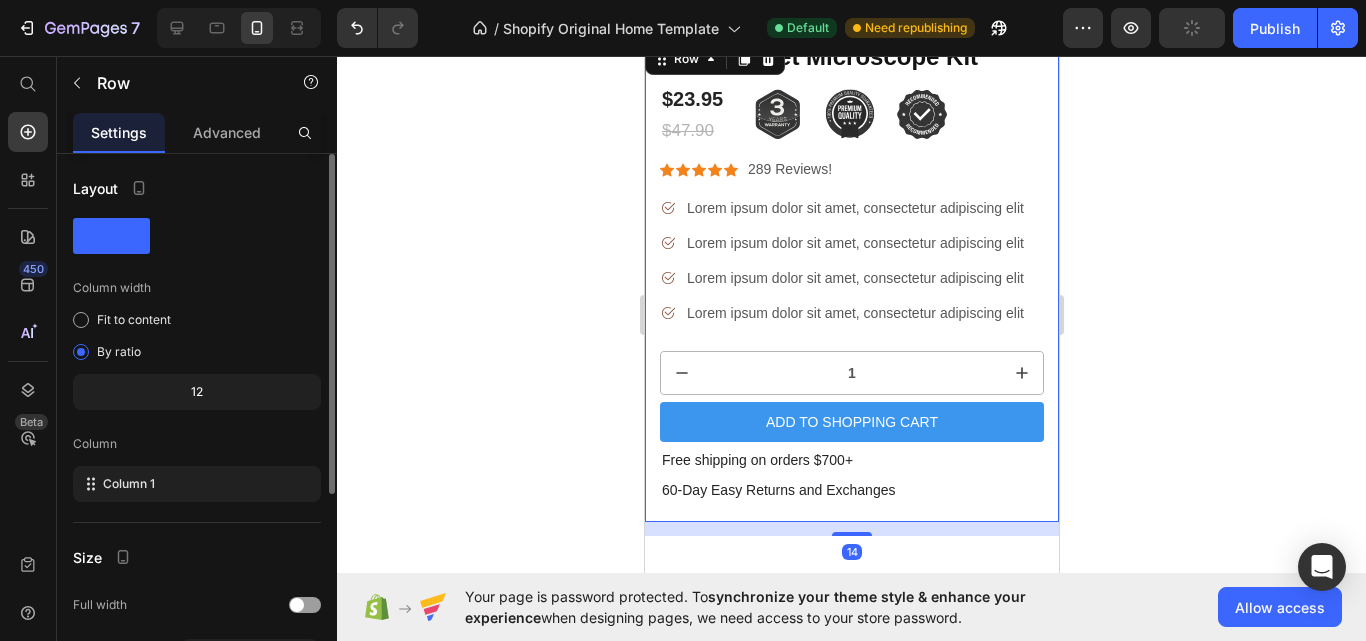 click 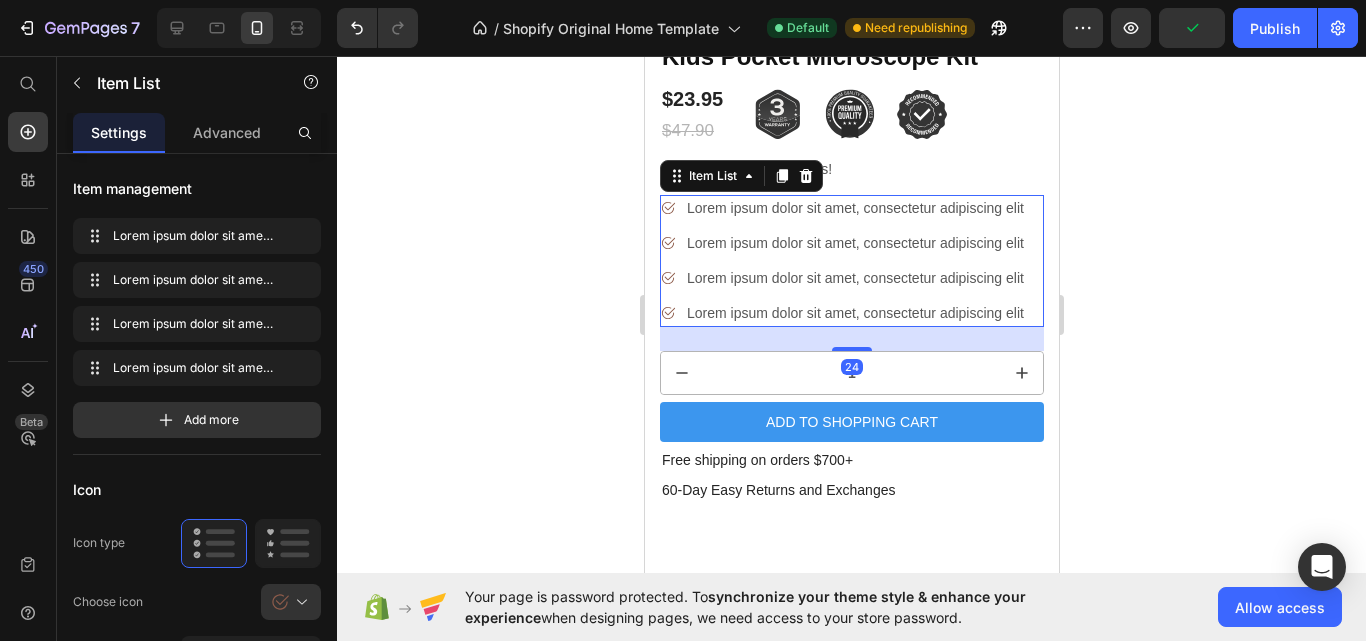 click on "Lorem ipsum dolor sit amet, consectetur adipiscing elit" at bounding box center [842, 243] 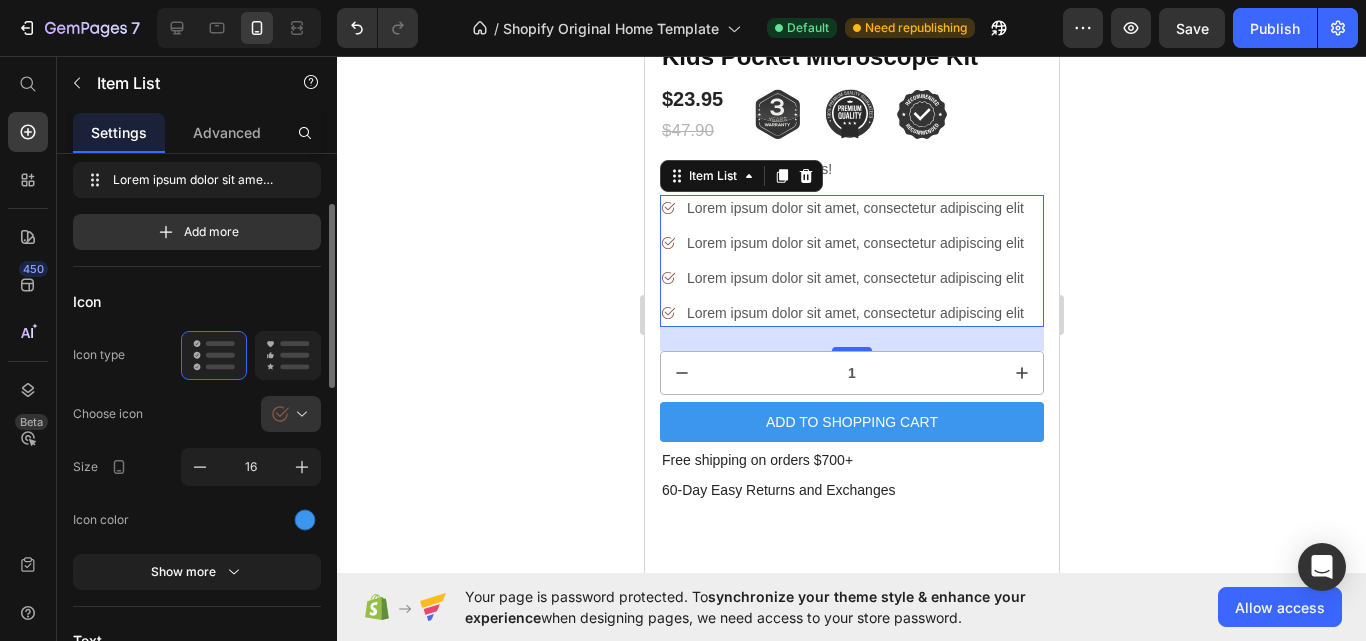 scroll, scrollTop: 151, scrollLeft: 0, axis: vertical 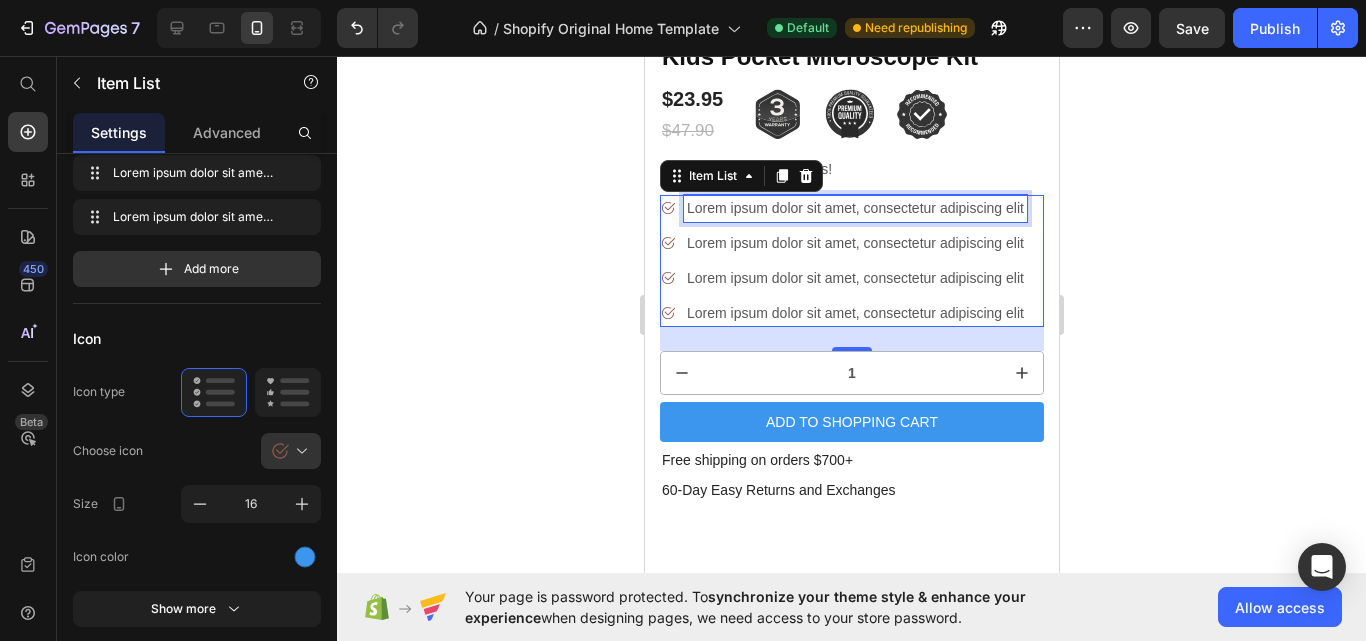 click on "Sale Text Block Kids Pocket Microscope Kit Product Title Sed do eiusmod tempor Text Block Sed do eiusmod tempor Text Block Row $23.95 Product Price $47.90 Product Price Image Image Image Row Row Icon Icon Icon Icon Icon Icon List 289 Reviews! Text Block Row
Lorem ipsum dolor sit amet, consectetur adipiscing elit
Lorem ipsum dolor sit amet, consectetur adipiscing elit
Lorem ipsum dolor sit amet, consectetur adipiscing elit
Lorem ipsum dolor sit amet, consectetur adipiscing elit Item List   24                Title Line “Lorem ipsum dolor sit amet, consectetur Text Block [PERSON_NAME]  / Customer Text Block Icon Icon Icon Icon Icon Icon List 289 Reviews! Text Block Row 1 Product Quantity Add to Shopping Cart Add to Cart Row Free shipping on orders $700+ Text Block 60-Day Easy Returns and Exchanges Text Block Row" at bounding box center (851, 280) 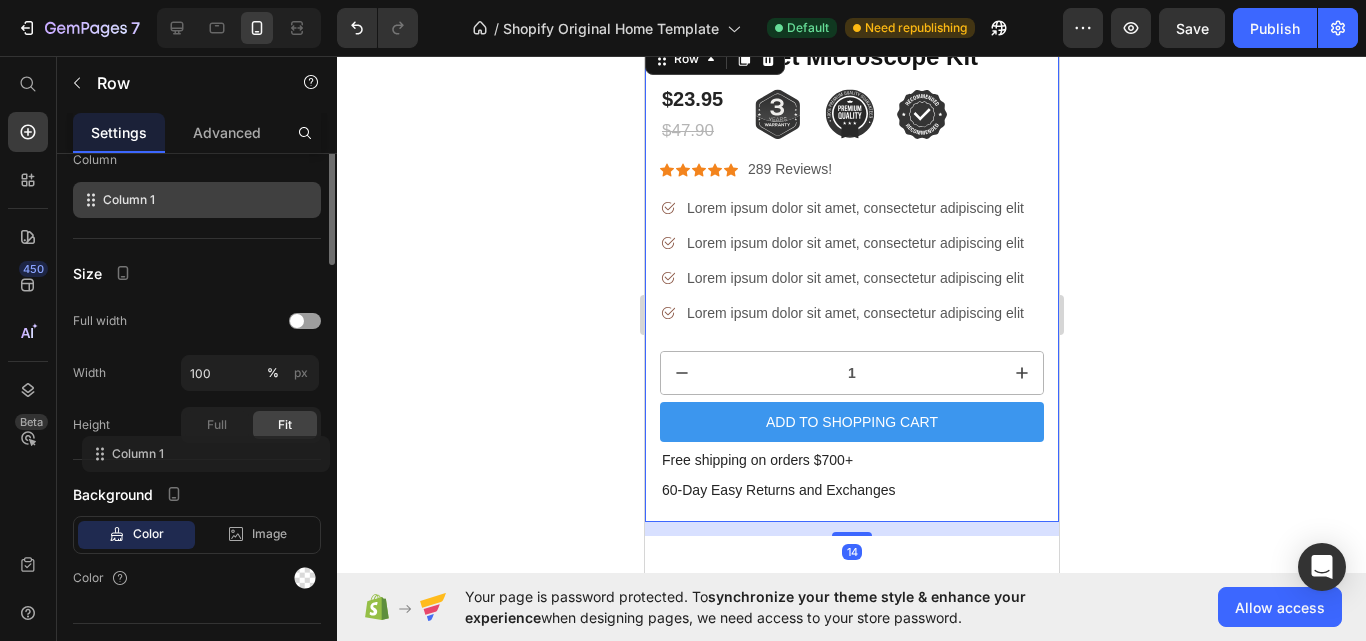 scroll, scrollTop: 324, scrollLeft: 0, axis: vertical 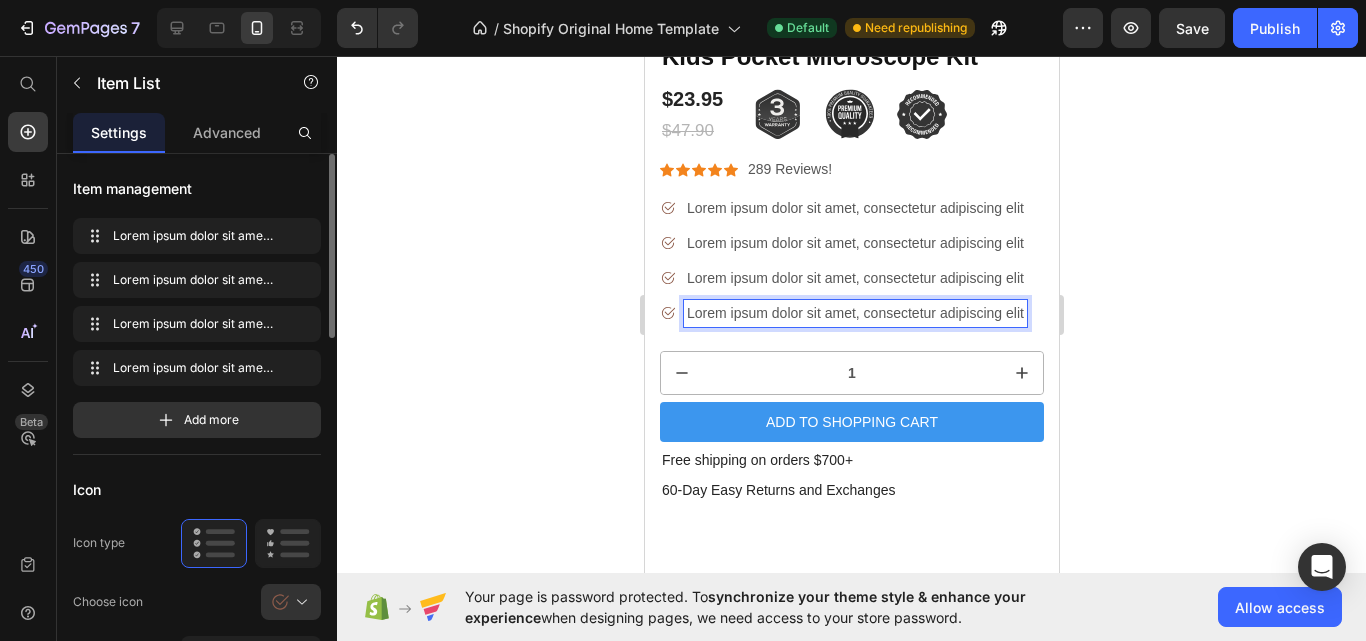 click on "Lorem ipsum dolor sit amet, consectetur adipiscing elit" at bounding box center (854, 313) 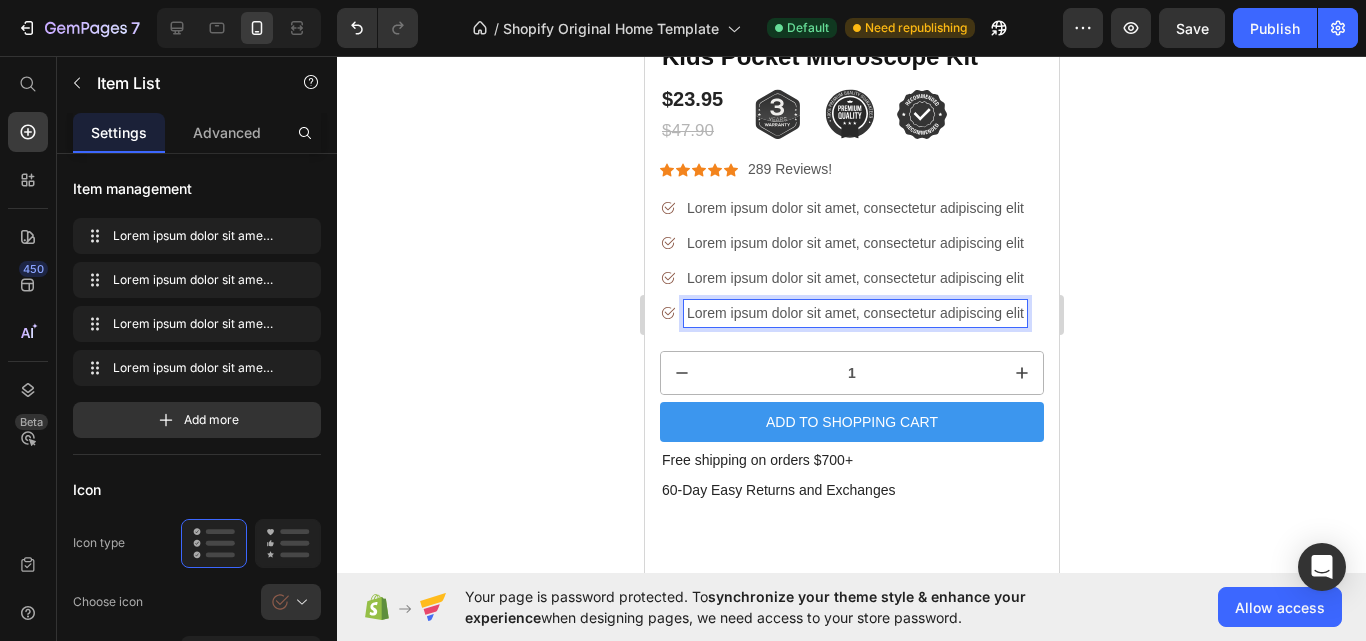 click 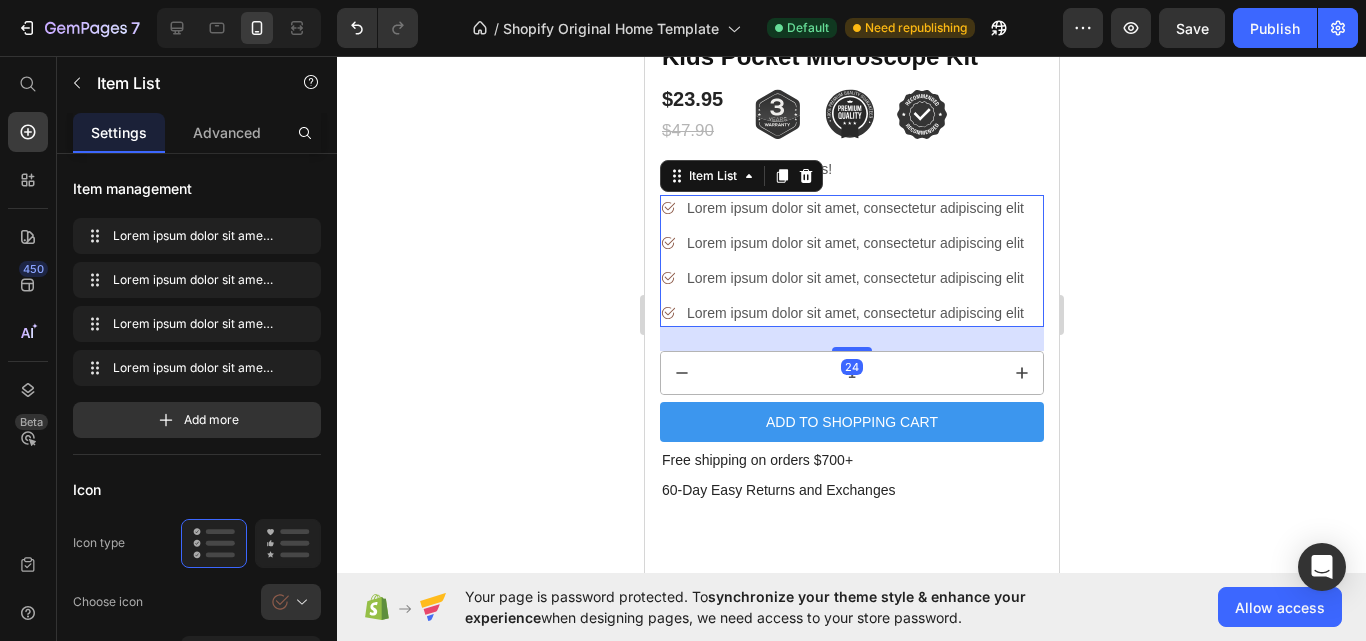 click 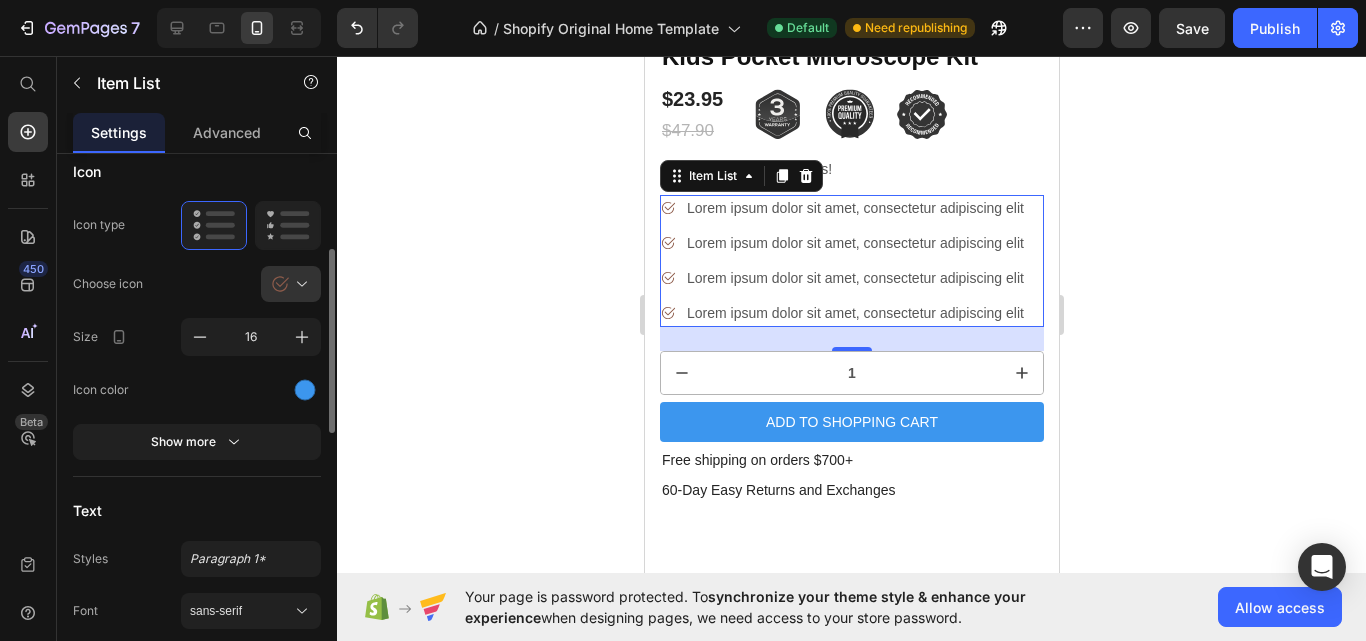 scroll, scrollTop: 323, scrollLeft: 0, axis: vertical 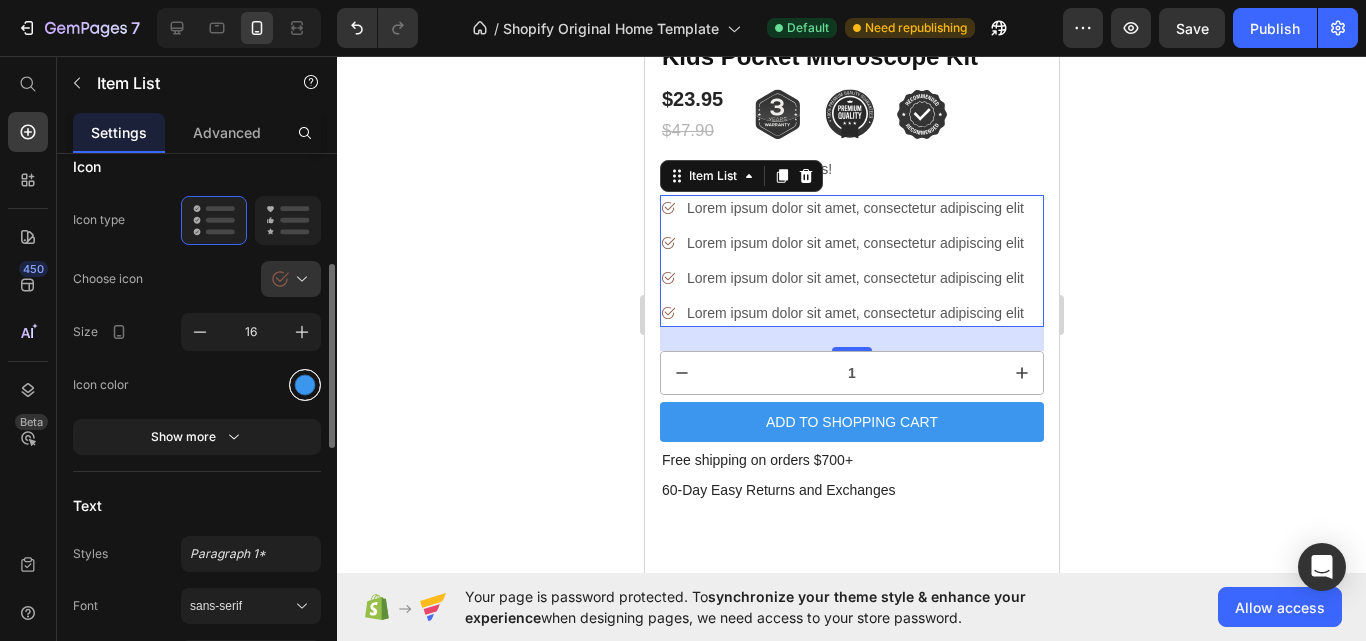 click at bounding box center [305, 384] 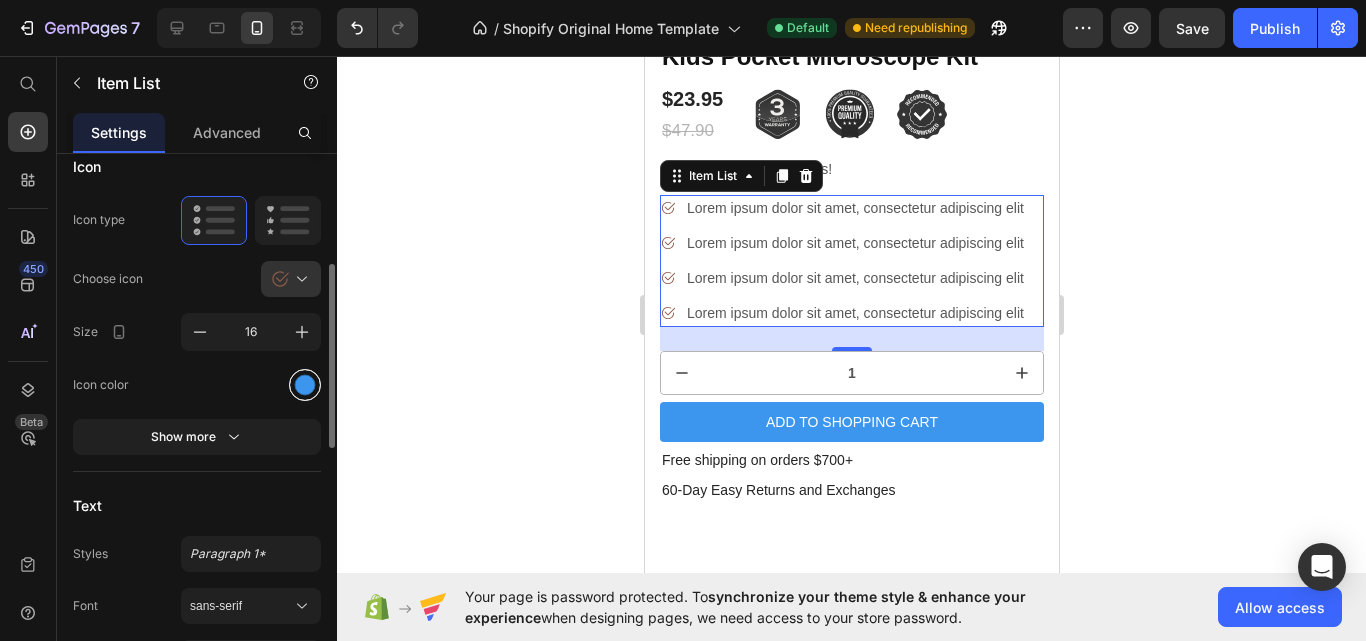 click at bounding box center [305, 384] 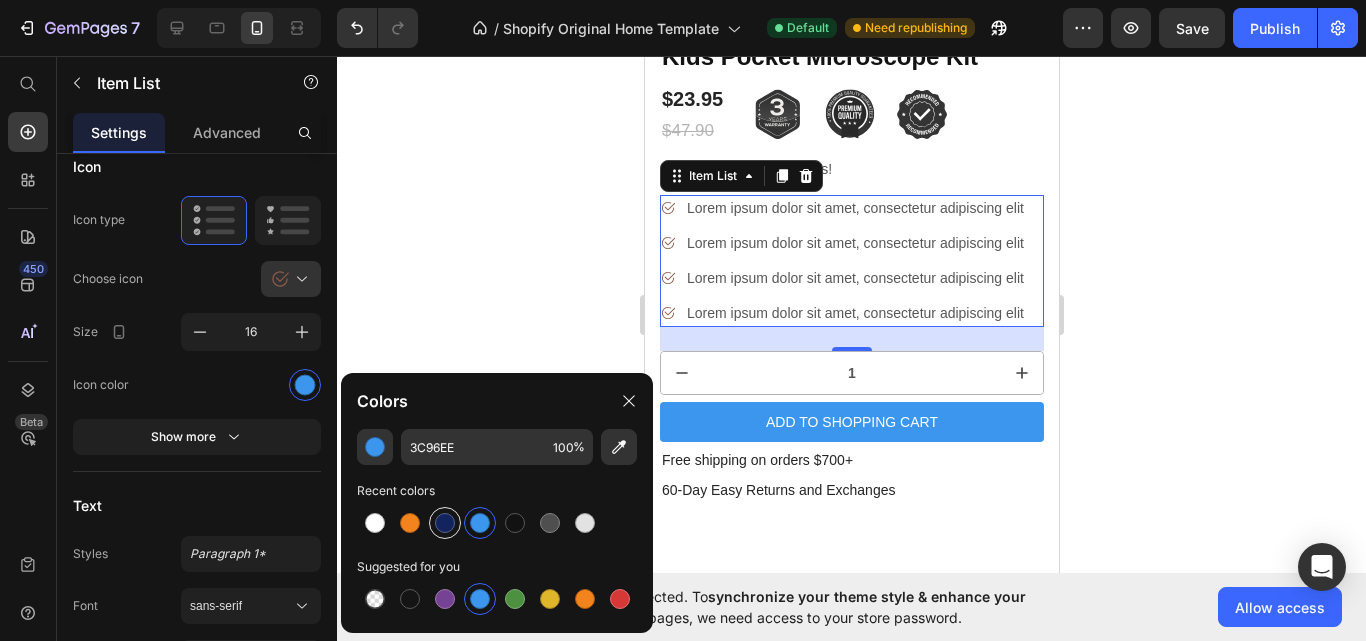 click at bounding box center [445, 523] 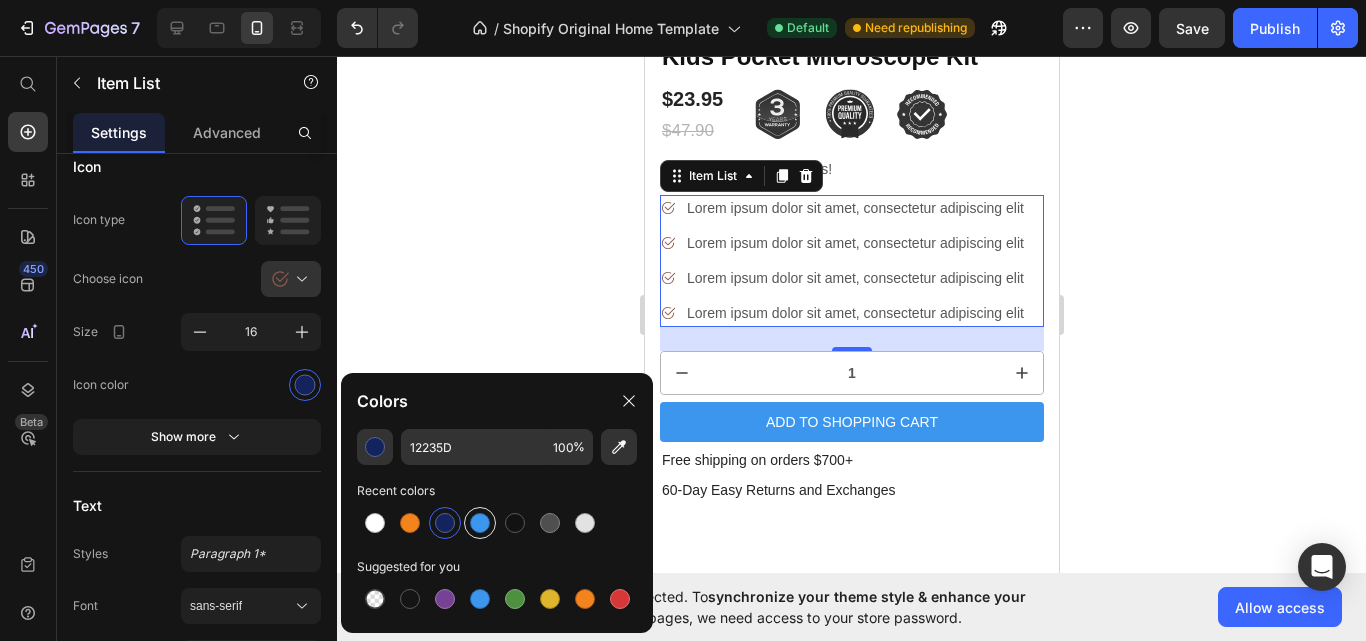 click at bounding box center [480, 523] 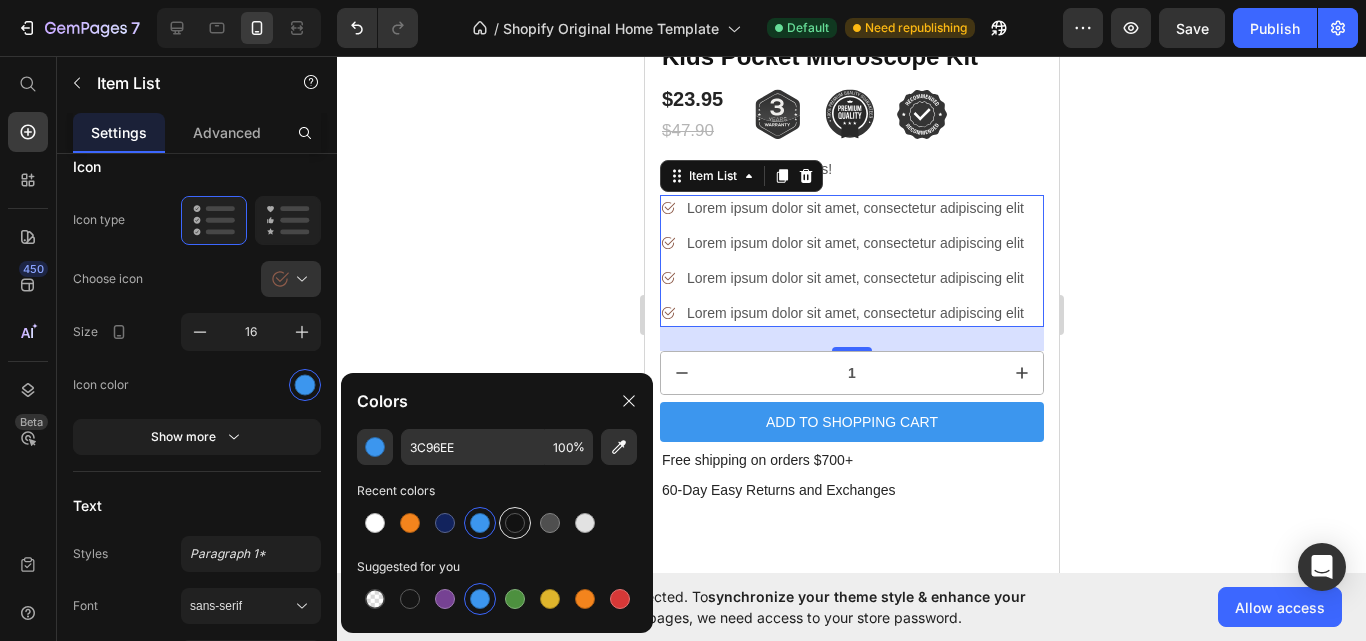 click at bounding box center (515, 523) 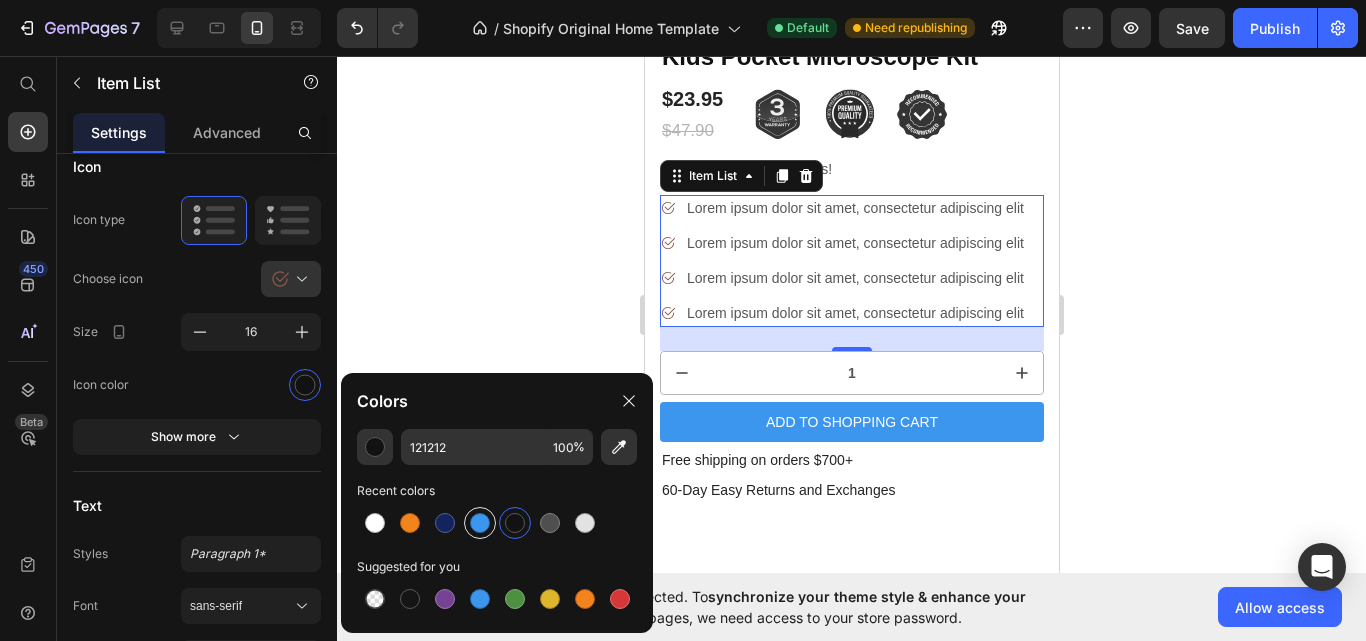 click at bounding box center [480, 523] 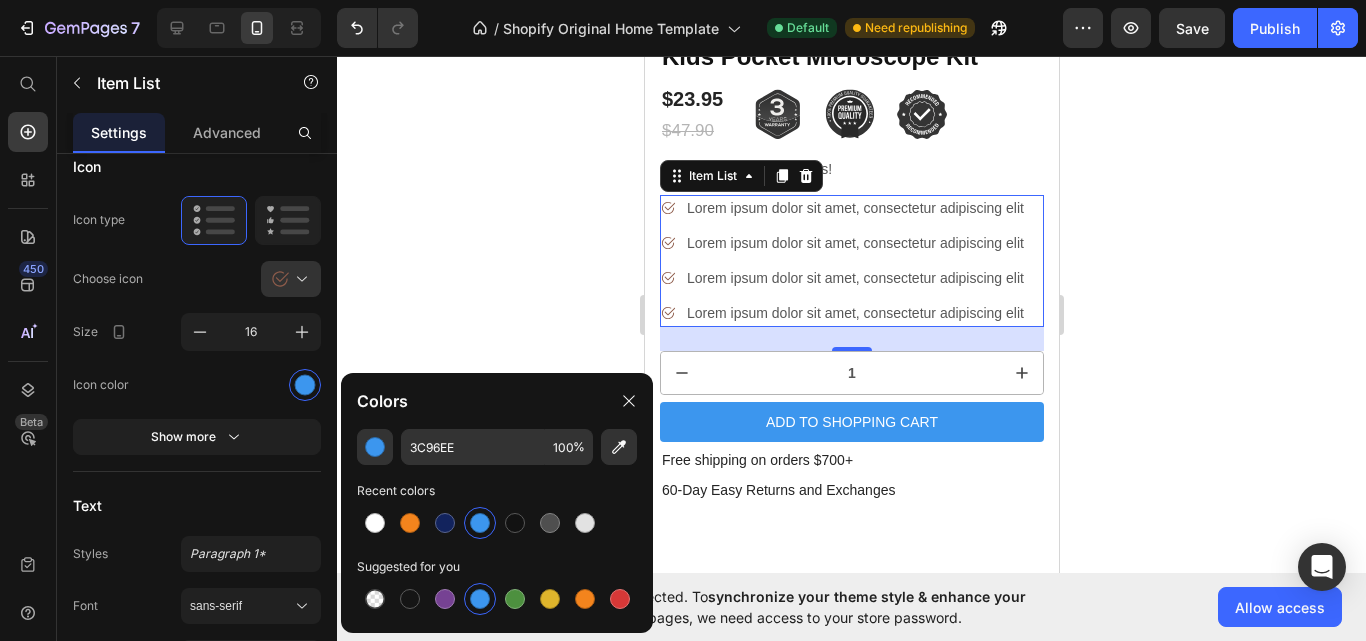 click 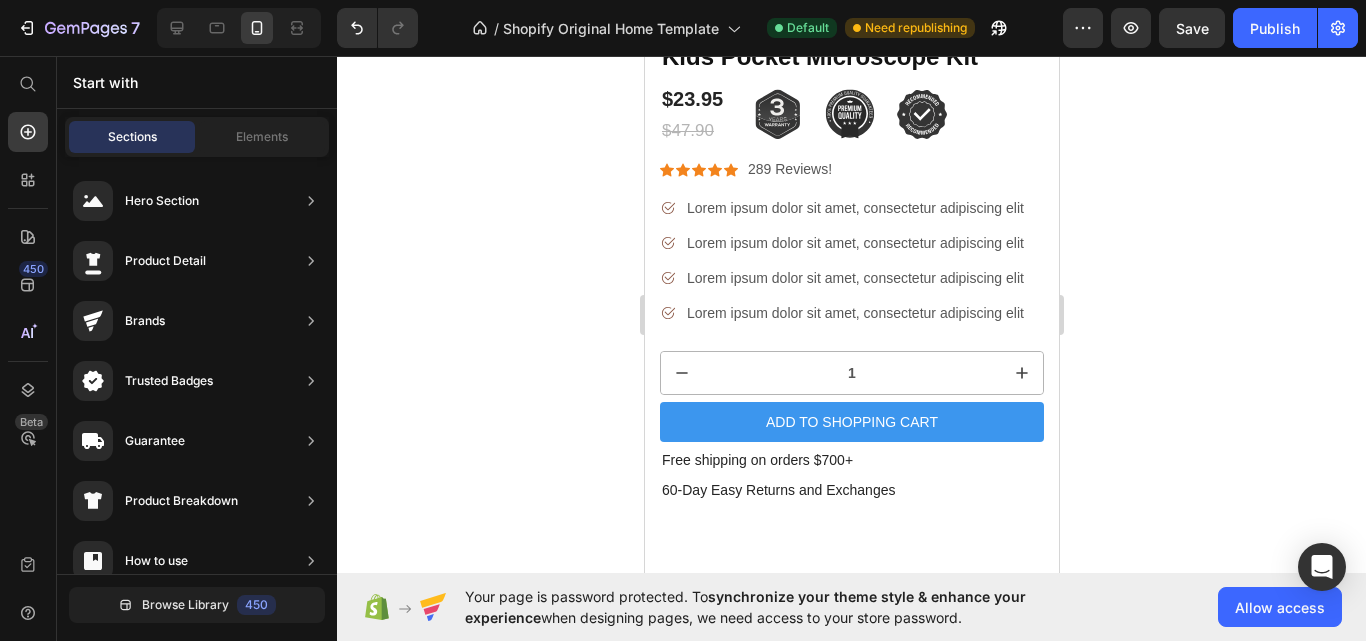 click 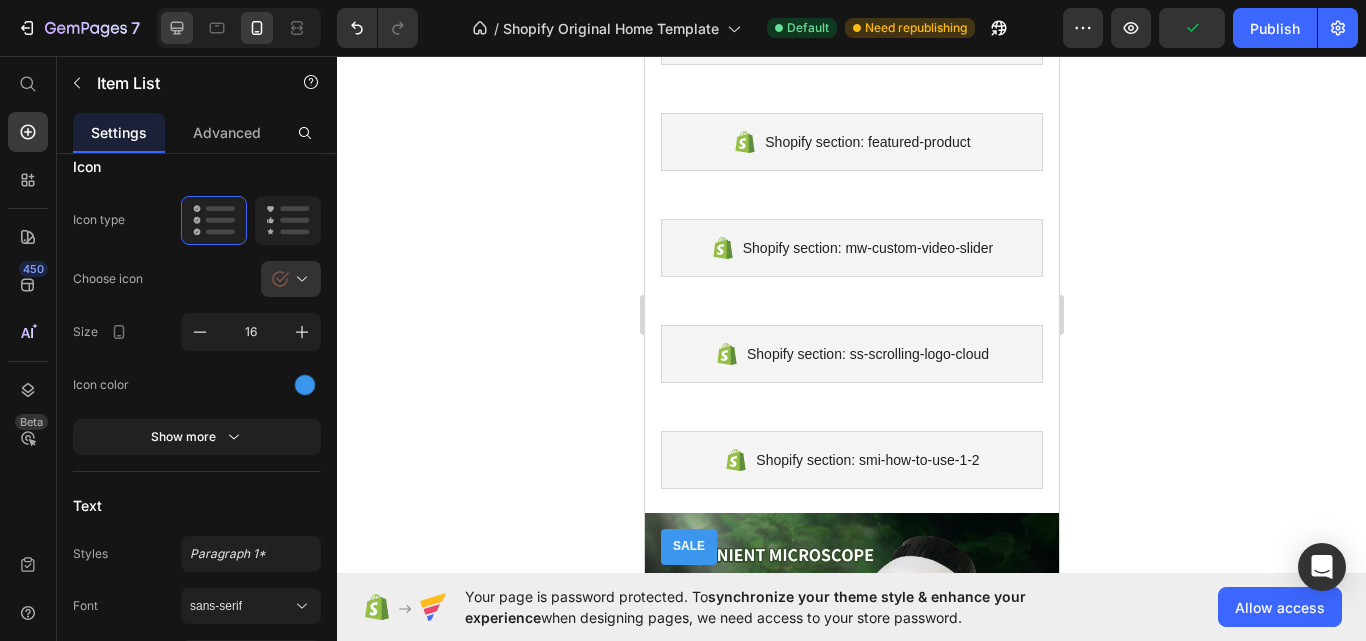 click 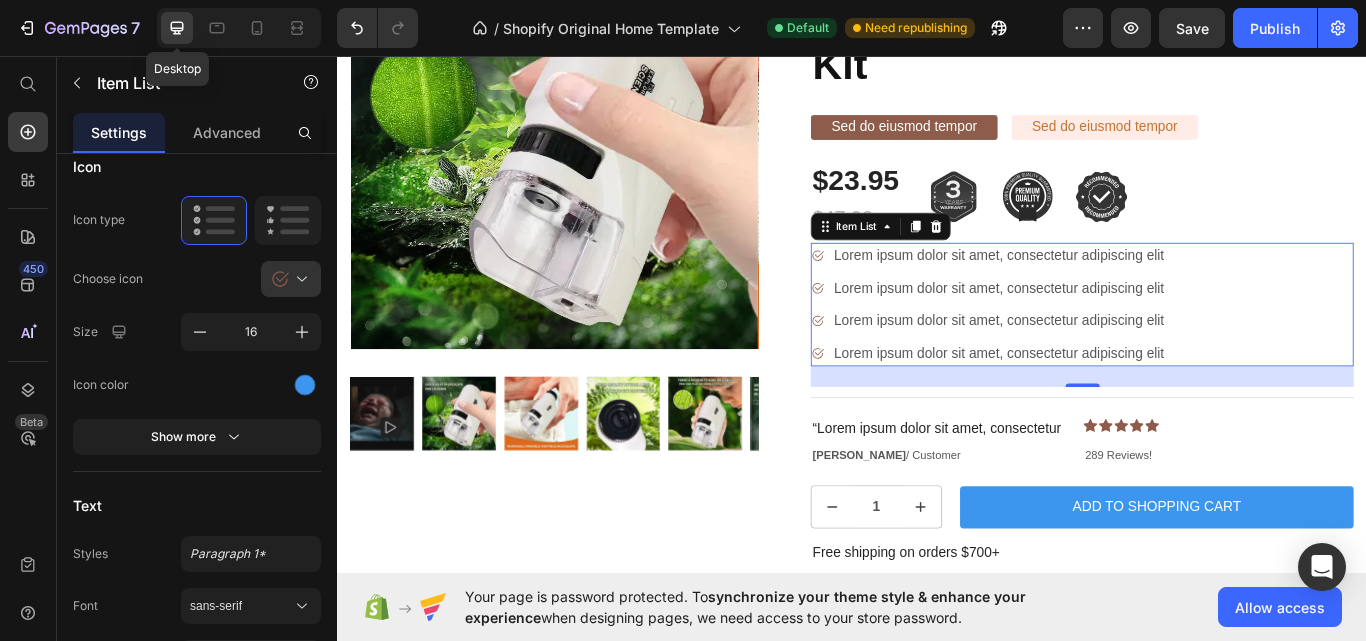 scroll, scrollTop: 2597, scrollLeft: 0, axis: vertical 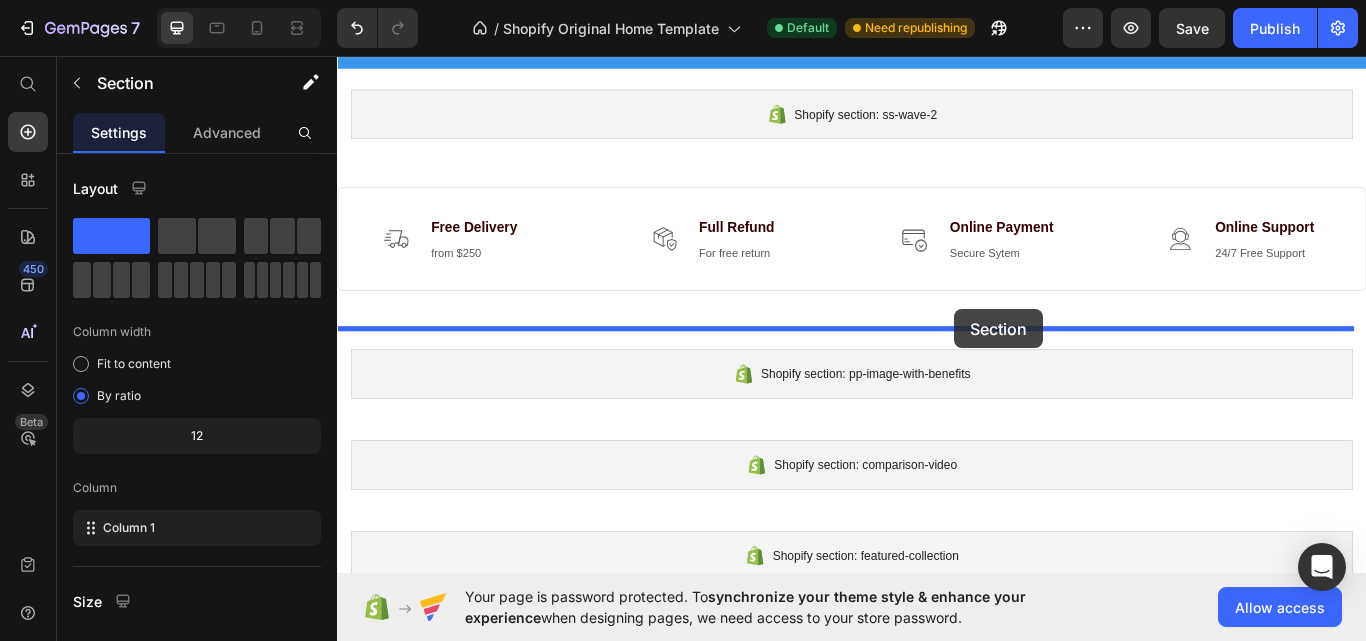 drag, startPoint x: 1071, startPoint y: 194, endPoint x: 1056, endPoint y: 352, distance: 158.71043 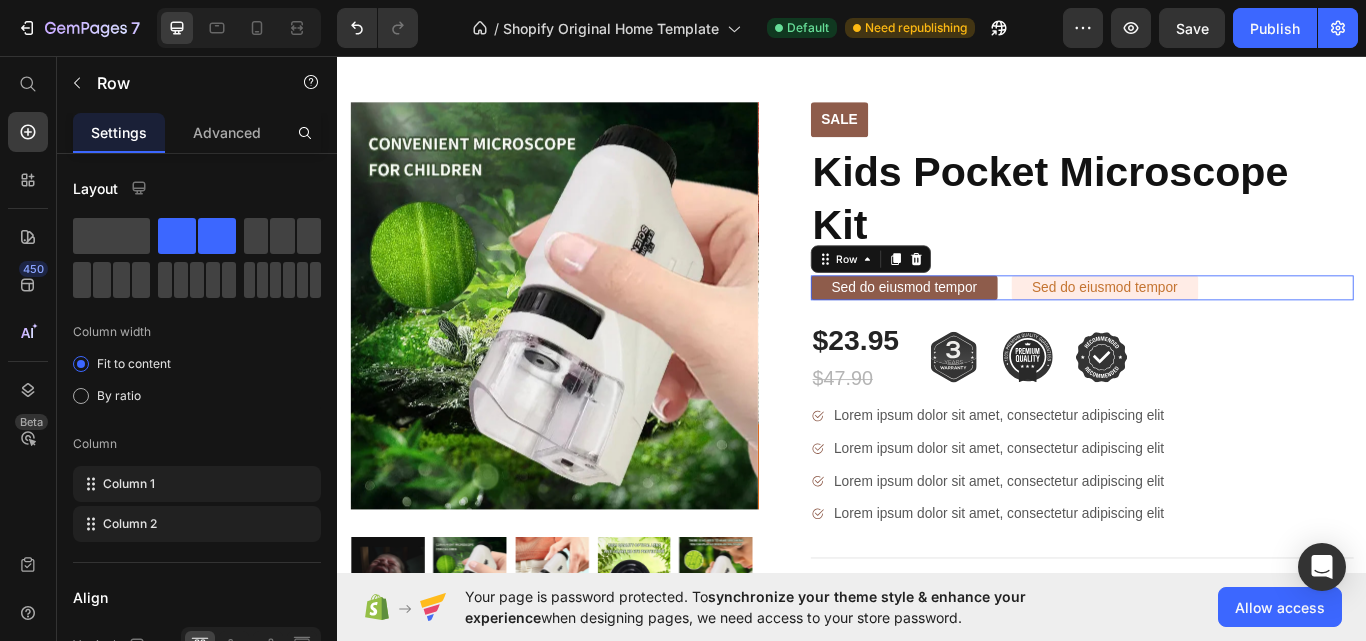 scroll, scrollTop: 869, scrollLeft: 0, axis: vertical 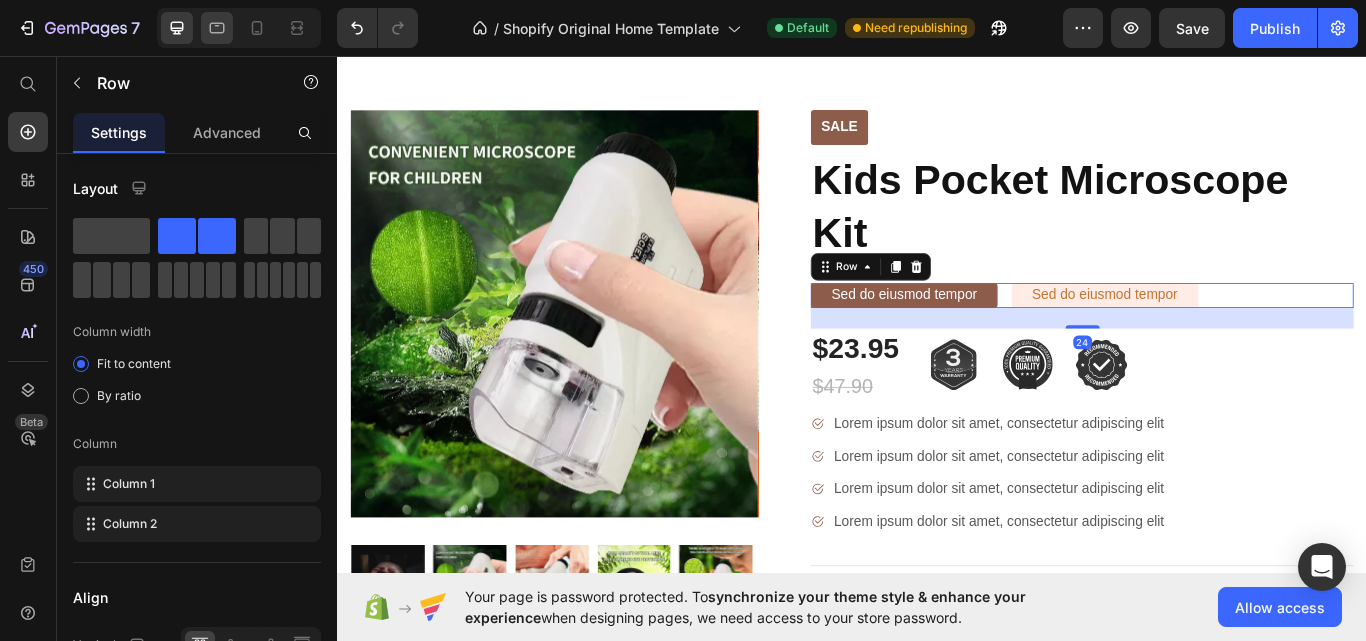 click 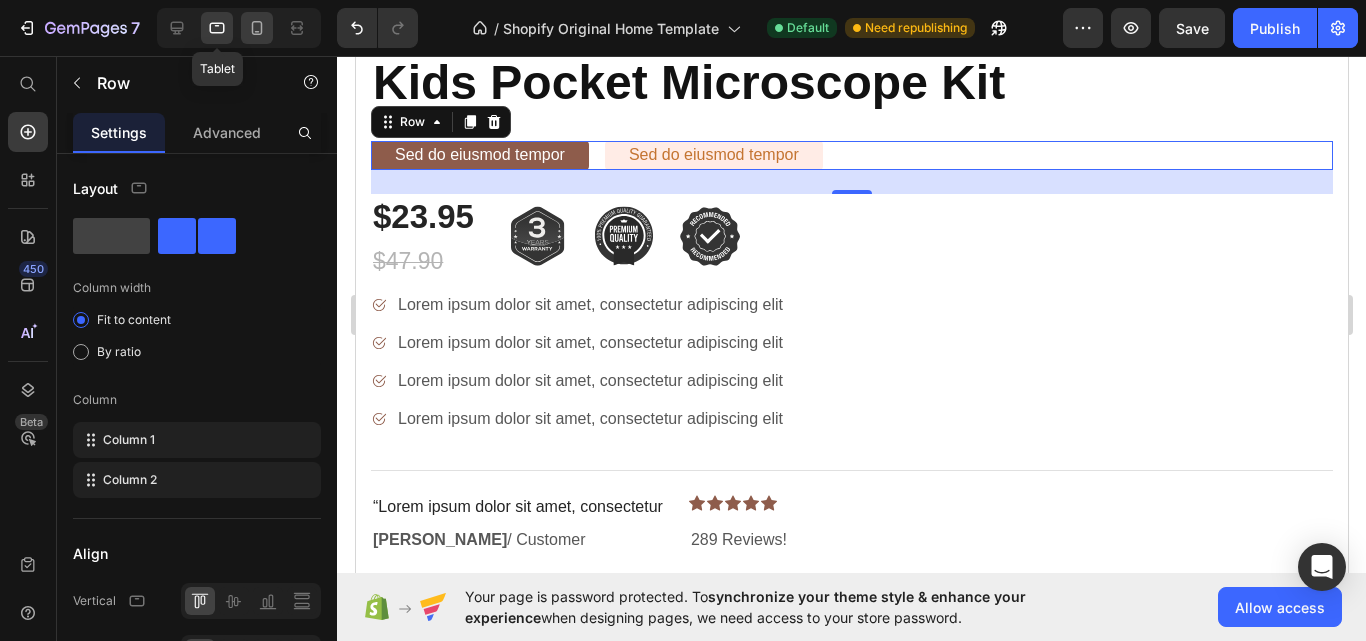 click 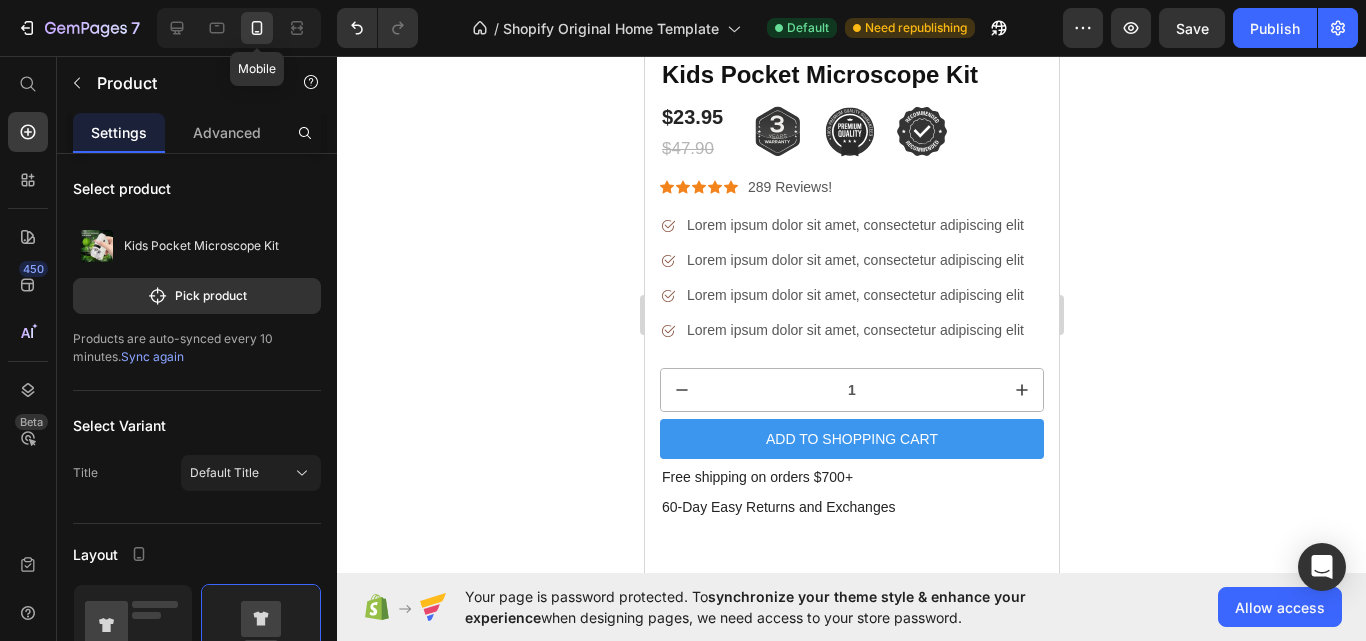 scroll, scrollTop: 1303, scrollLeft: 0, axis: vertical 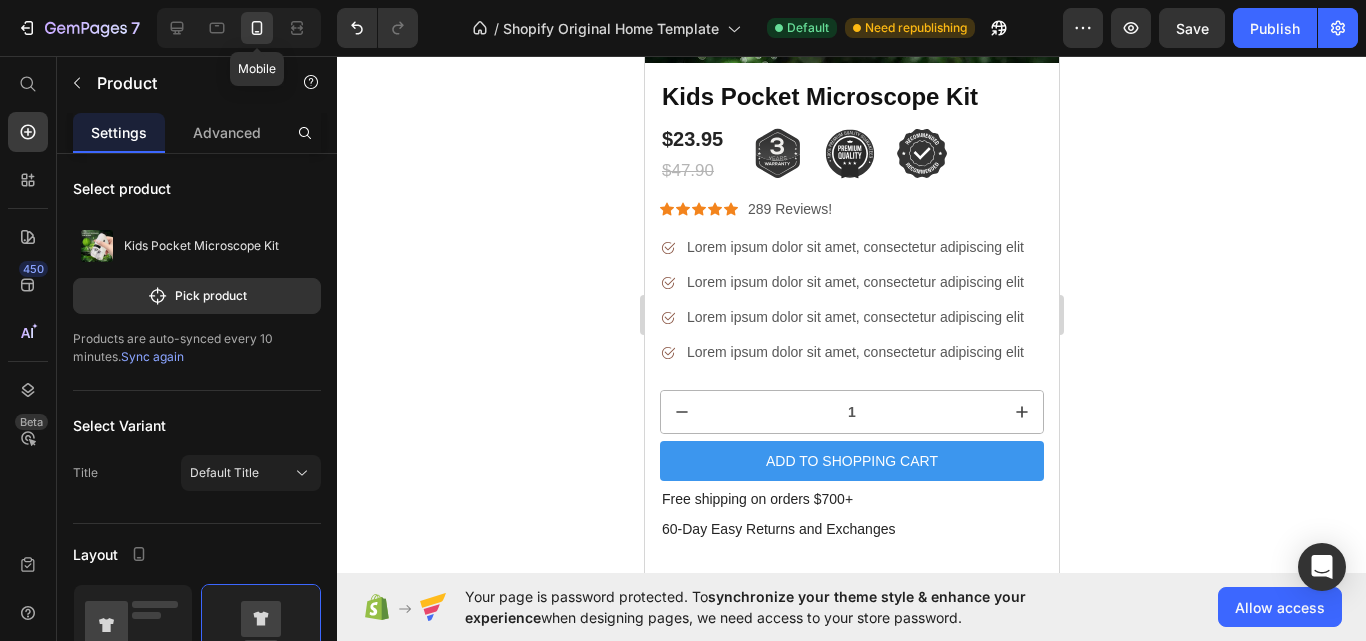 click on "Lorem ipsum dolor sit amet, consectetur adipiscing elit" at bounding box center (854, 247) 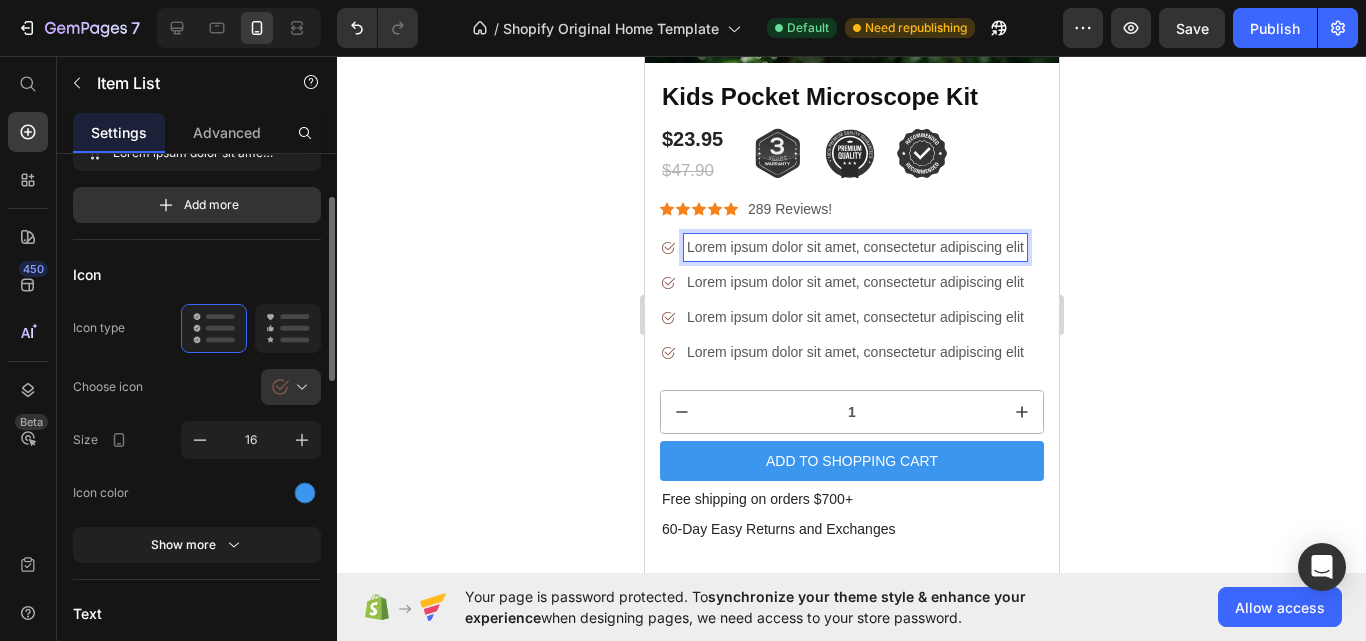 scroll, scrollTop: 224, scrollLeft: 0, axis: vertical 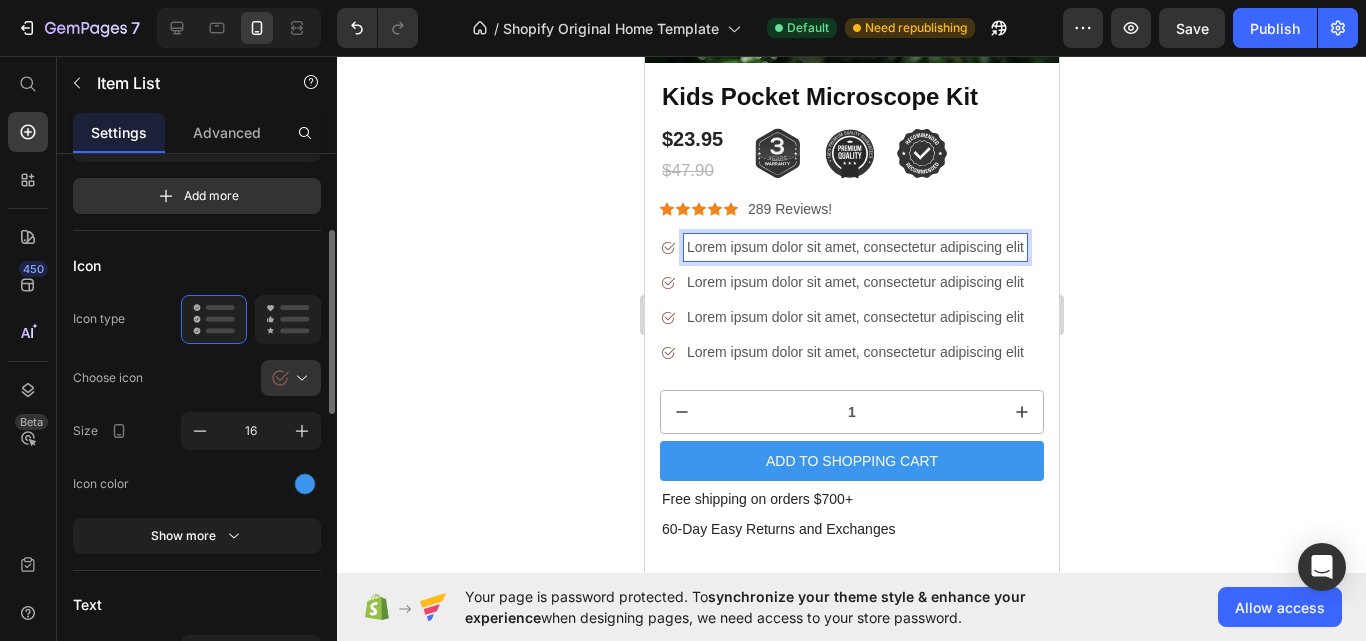 click 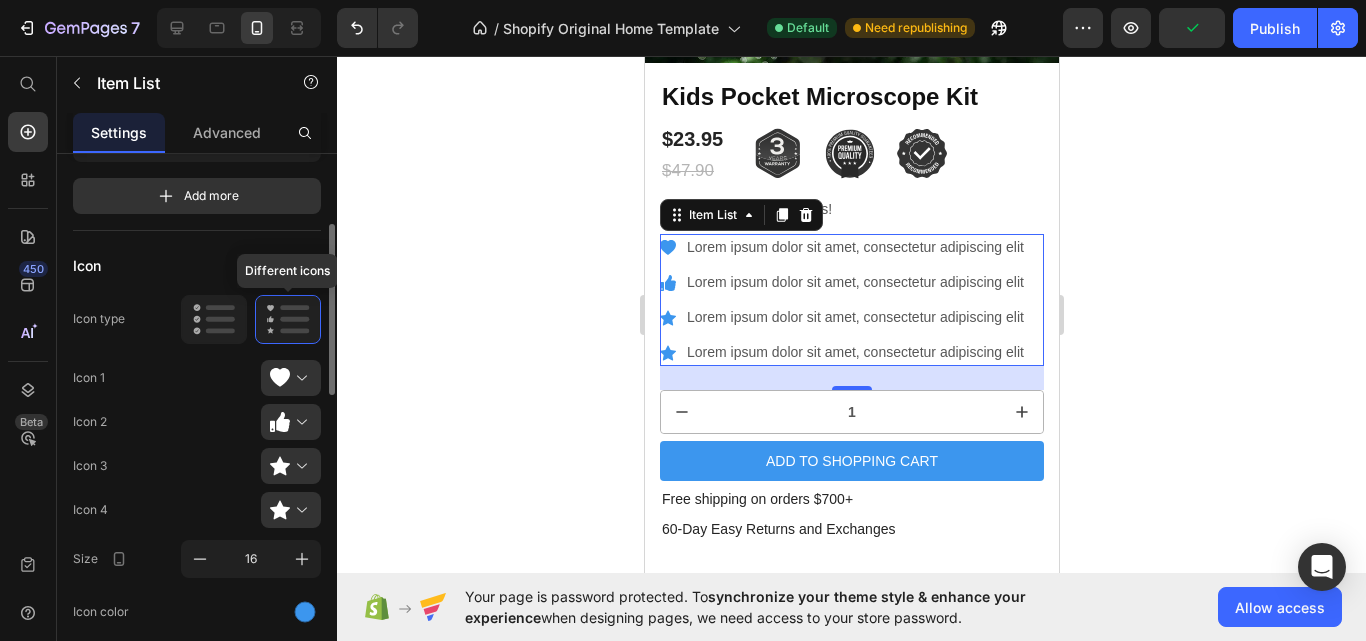 click 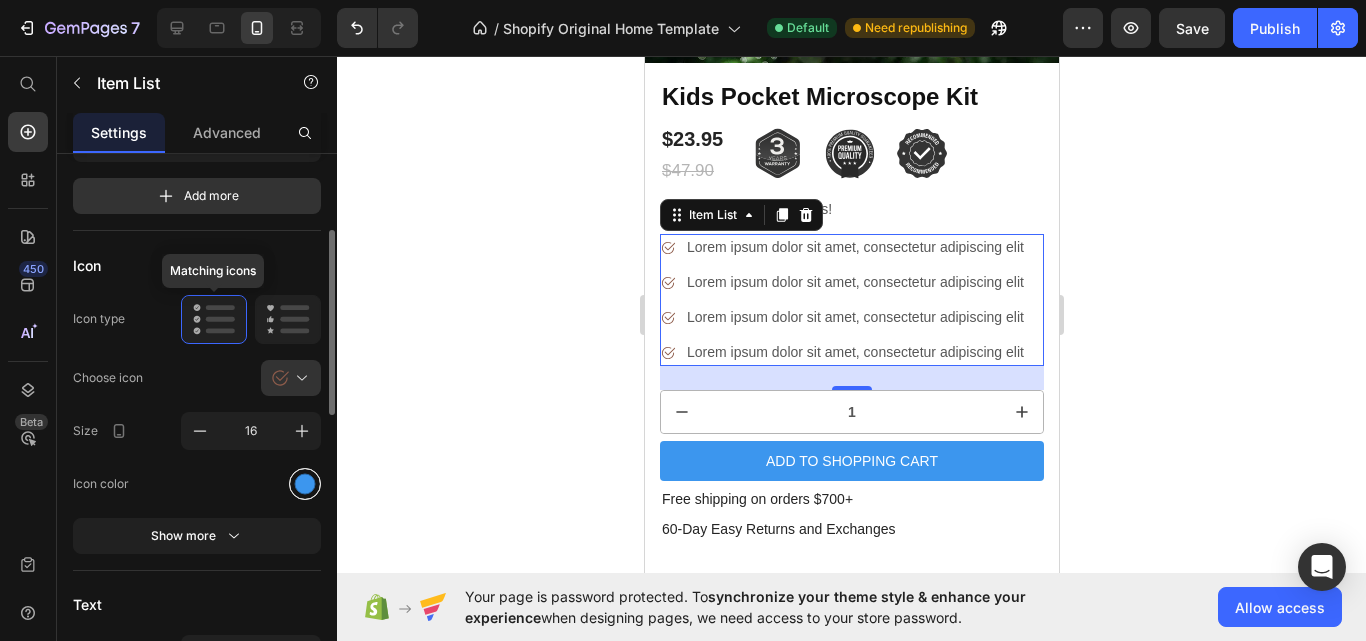 click at bounding box center (305, 483) 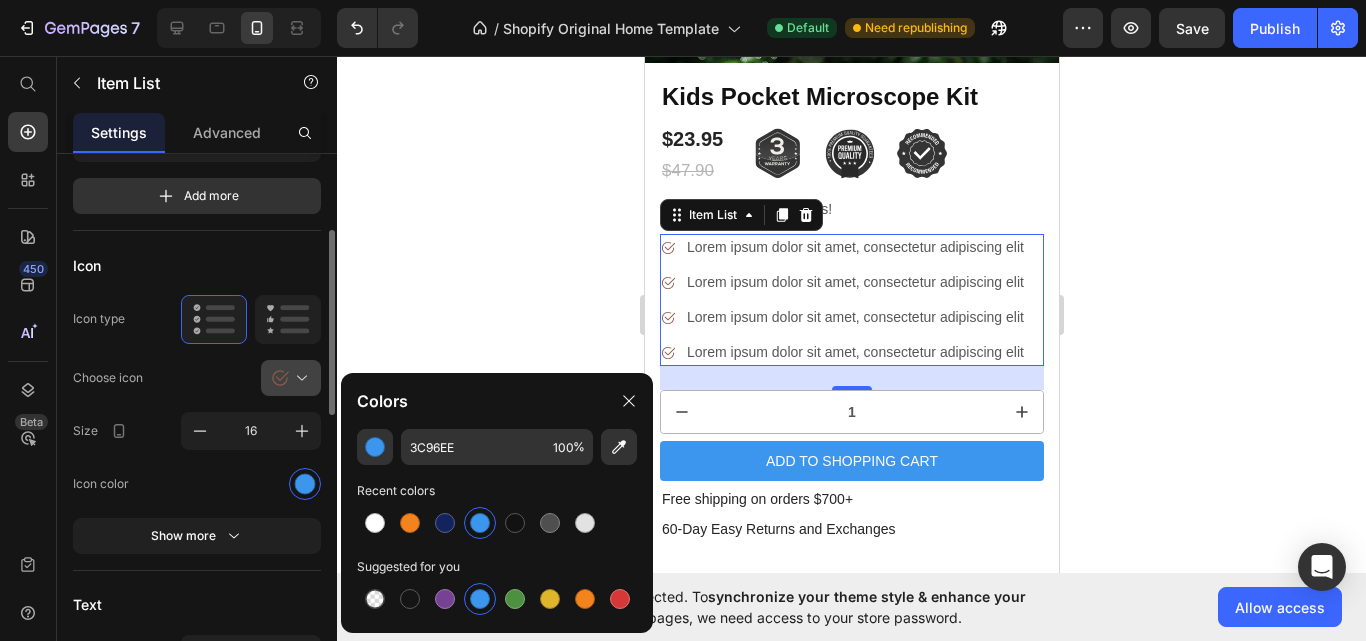 click at bounding box center [299, 378] 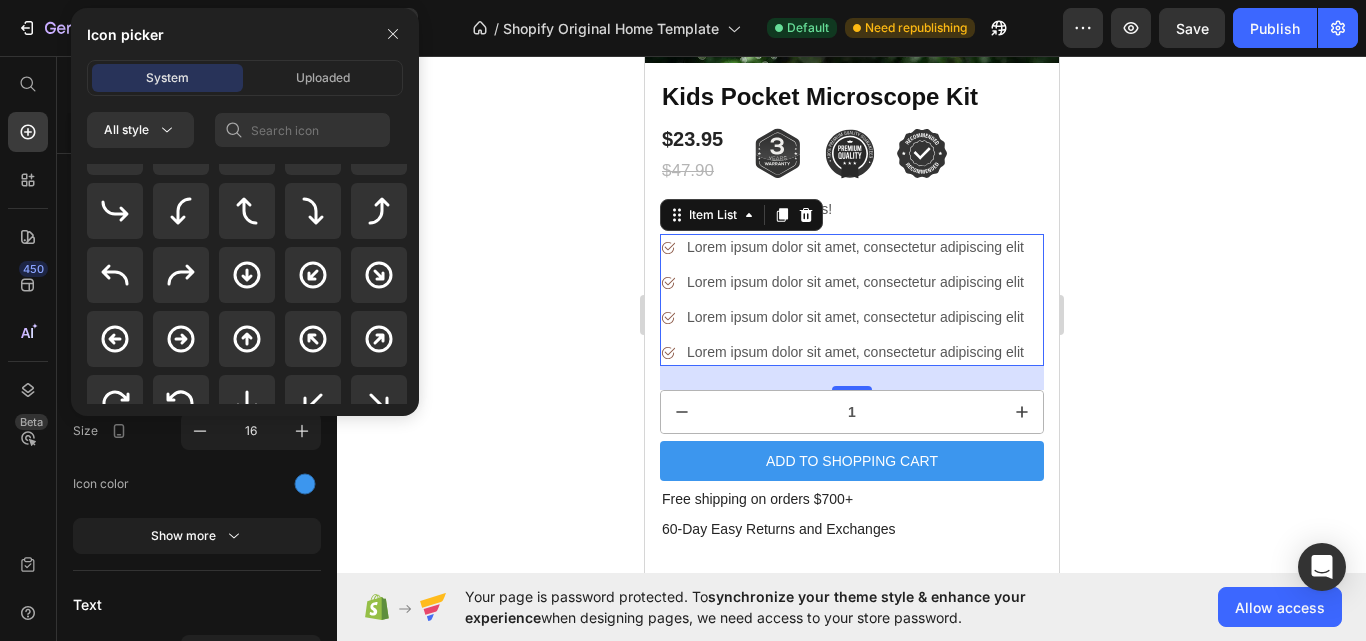 scroll, scrollTop: 588, scrollLeft: 0, axis: vertical 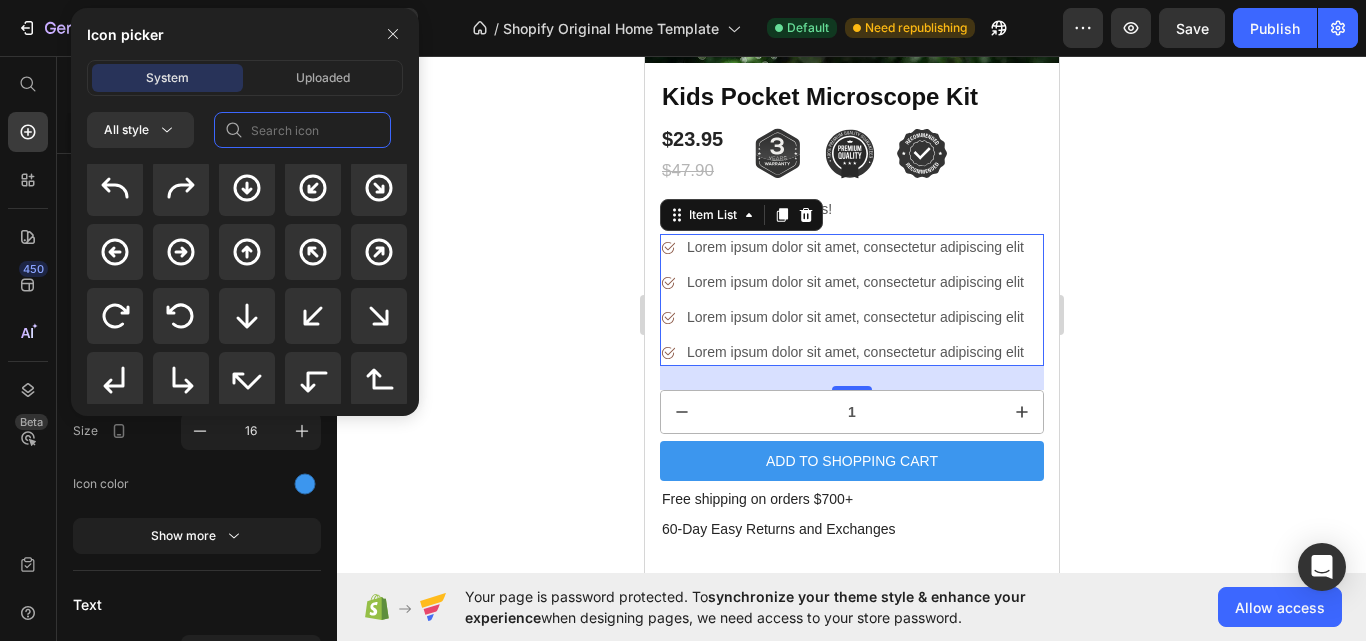 click 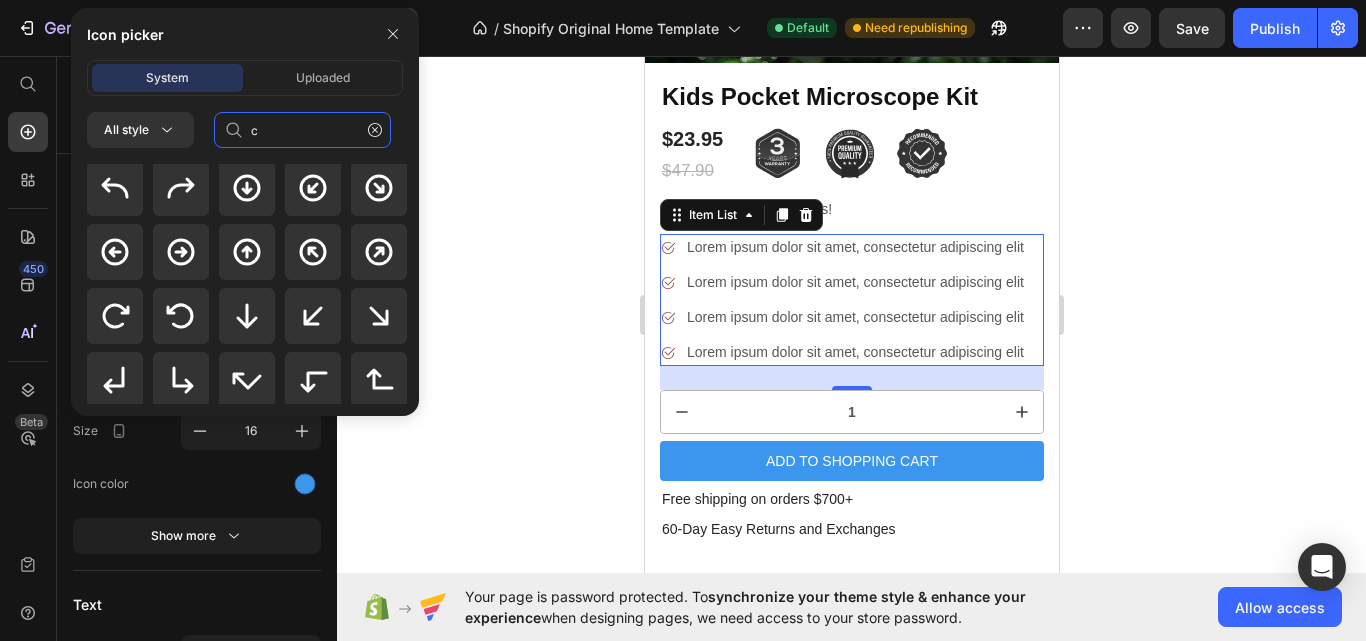 scroll, scrollTop: 0, scrollLeft: 0, axis: both 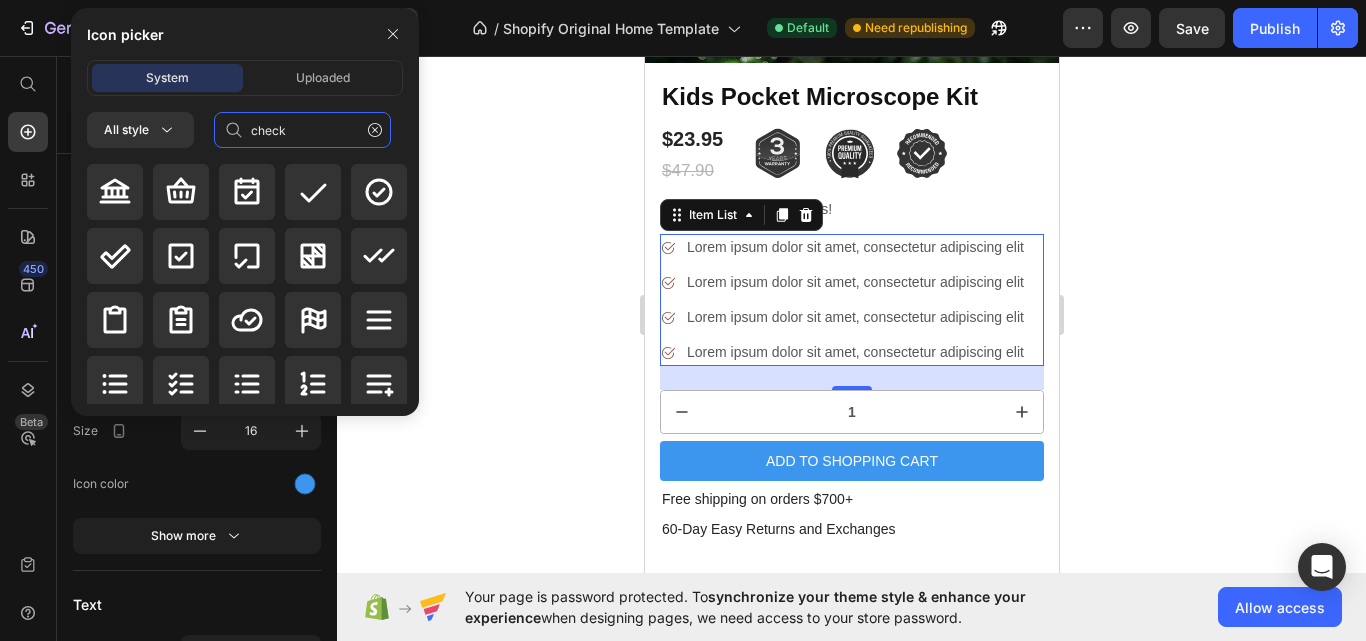 type on "check" 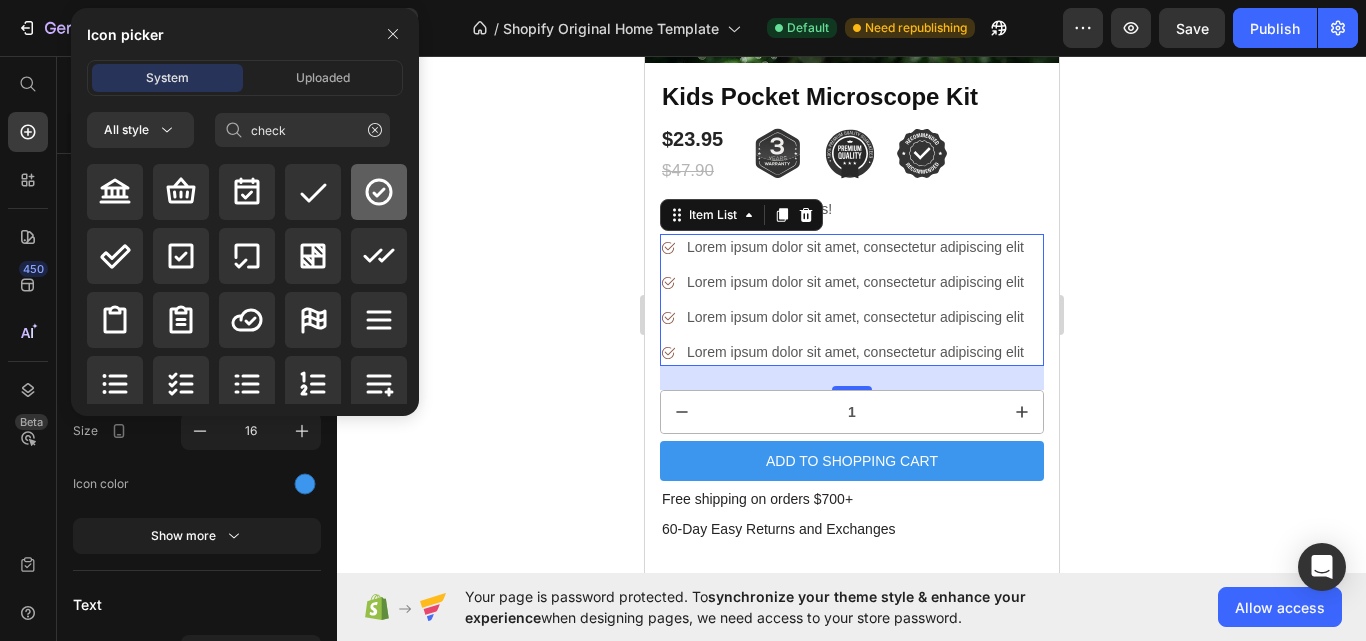 click 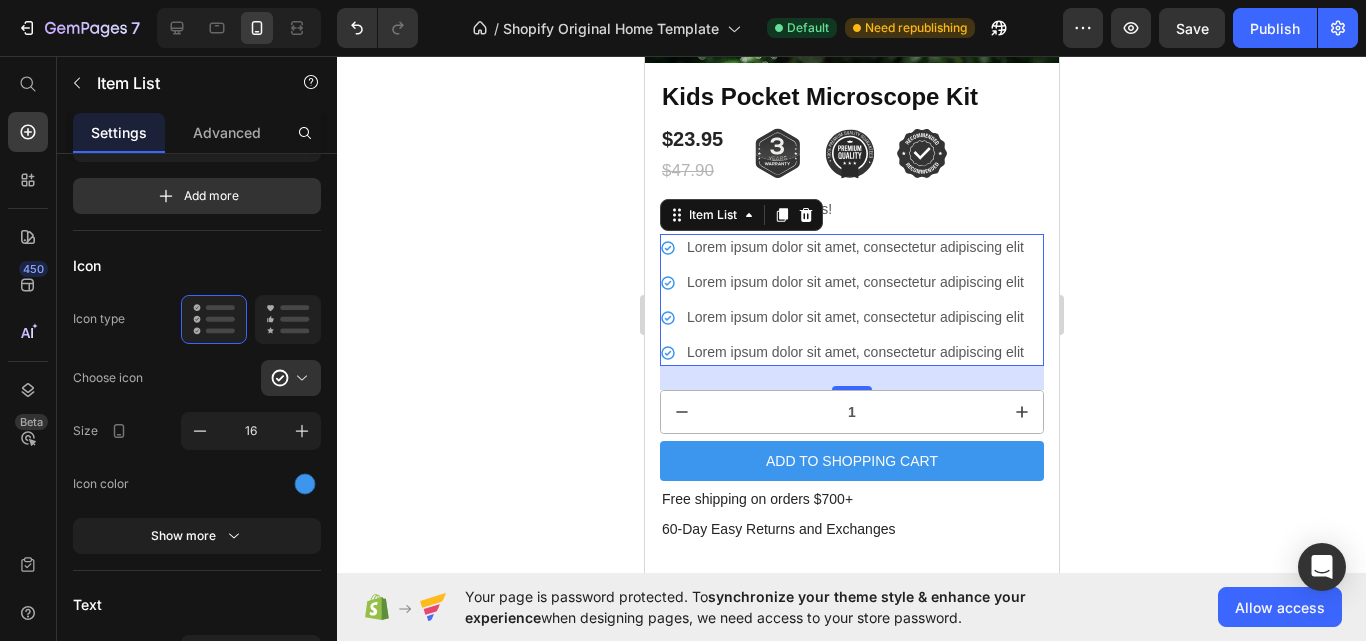 click 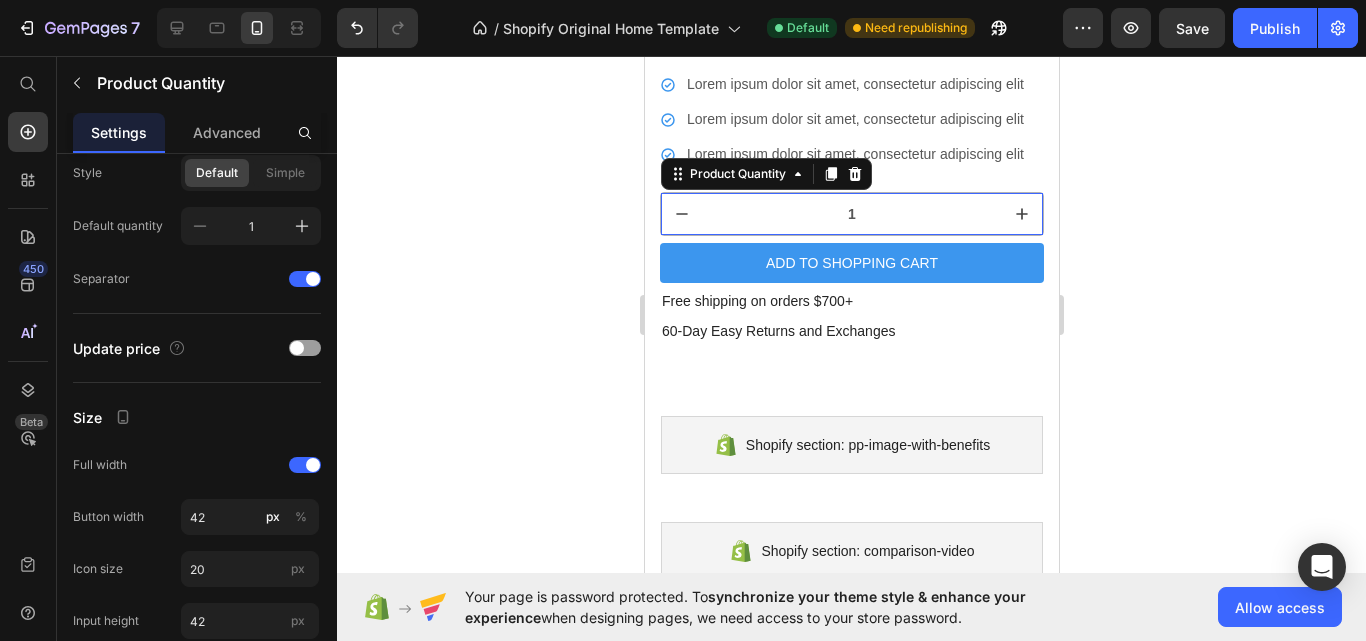 scroll, scrollTop: 0, scrollLeft: 0, axis: both 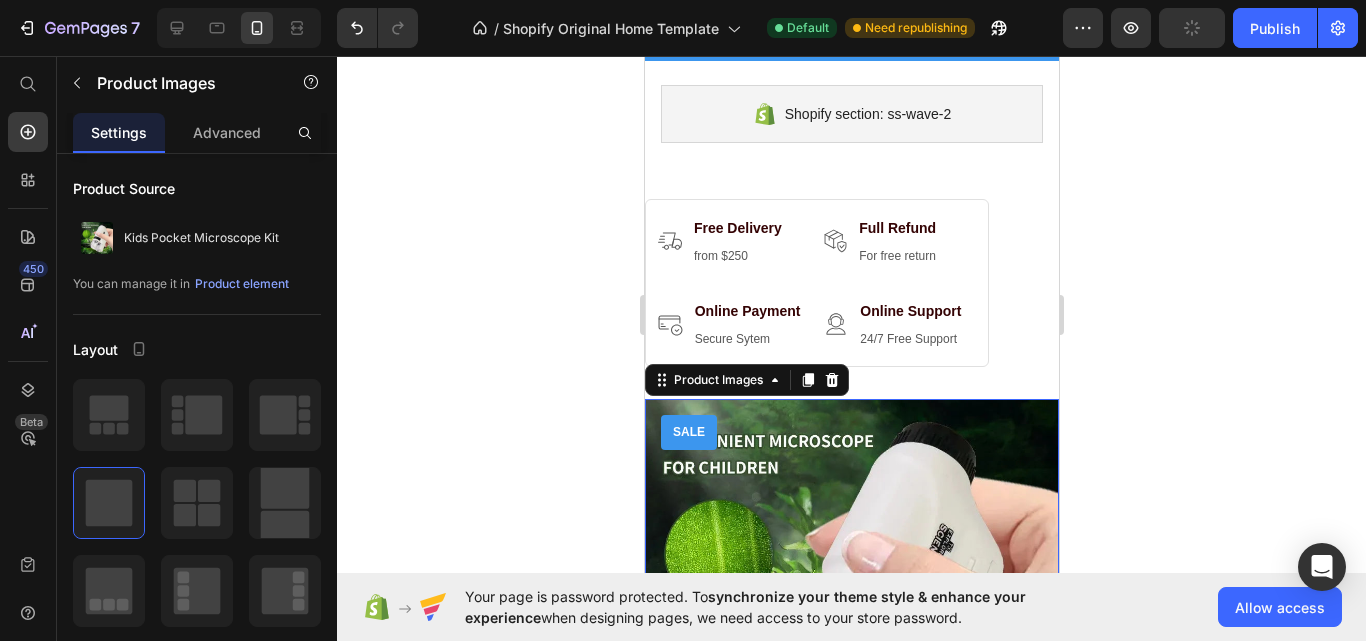 click on "Online Support" at bounding box center [913, 311] 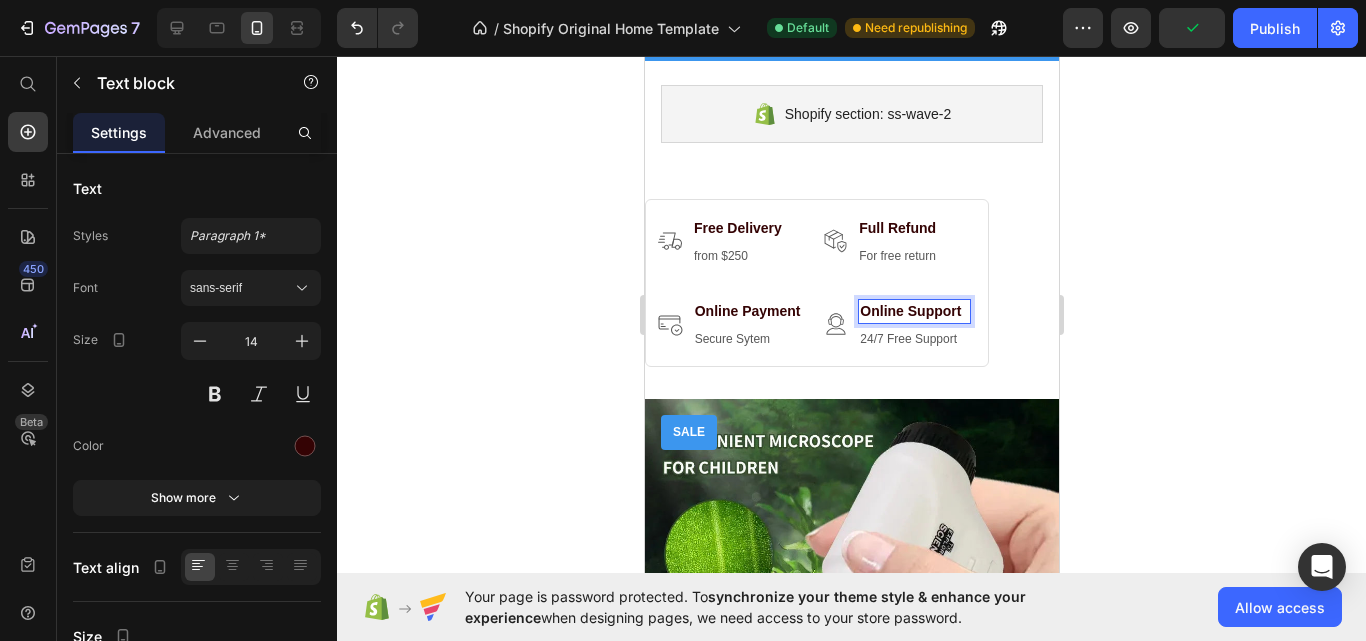 click on "Image Free Delivery Text block from $250 Text block Icon List Image Full Refund Text block For free return Text block Icon List Row Image Online Payment Text block Secure Sytem Text block Icon List Image Online Support Text block   4 24/7 Free Support Text block Icon List Row Row Section 7/25" at bounding box center [851, 283] 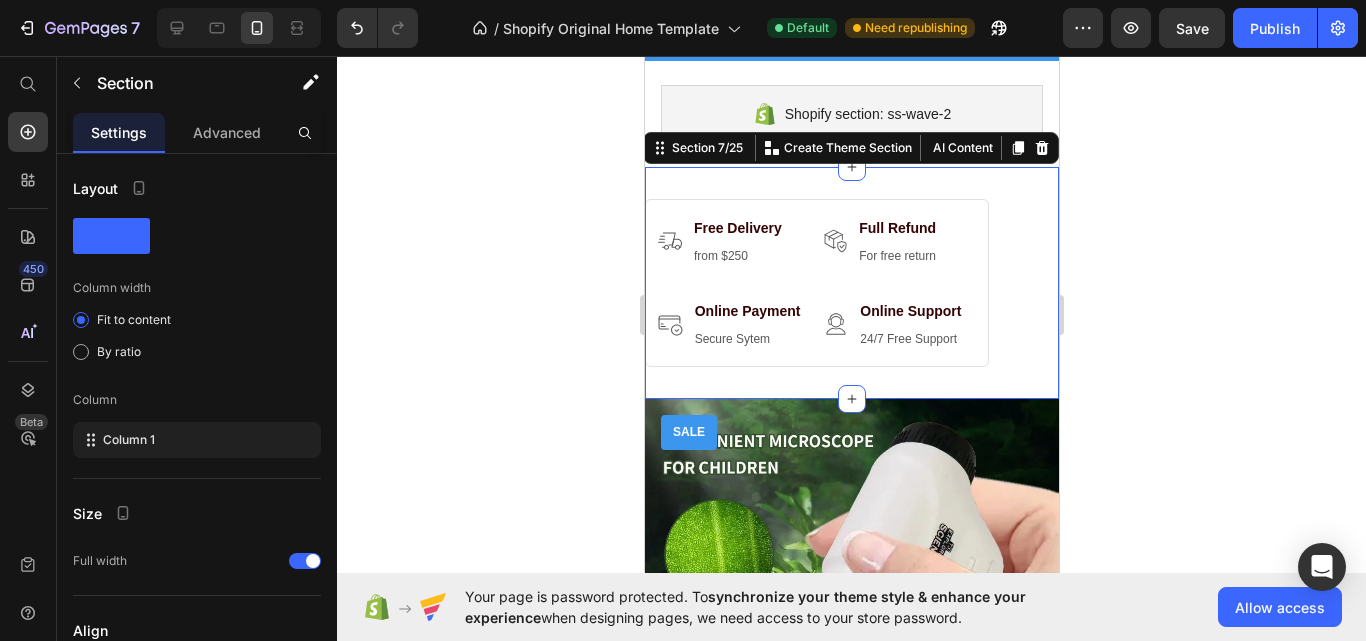 click at bounding box center (669, 241) 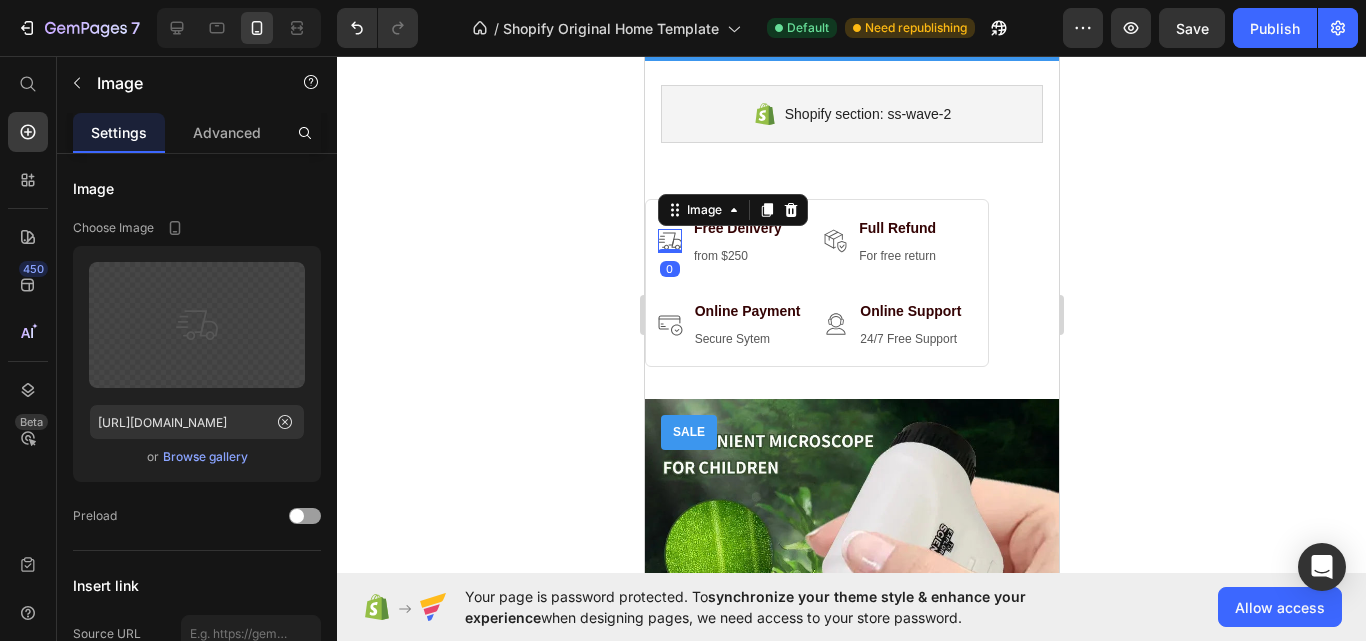 click on "from $250" at bounding box center (741, 256) 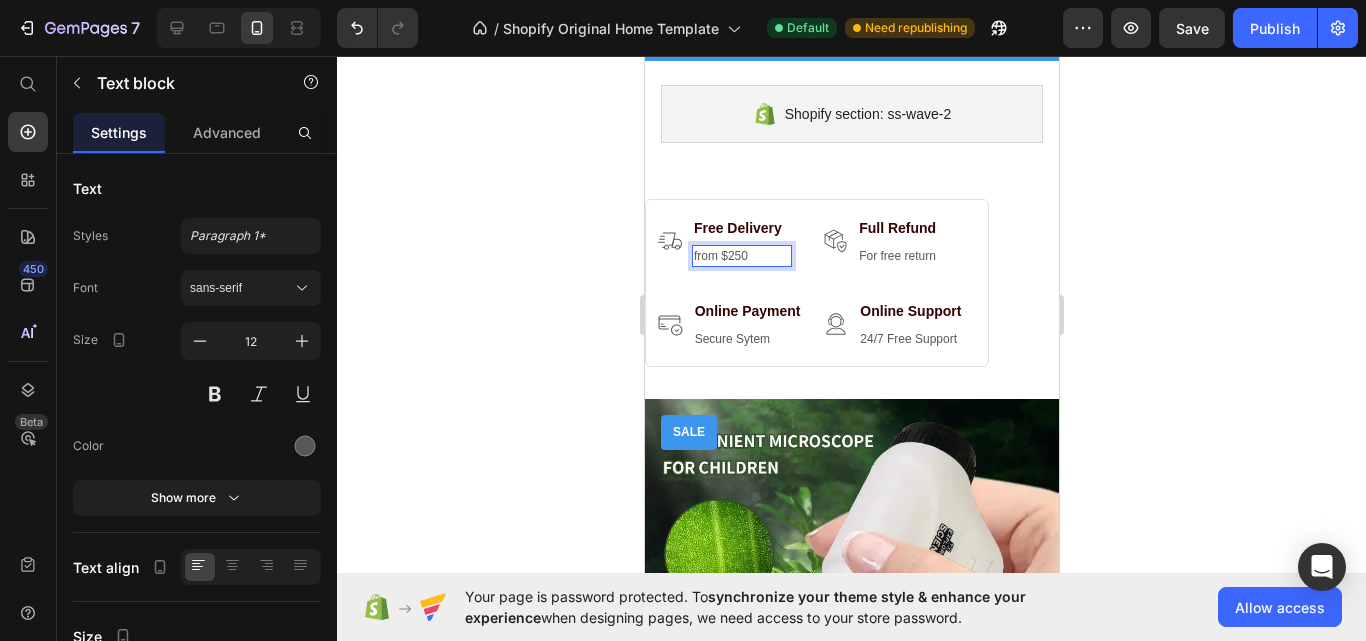click on "Free Delivery" at bounding box center [741, 228] 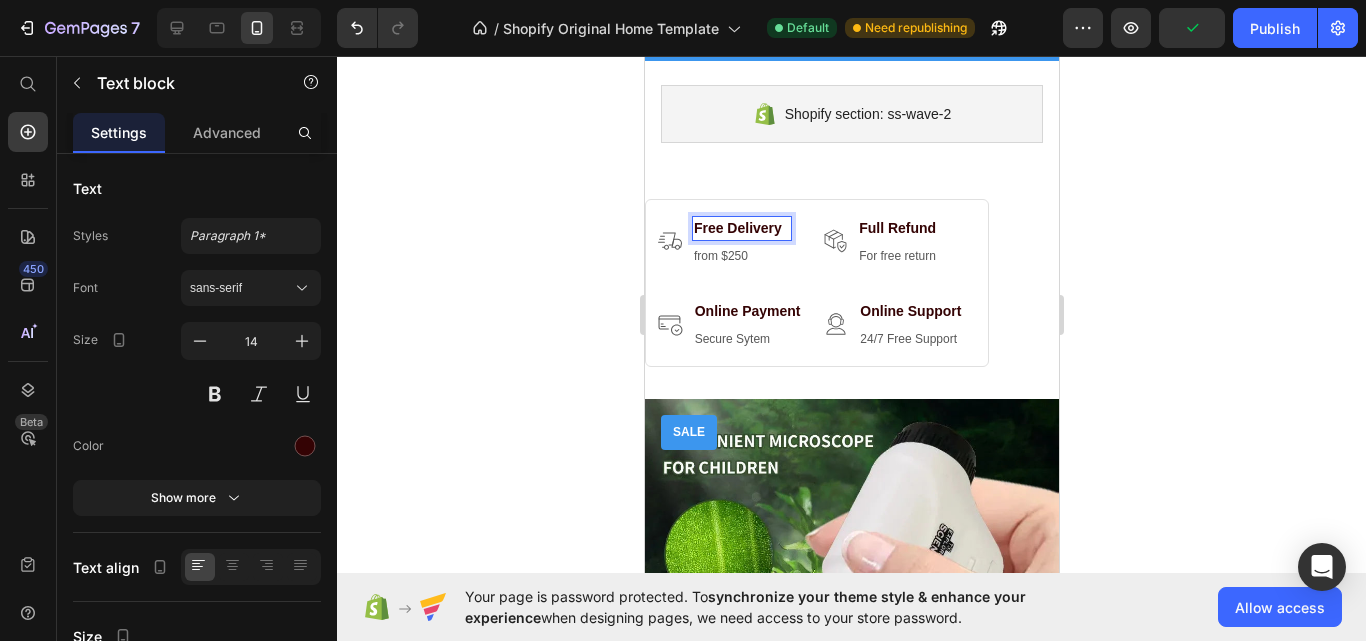 click on "Free Delivery" at bounding box center (741, 228) 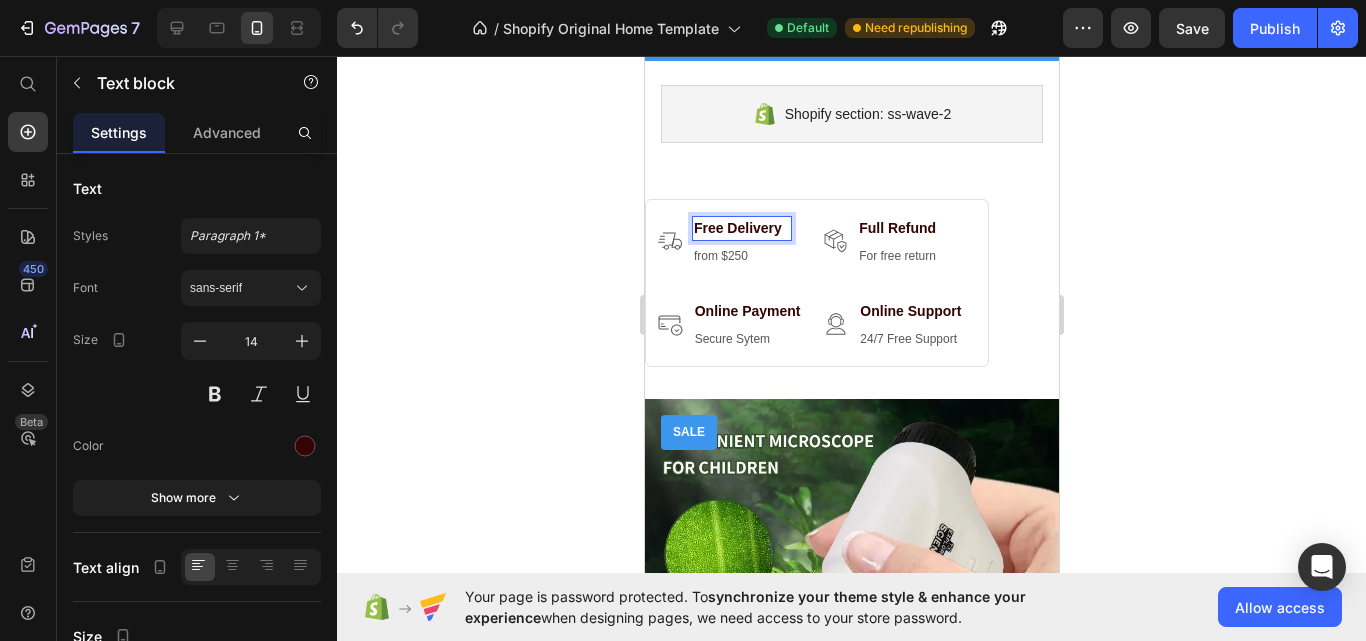 click on "Online Support" at bounding box center [913, 311] 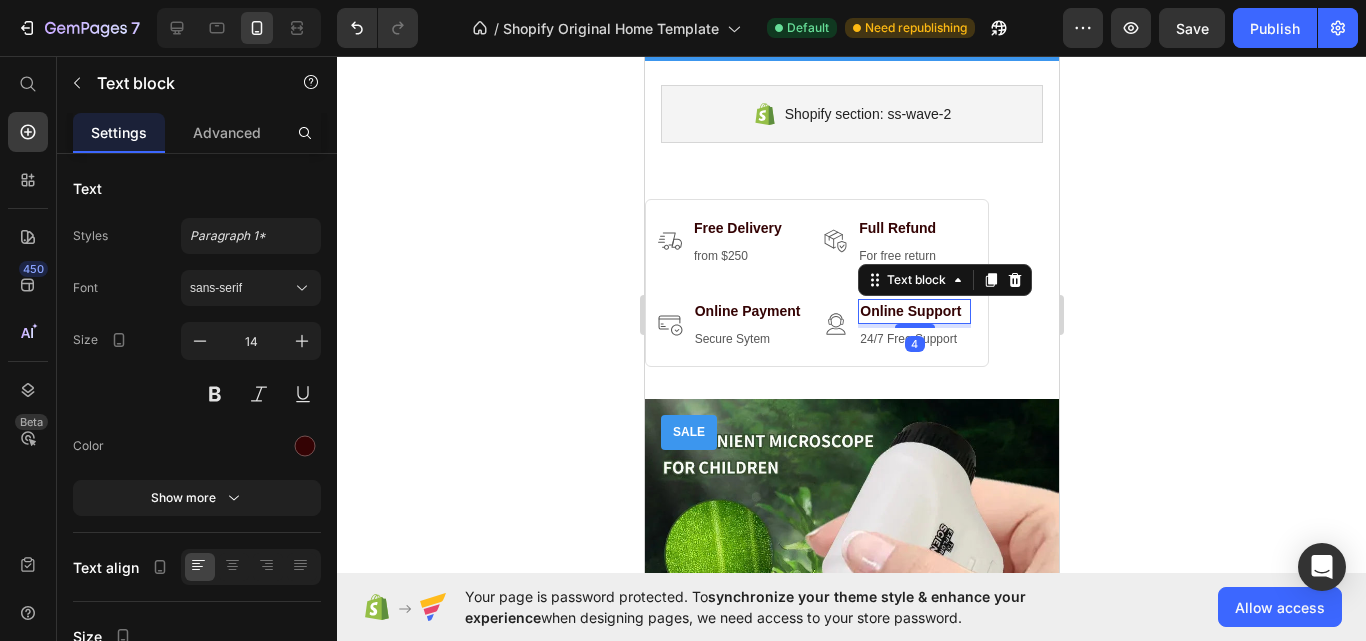 click 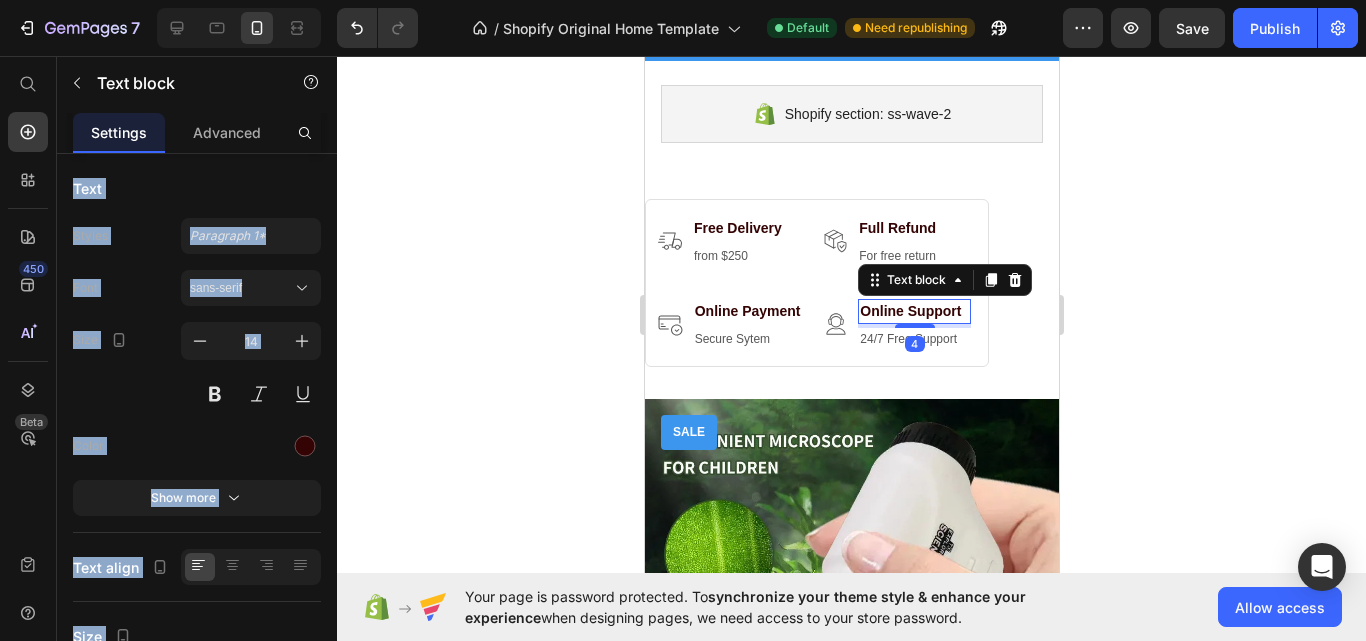 click 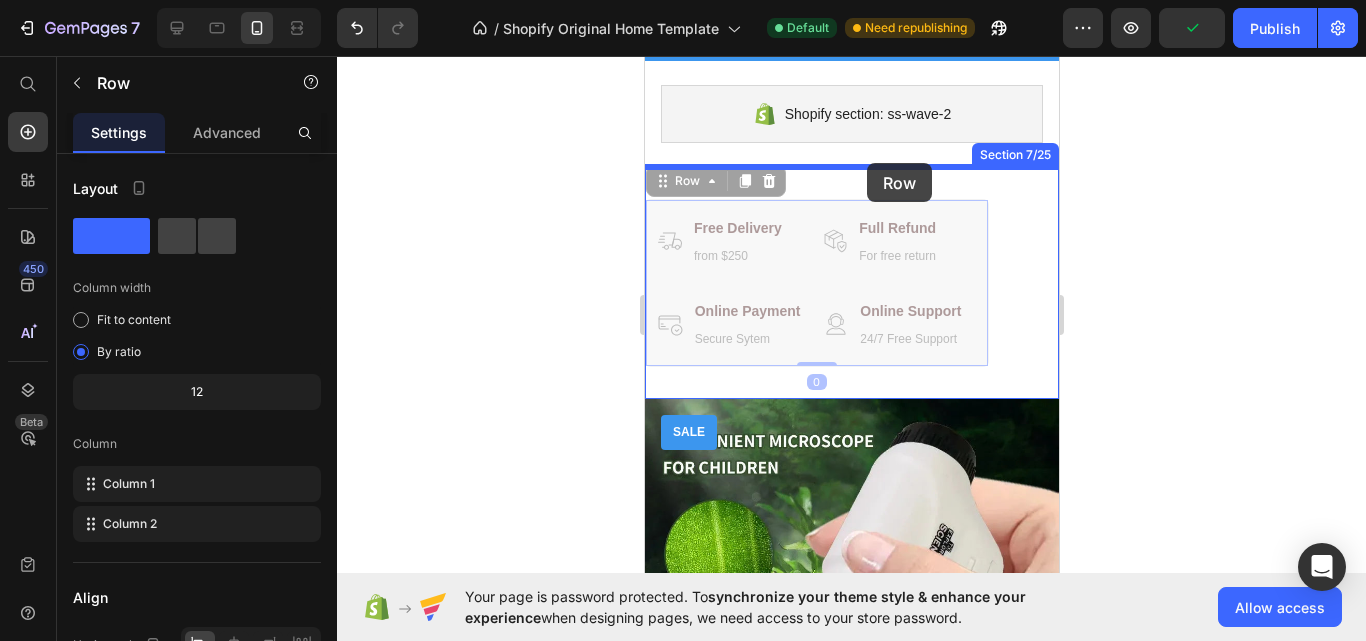 drag, startPoint x: 795, startPoint y: 213, endPoint x: 866, endPoint y: 163, distance: 86.83893 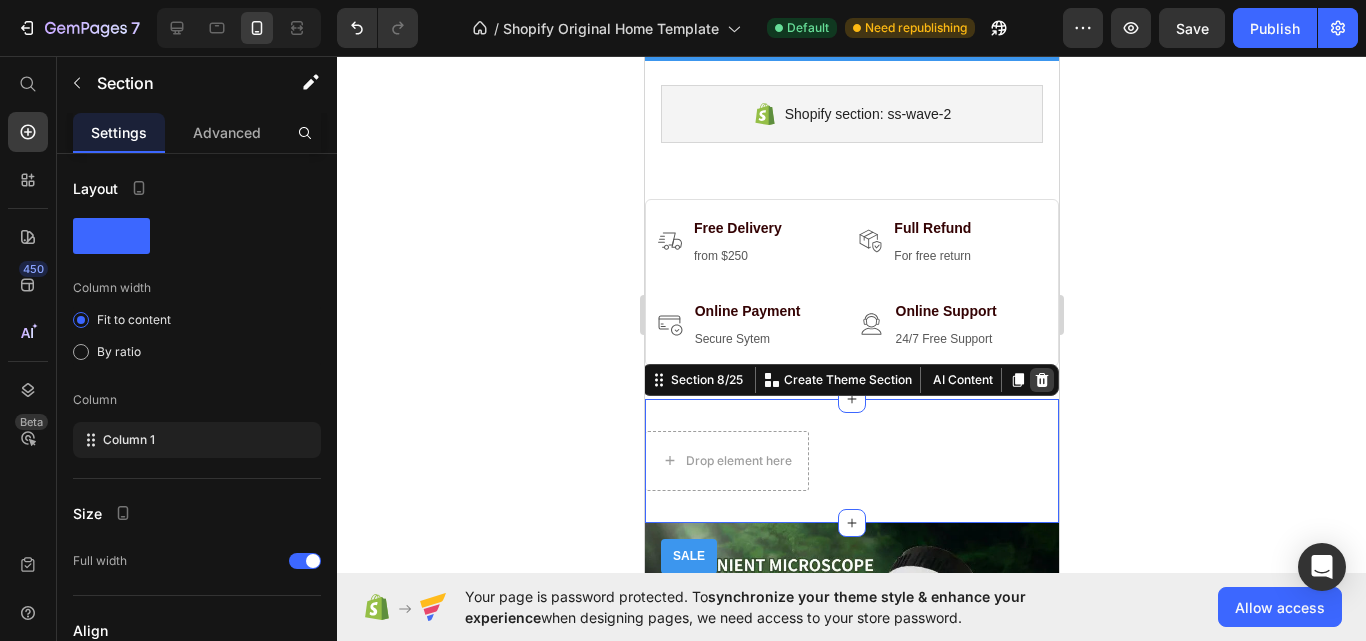 click 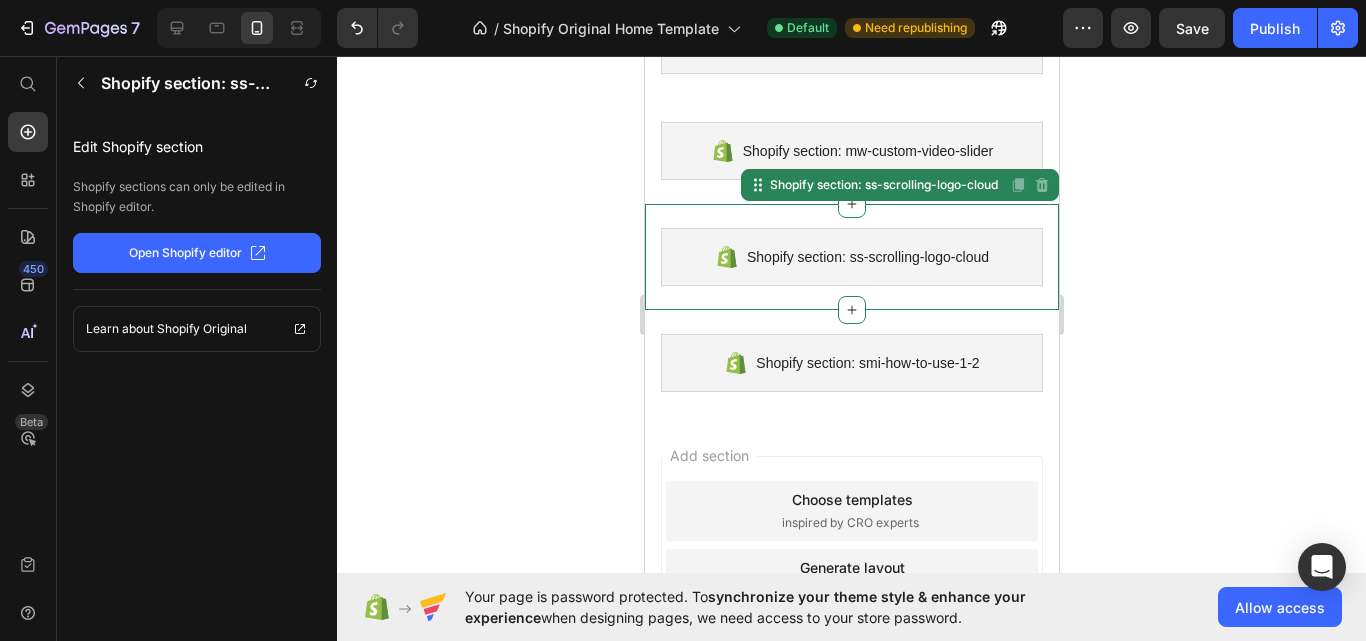 scroll, scrollTop: 2850, scrollLeft: 0, axis: vertical 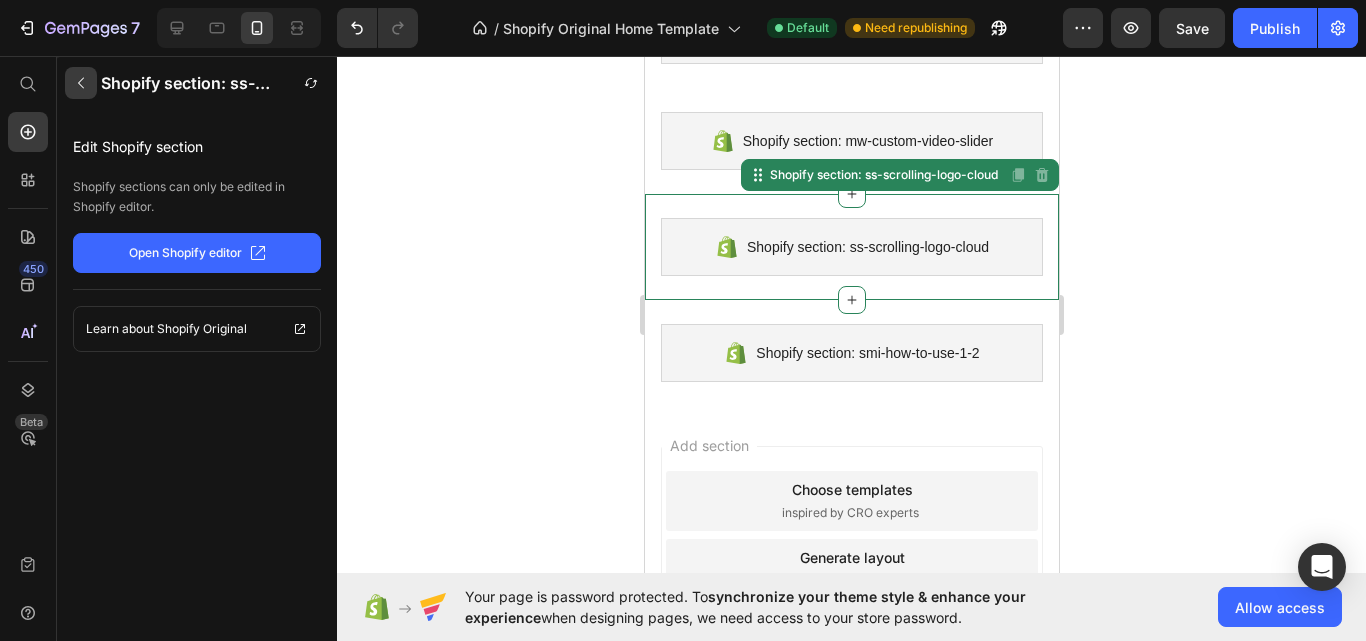 click 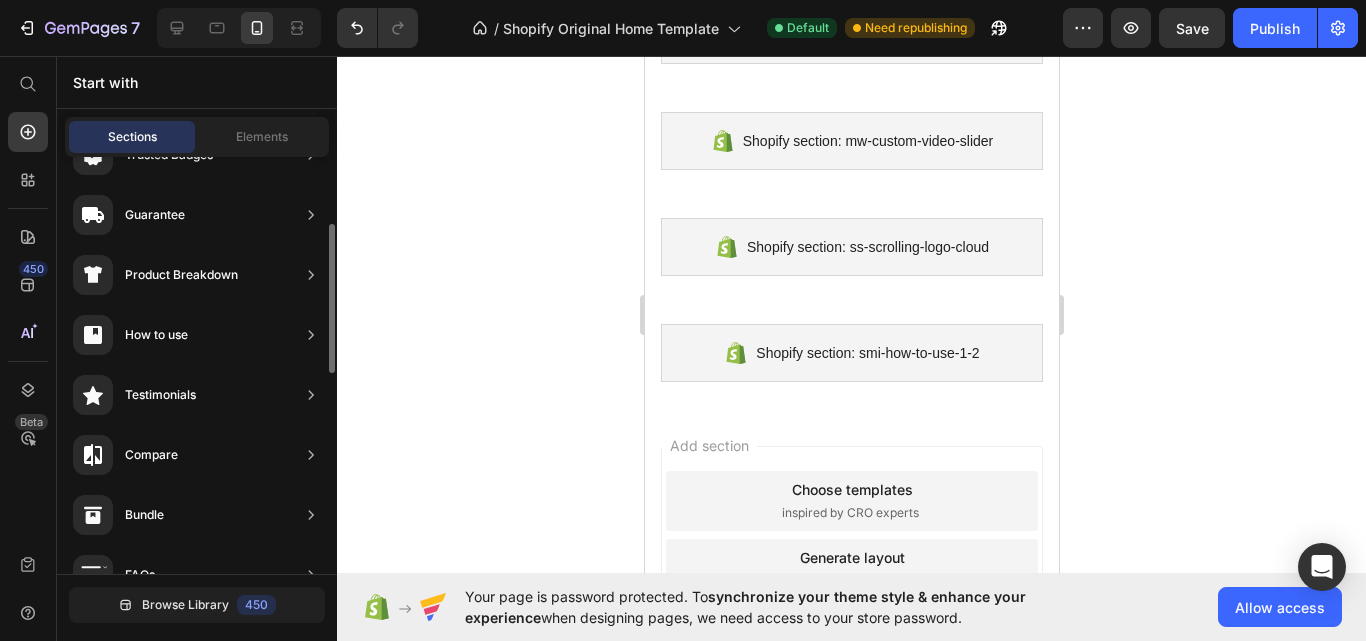 scroll, scrollTop: 332, scrollLeft: 0, axis: vertical 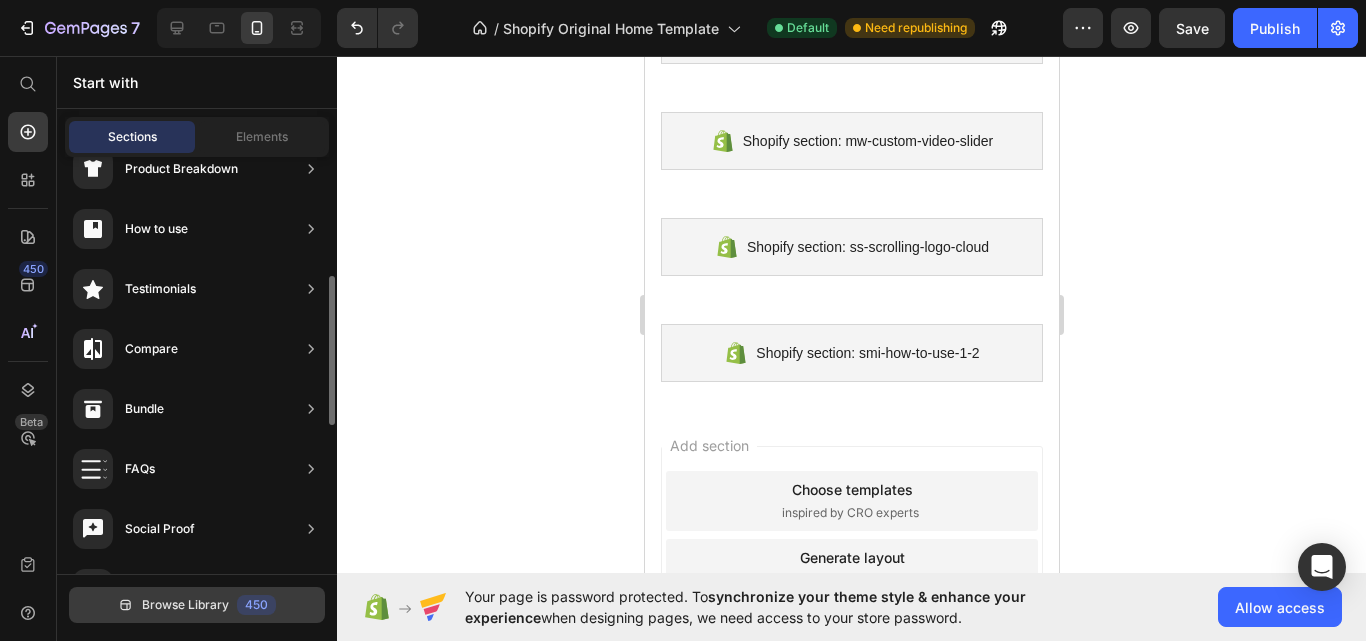click on "Browse Library" at bounding box center (185, 605) 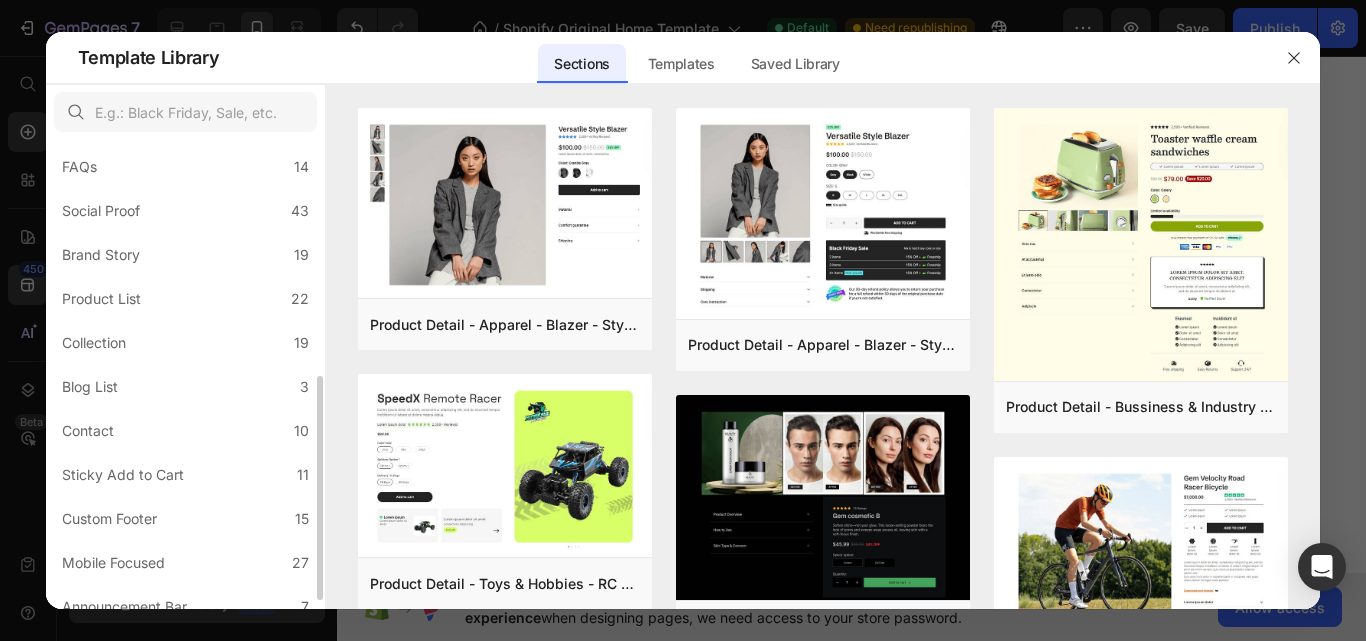 scroll, scrollTop: 511, scrollLeft: 0, axis: vertical 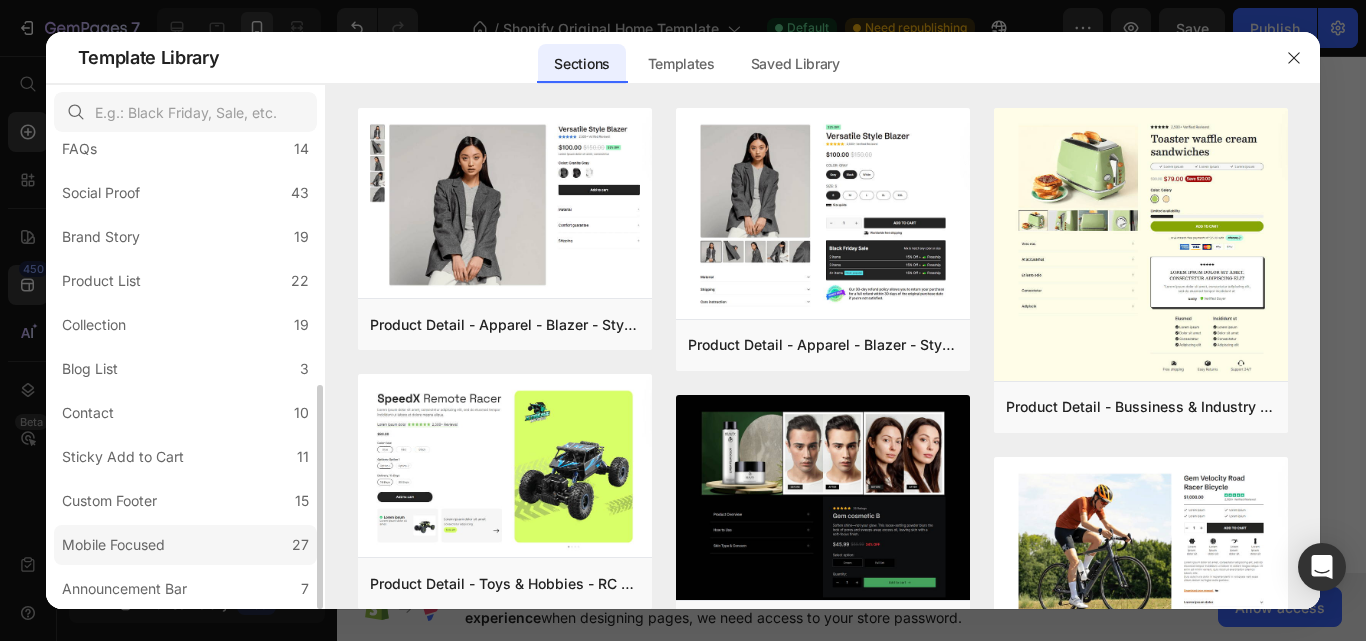 click on "Mobile Focused" at bounding box center (113, 545) 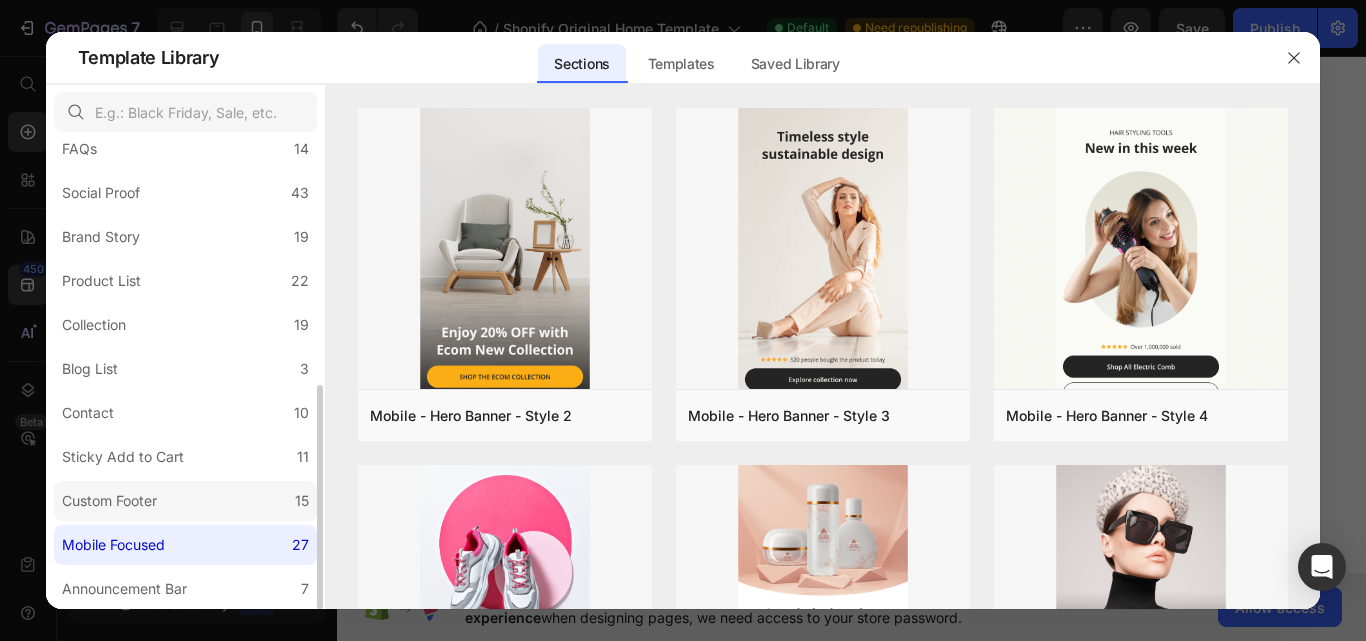 click on "Custom Footer" at bounding box center (109, 501) 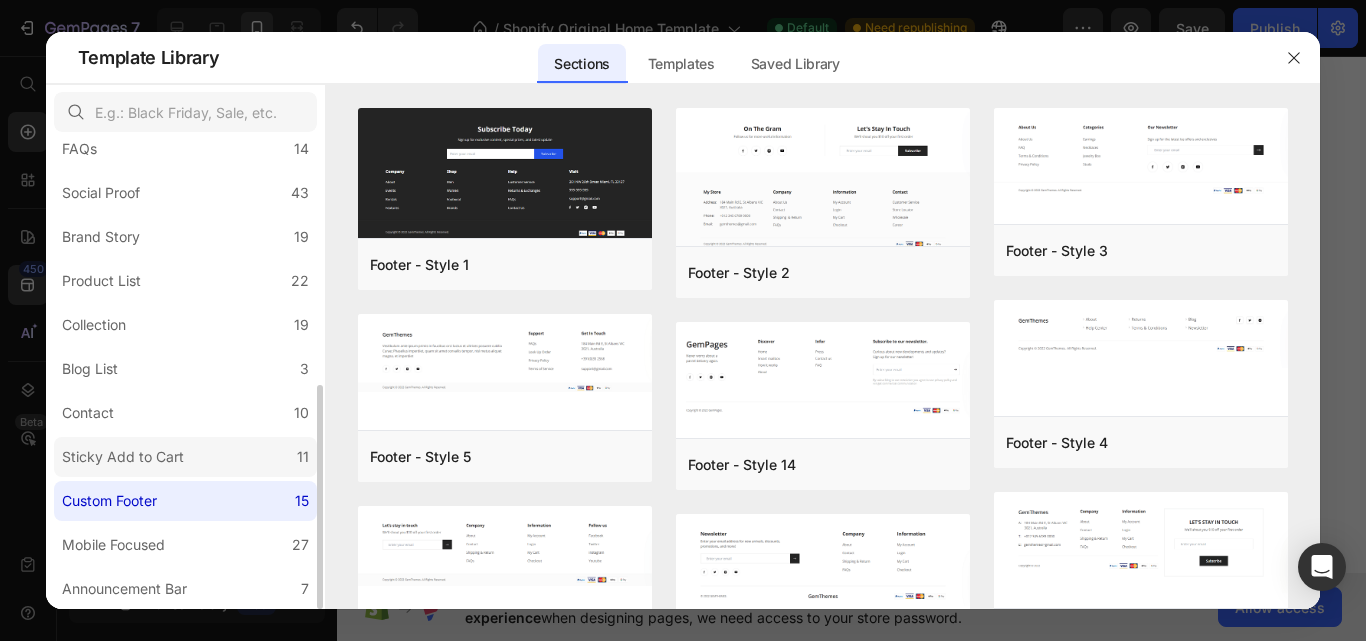 click on "Sticky Add to Cart" at bounding box center [123, 457] 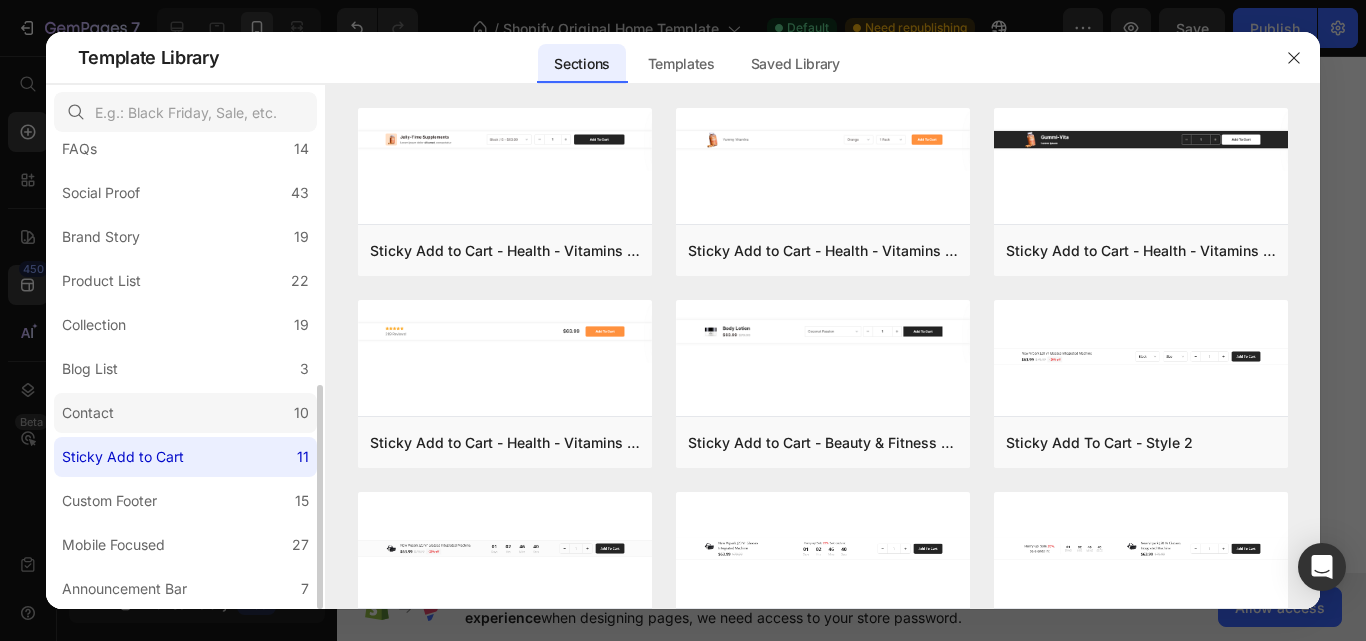 click on "Contact 10" 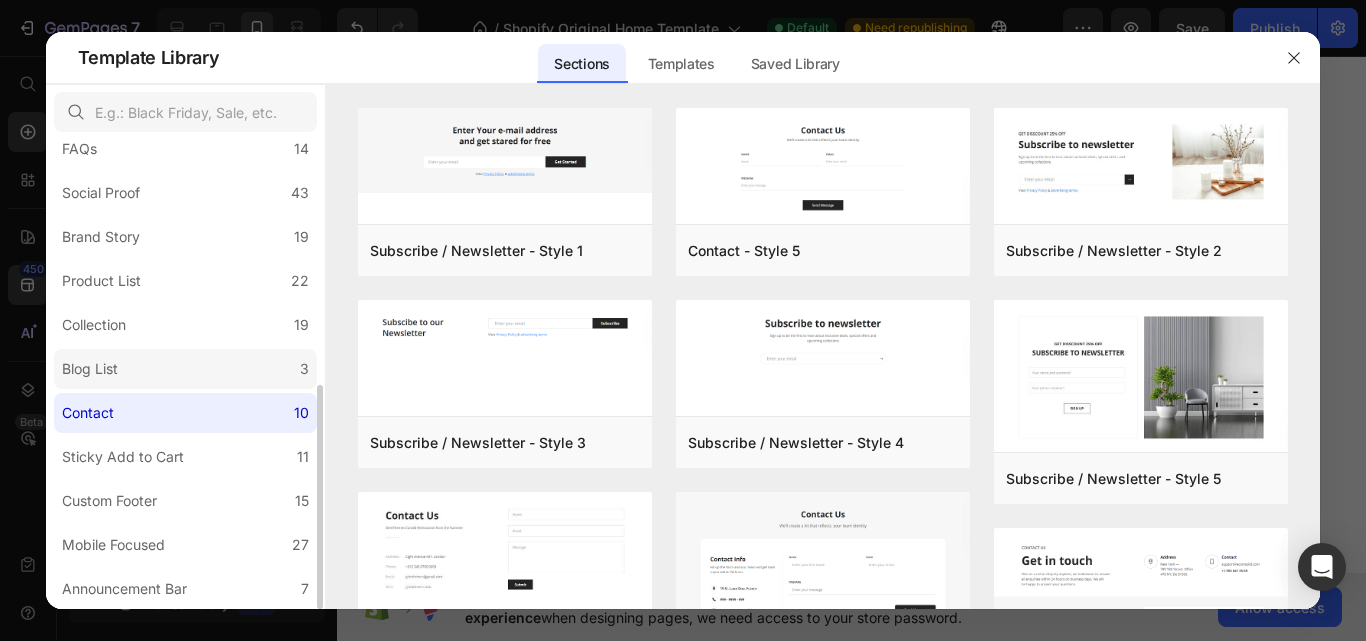 click on "Blog List 3" 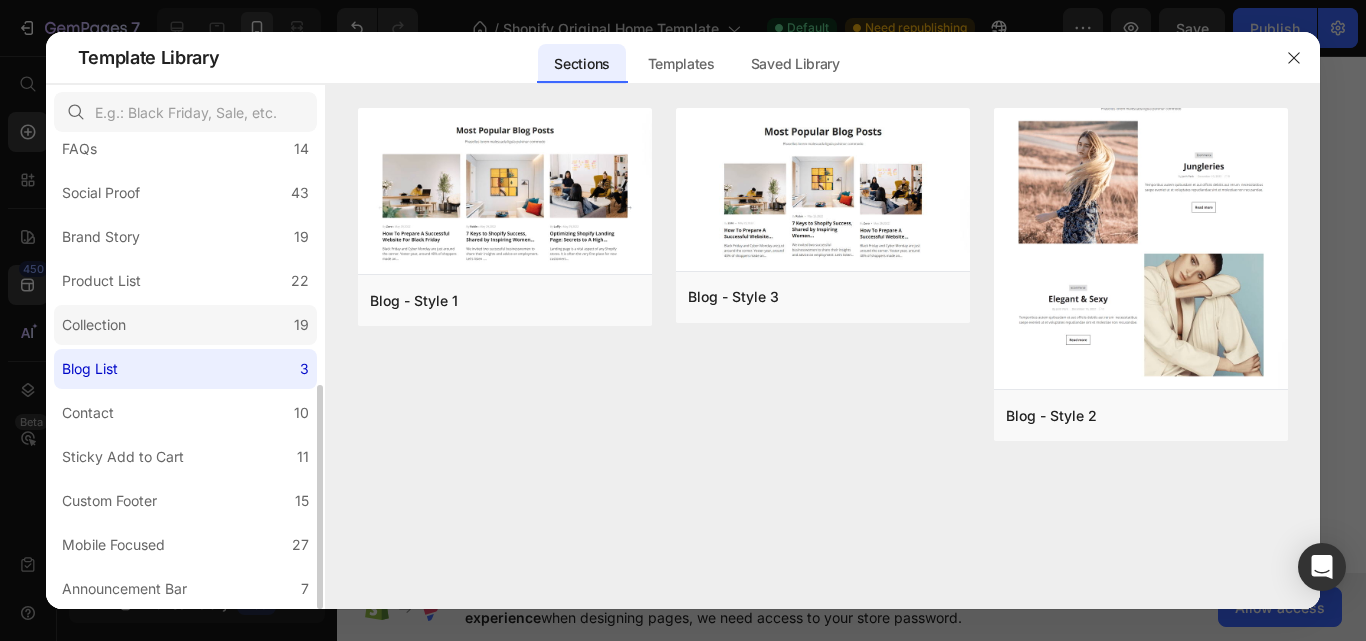 click on "Collection 19" 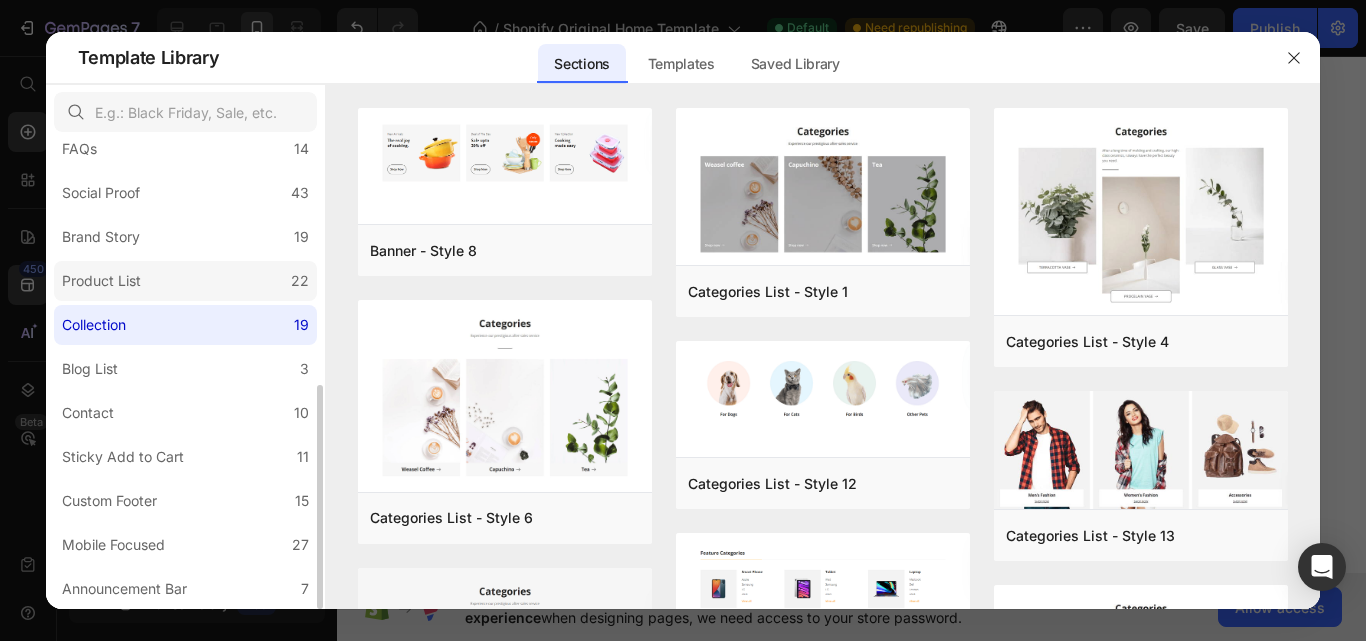 click on "Product List 22" 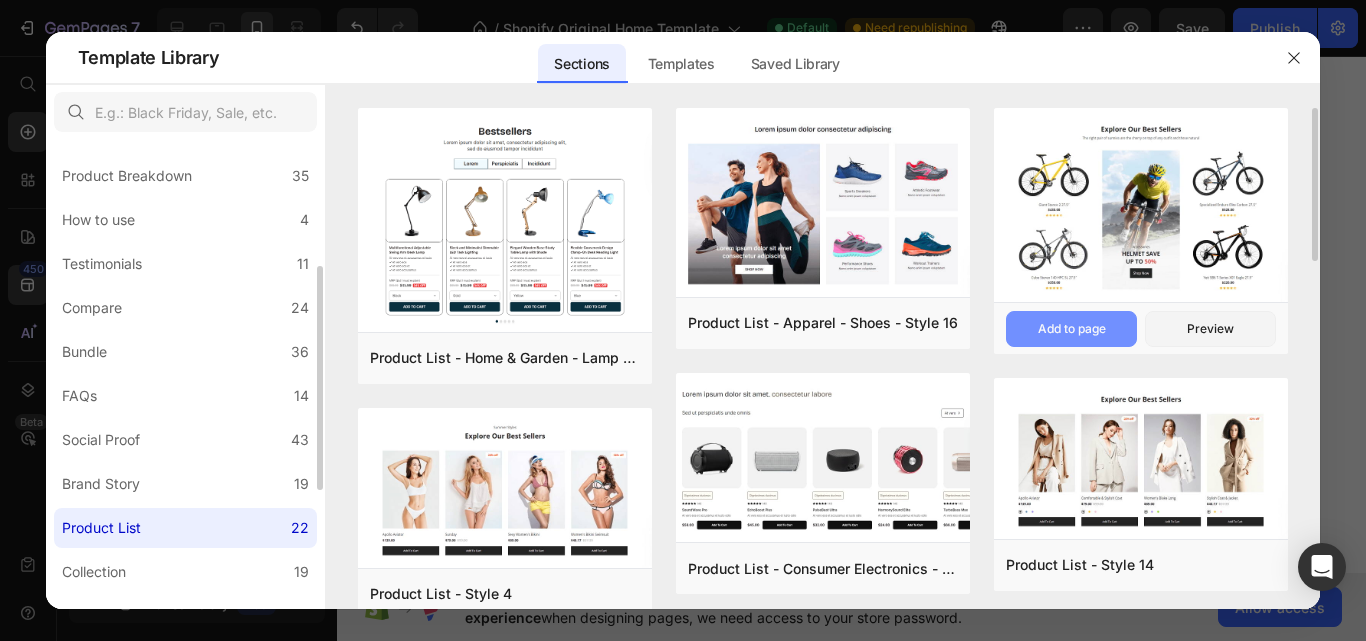 scroll, scrollTop: 263, scrollLeft: 0, axis: vertical 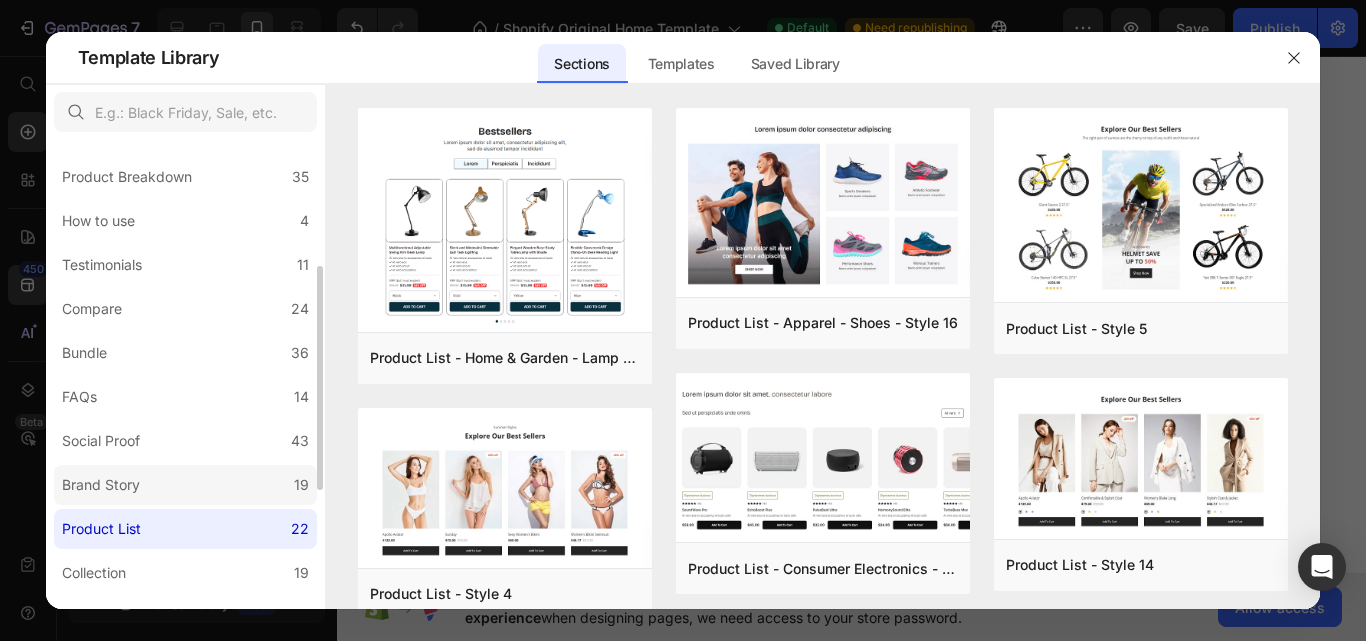 click on "Brand Story" at bounding box center (105, 485) 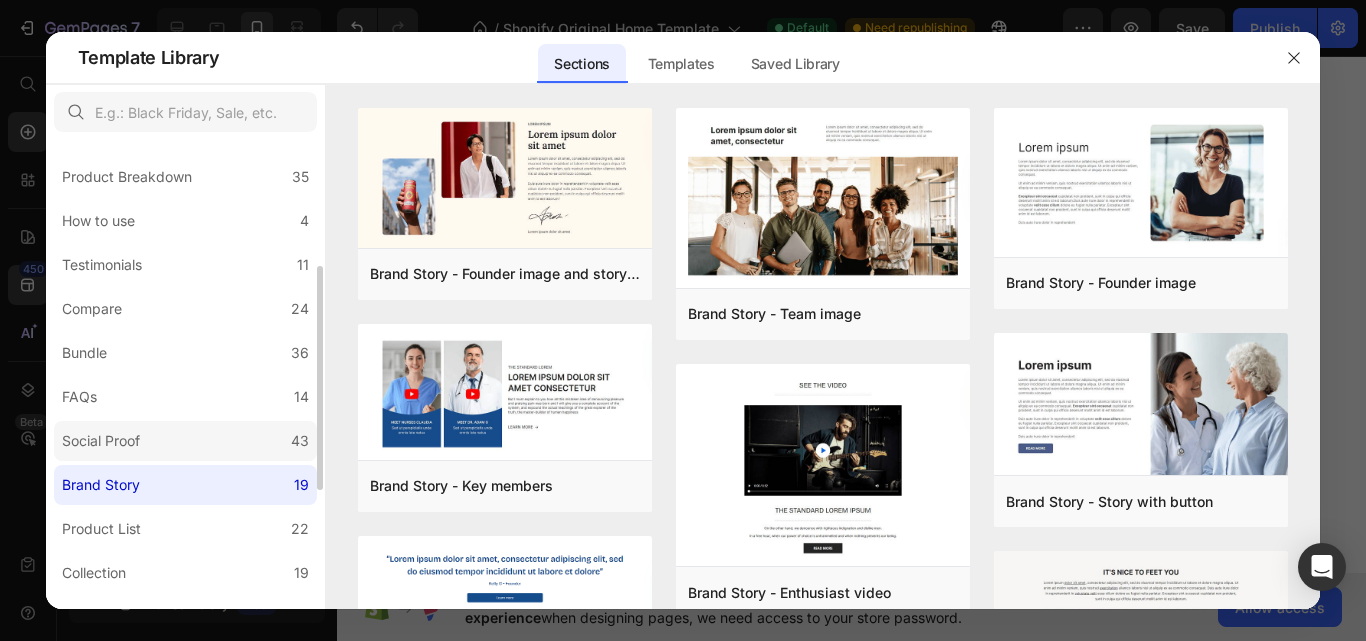 click on "Social Proof 43" 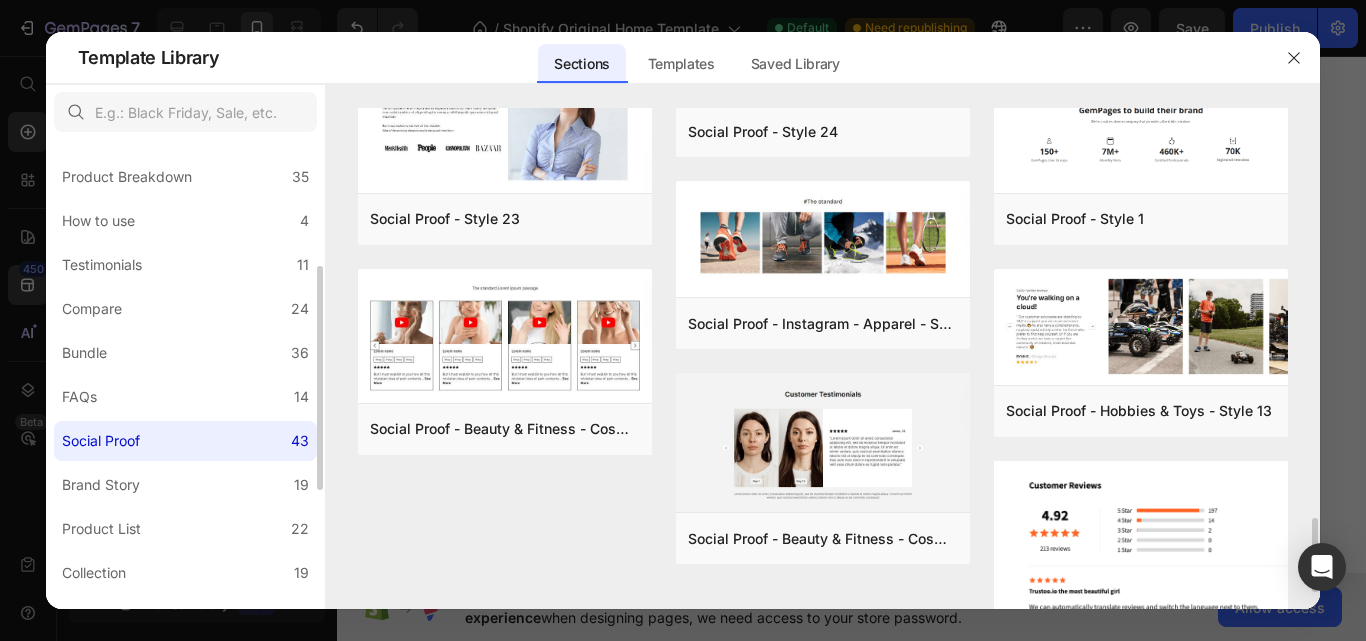 scroll, scrollTop: 2710, scrollLeft: 0, axis: vertical 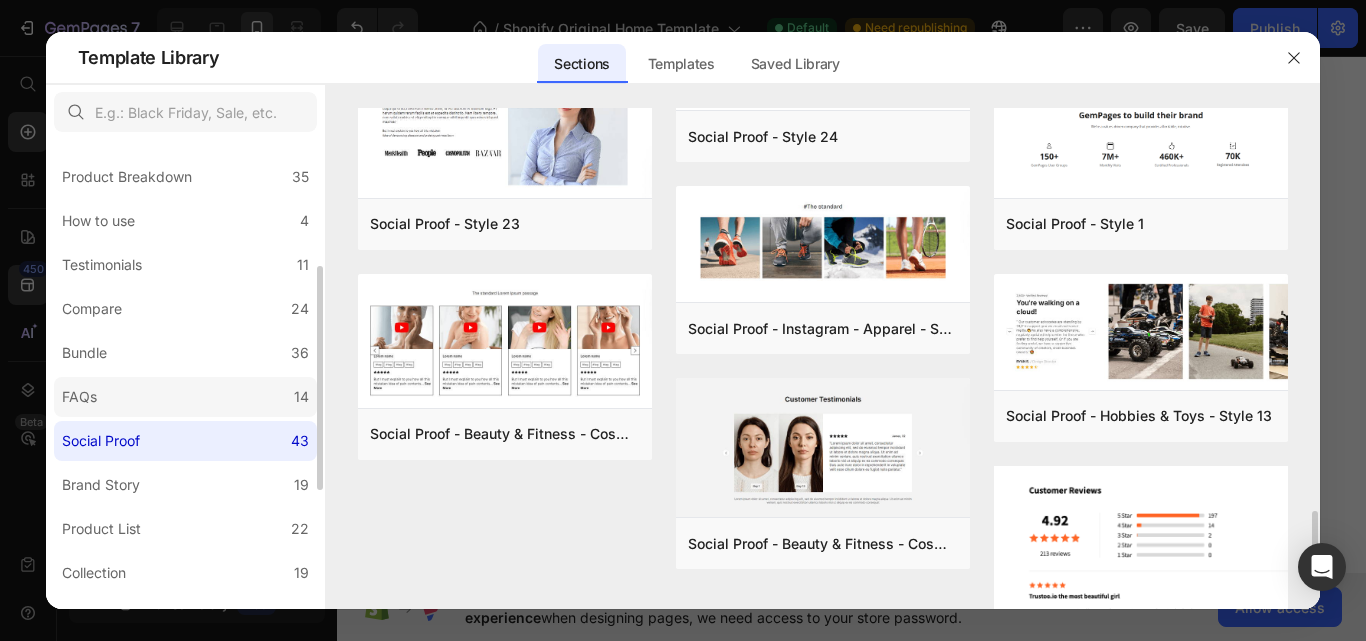 click on "FAQs 14" 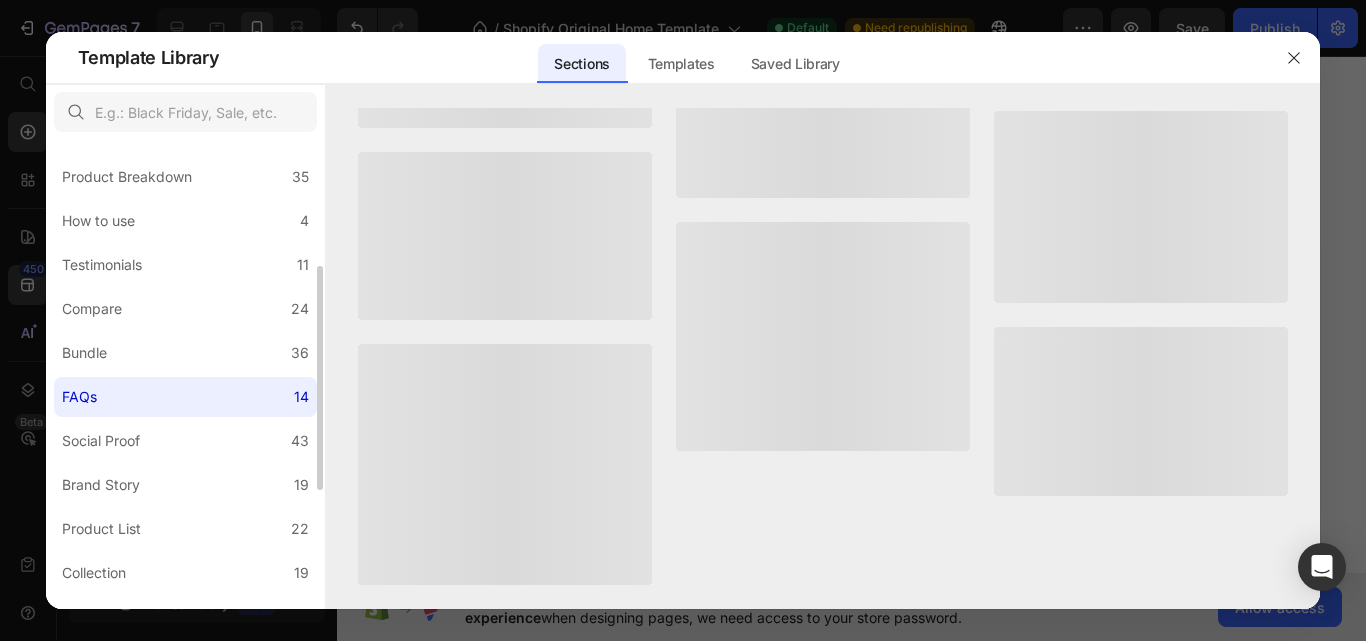 scroll, scrollTop: 0, scrollLeft: 0, axis: both 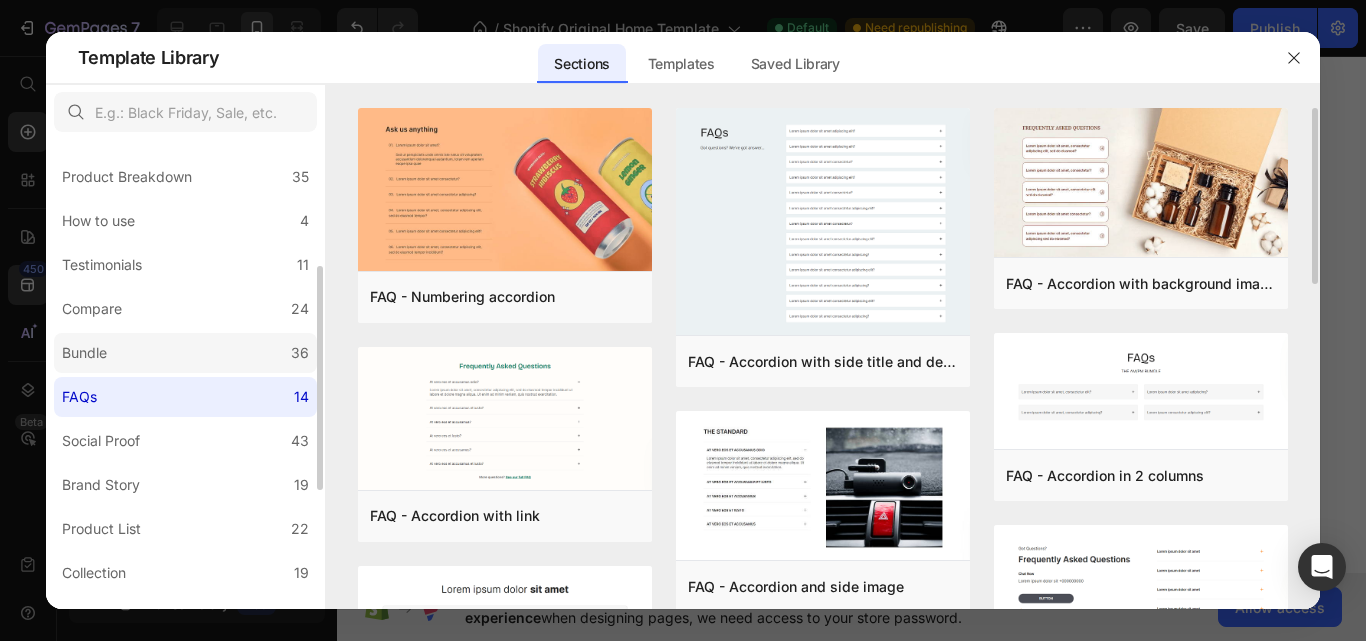 click on "Bundle 36" 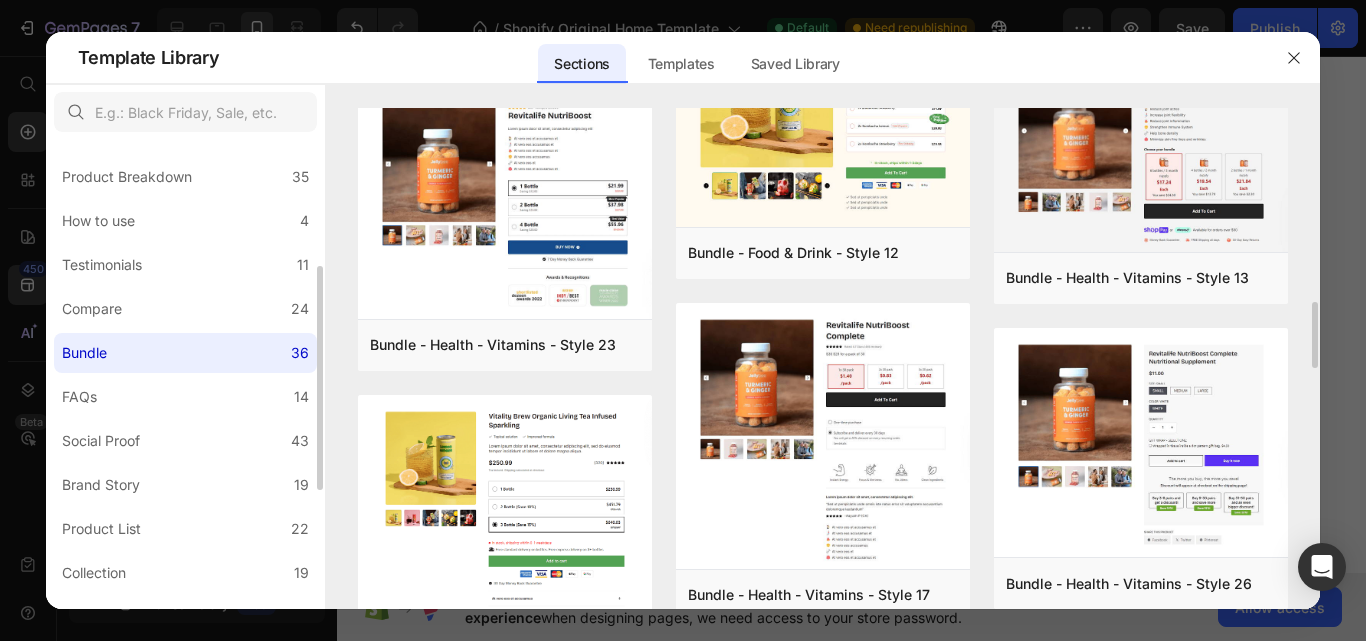 scroll, scrollTop: 1531, scrollLeft: 0, axis: vertical 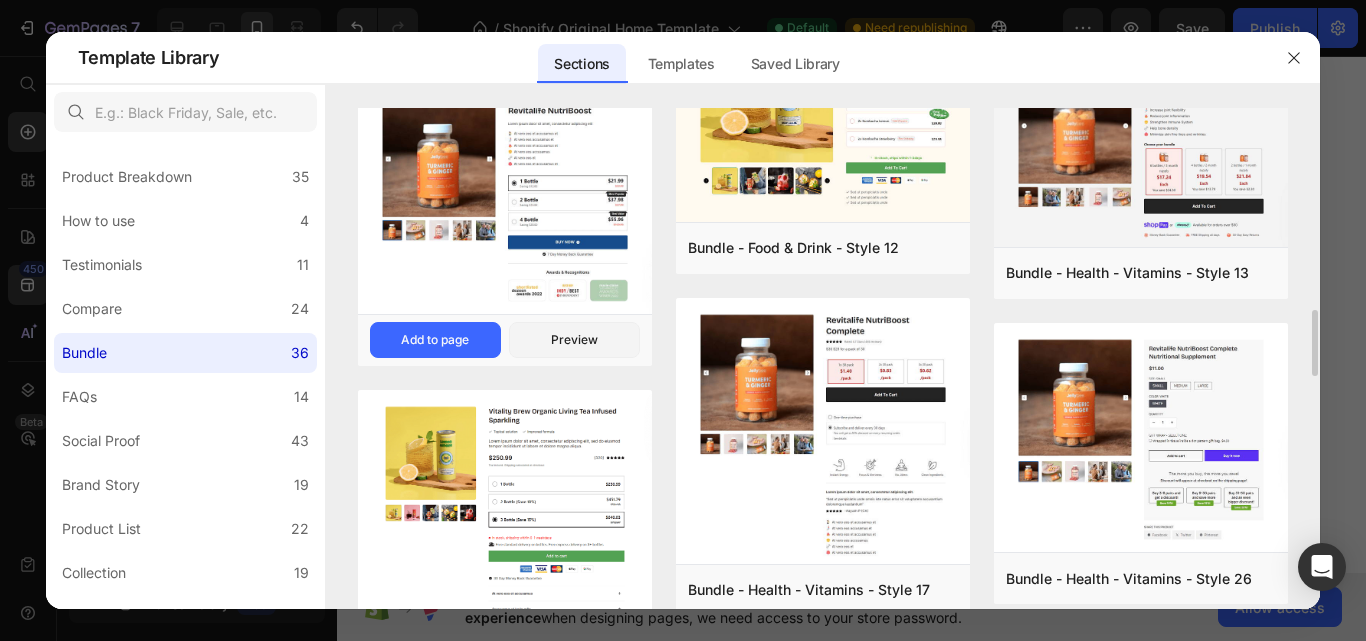 click at bounding box center (505, 201) 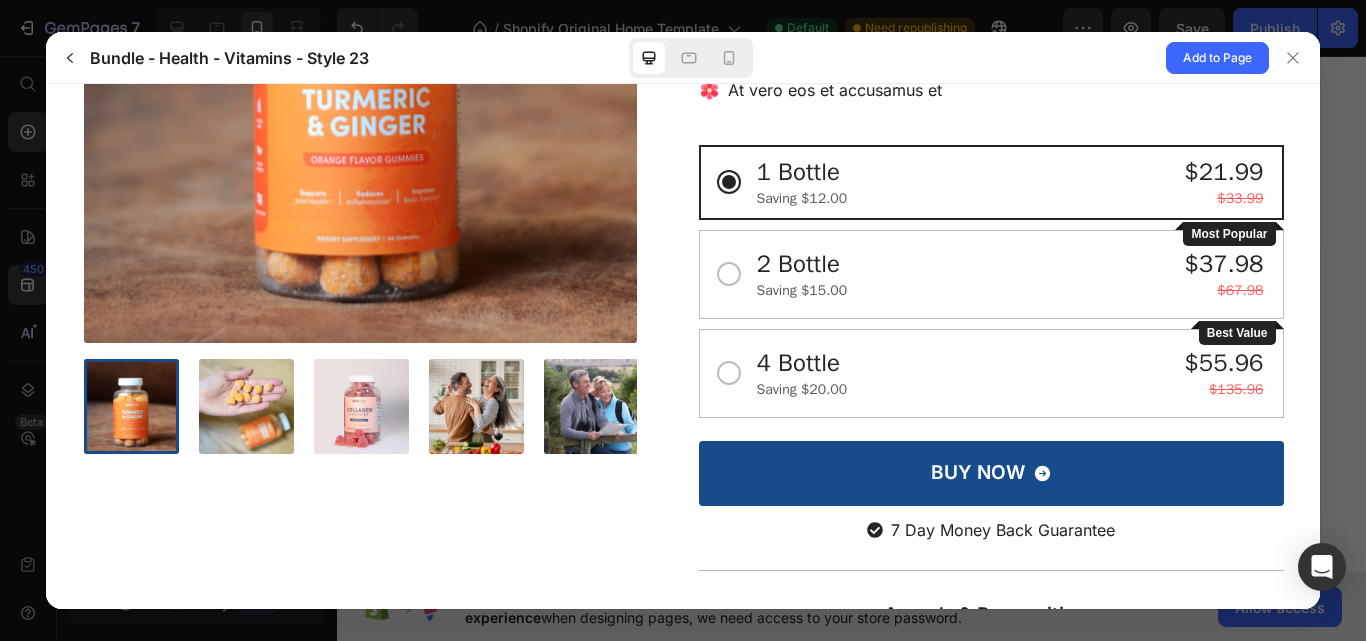 scroll, scrollTop: 0, scrollLeft: 0, axis: both 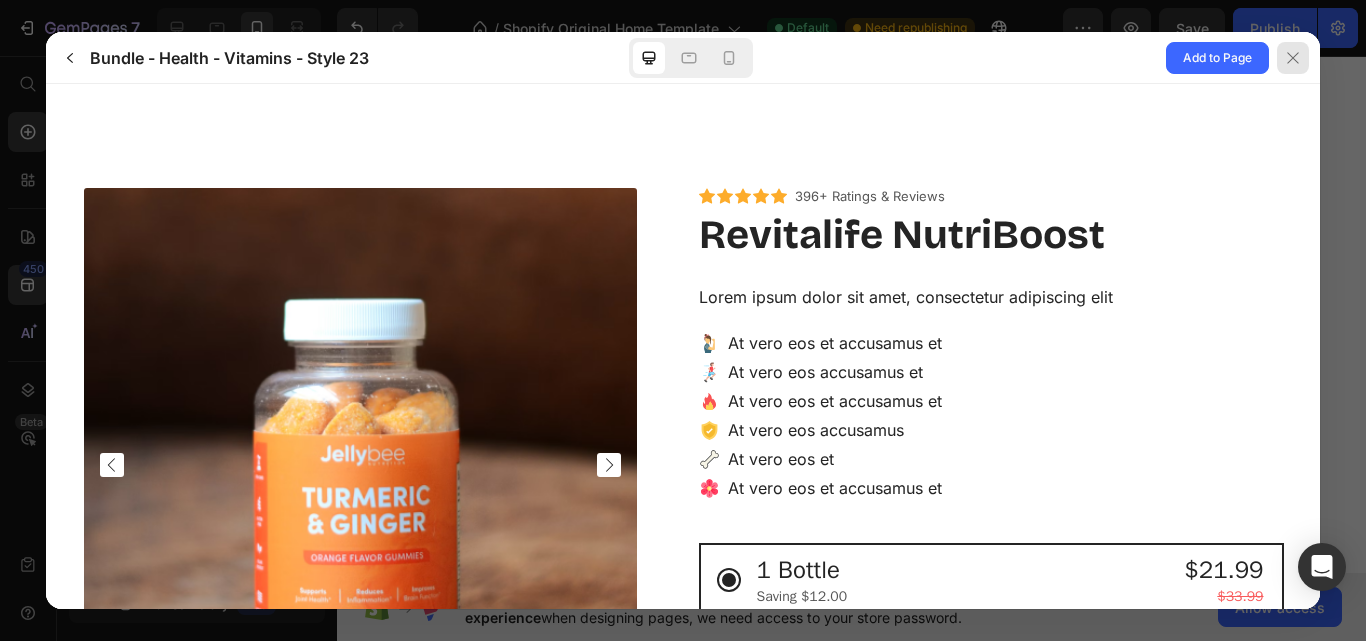 click at bounding box center [1293, 58] 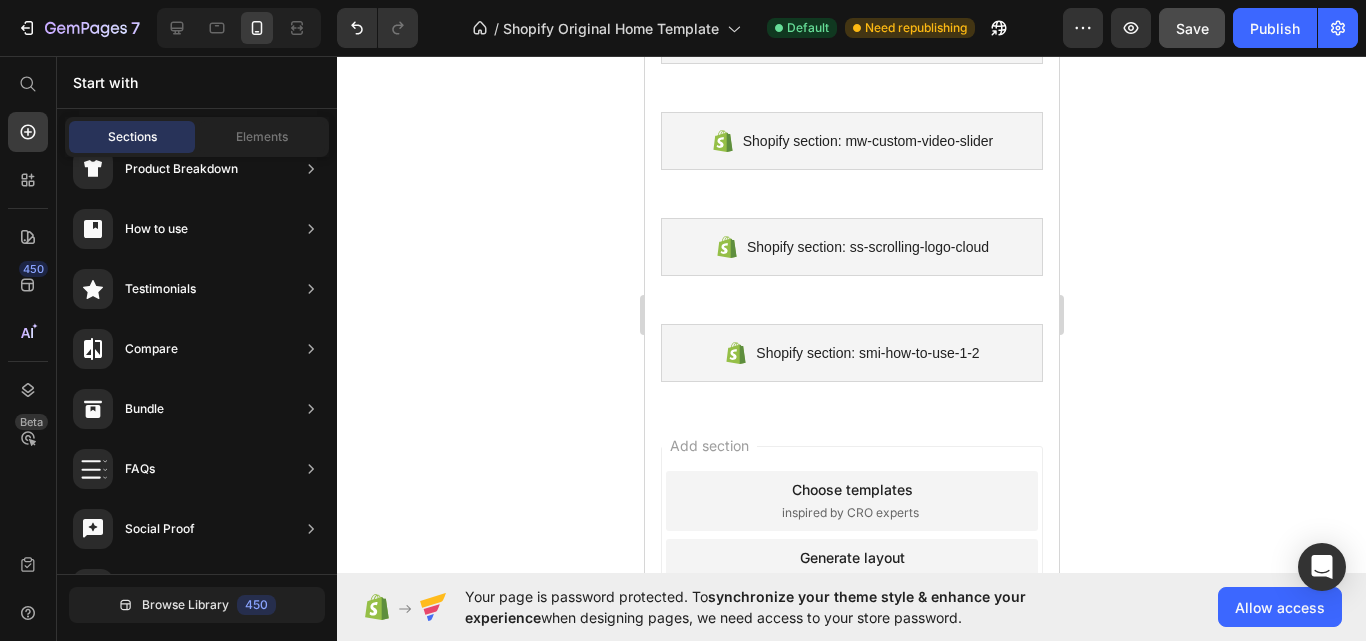 click on "Save" 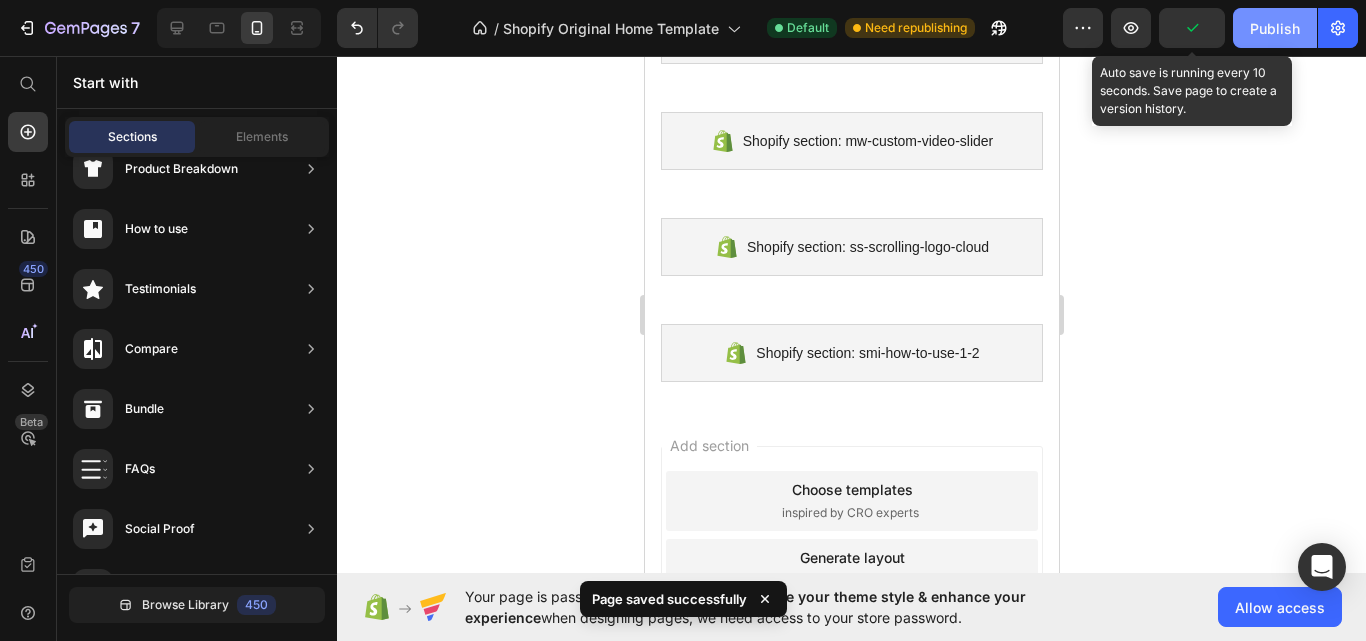 click on "Publish" at bounding box center [1275, 28] 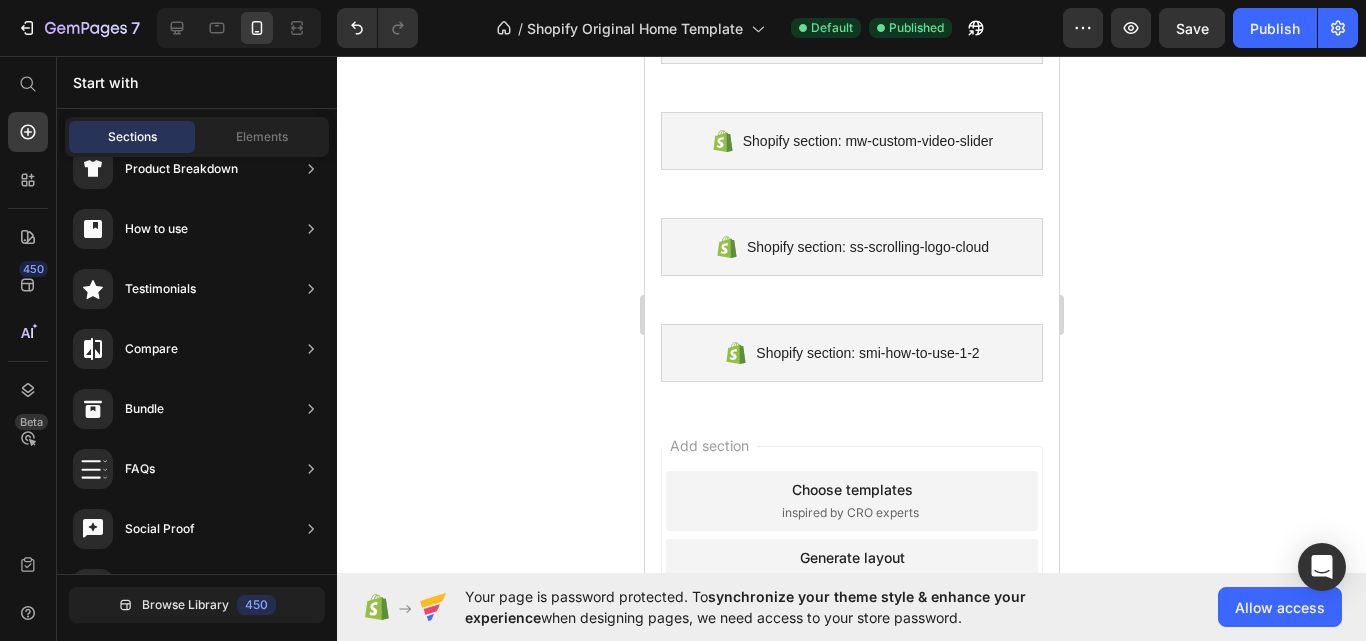 click 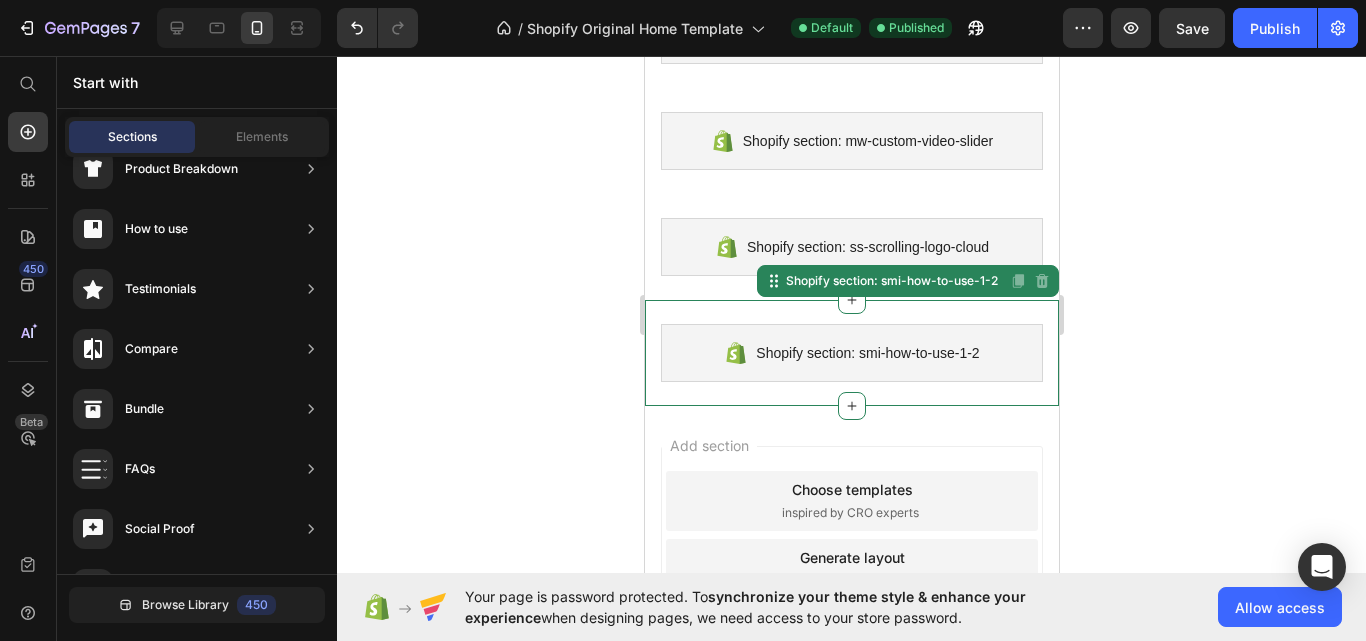 scroll, scrollTop: 2822, scrollLeft: 0, axis: vertical 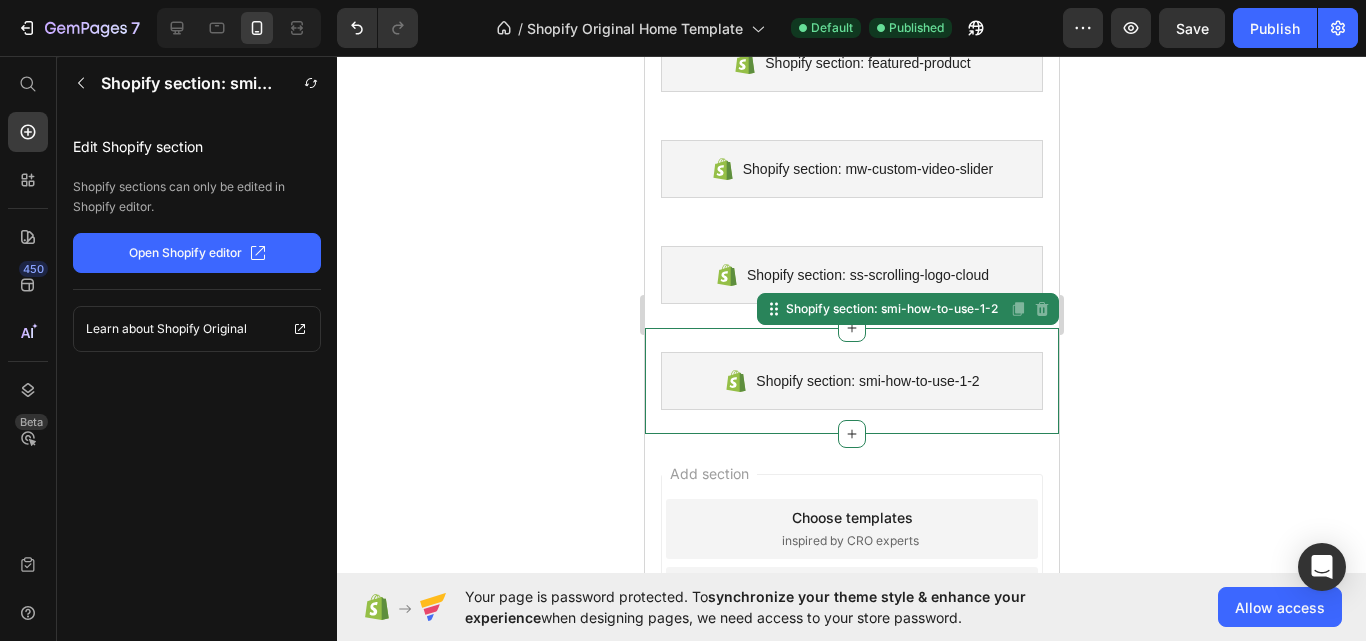 click on "Shopify section: ss-scrolling-logo-cloud" at bounding box center (867, 275) 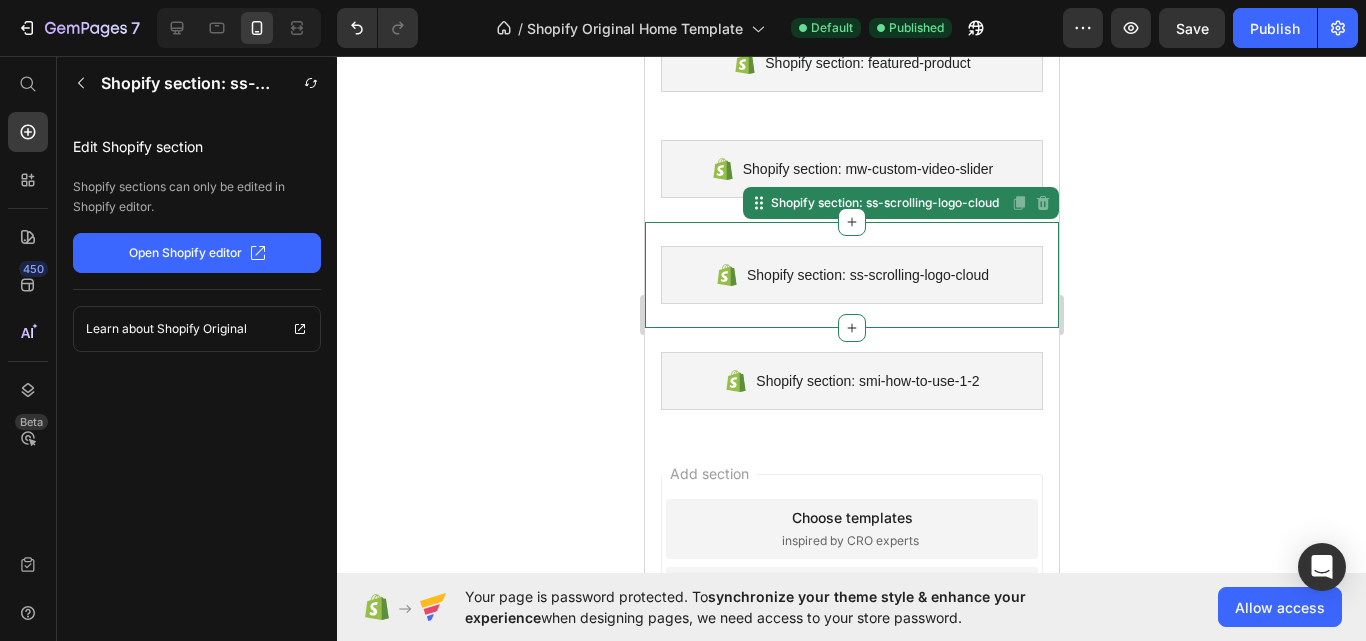 click on "Open Shopify editor" 